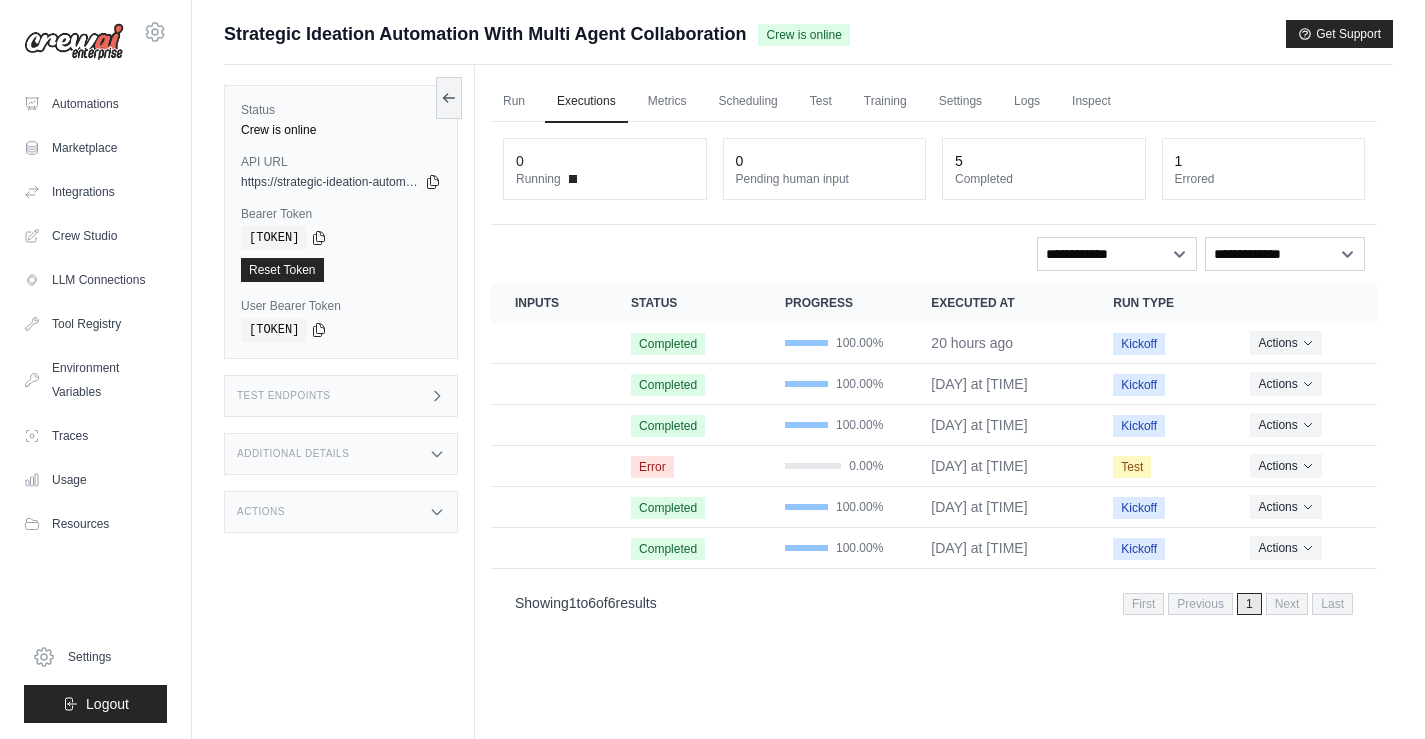 scroll, scrollTop: 0, scrollLeft: 0, axis: both 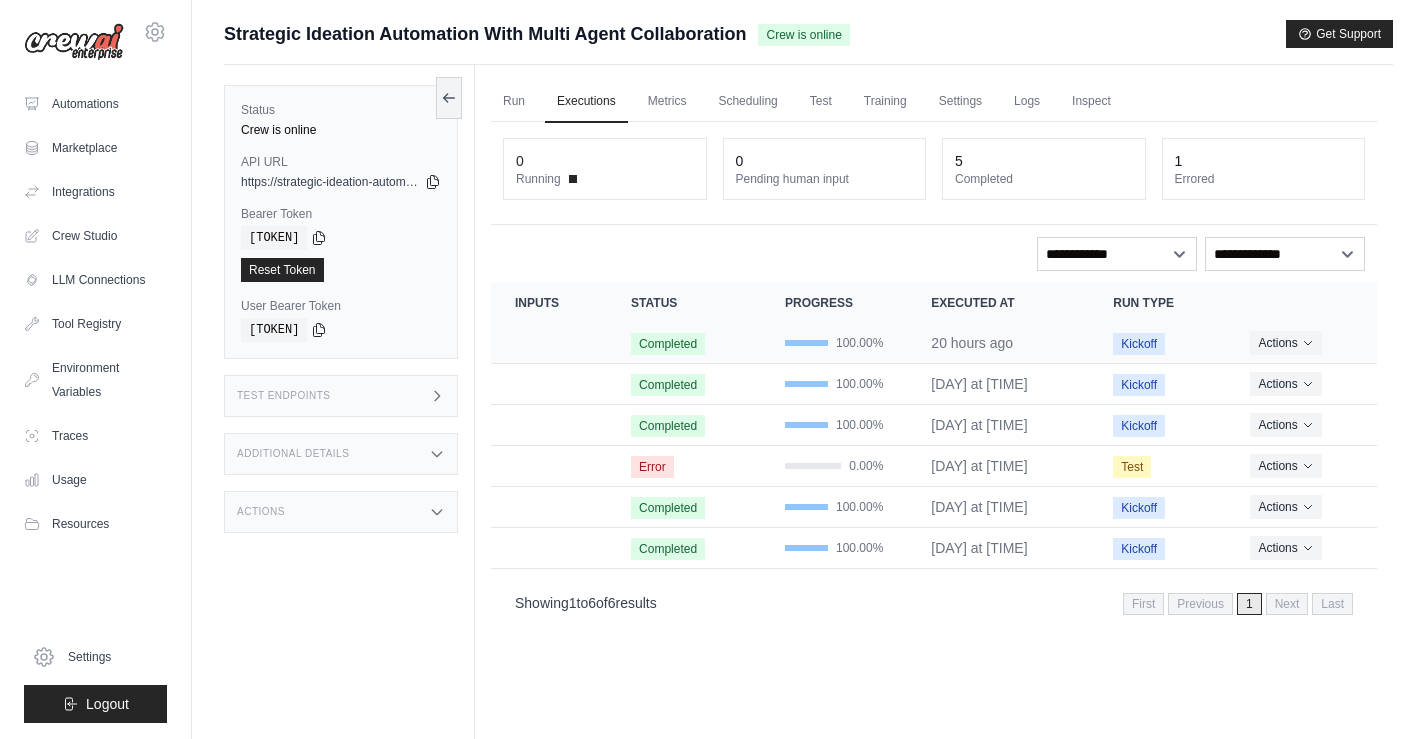 click on "Completed" at bounding box center (684, 343) 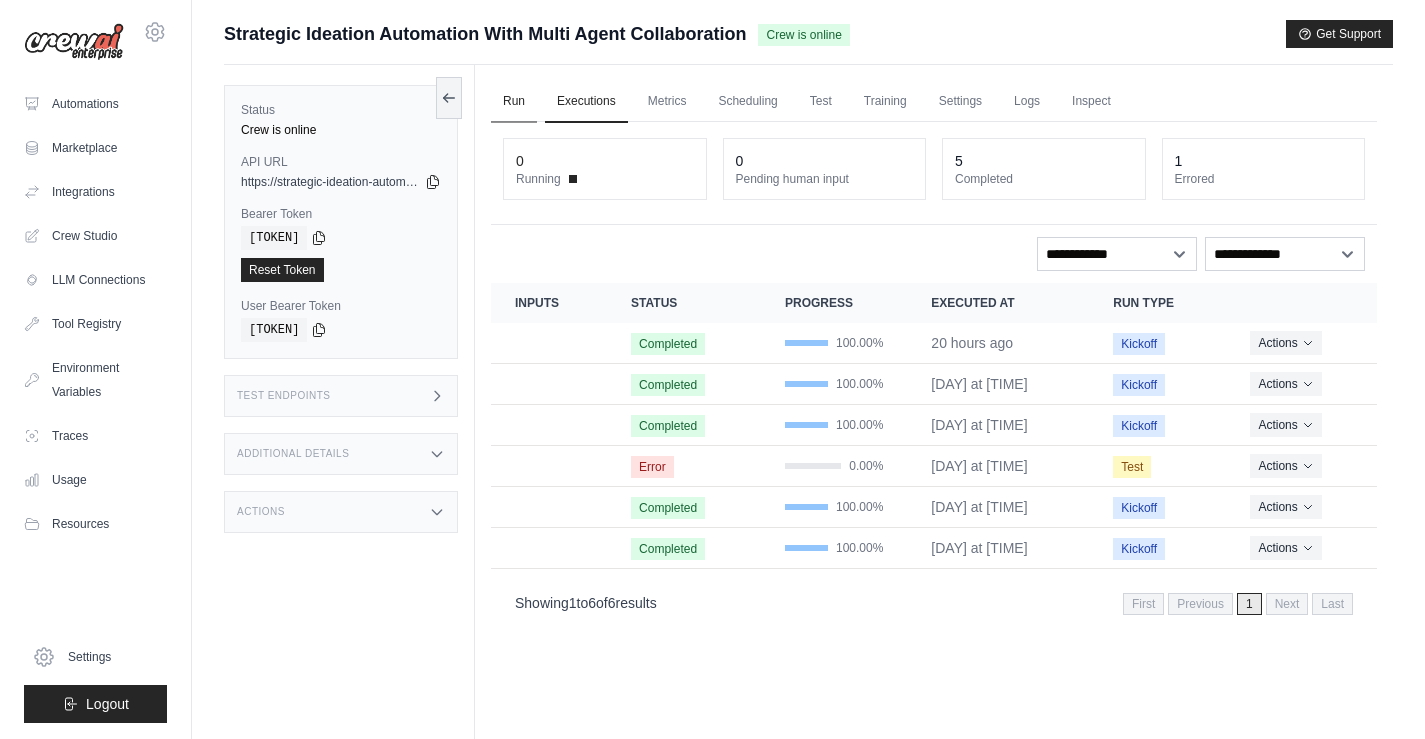 click on "Run" at bounding box center (514, 102) 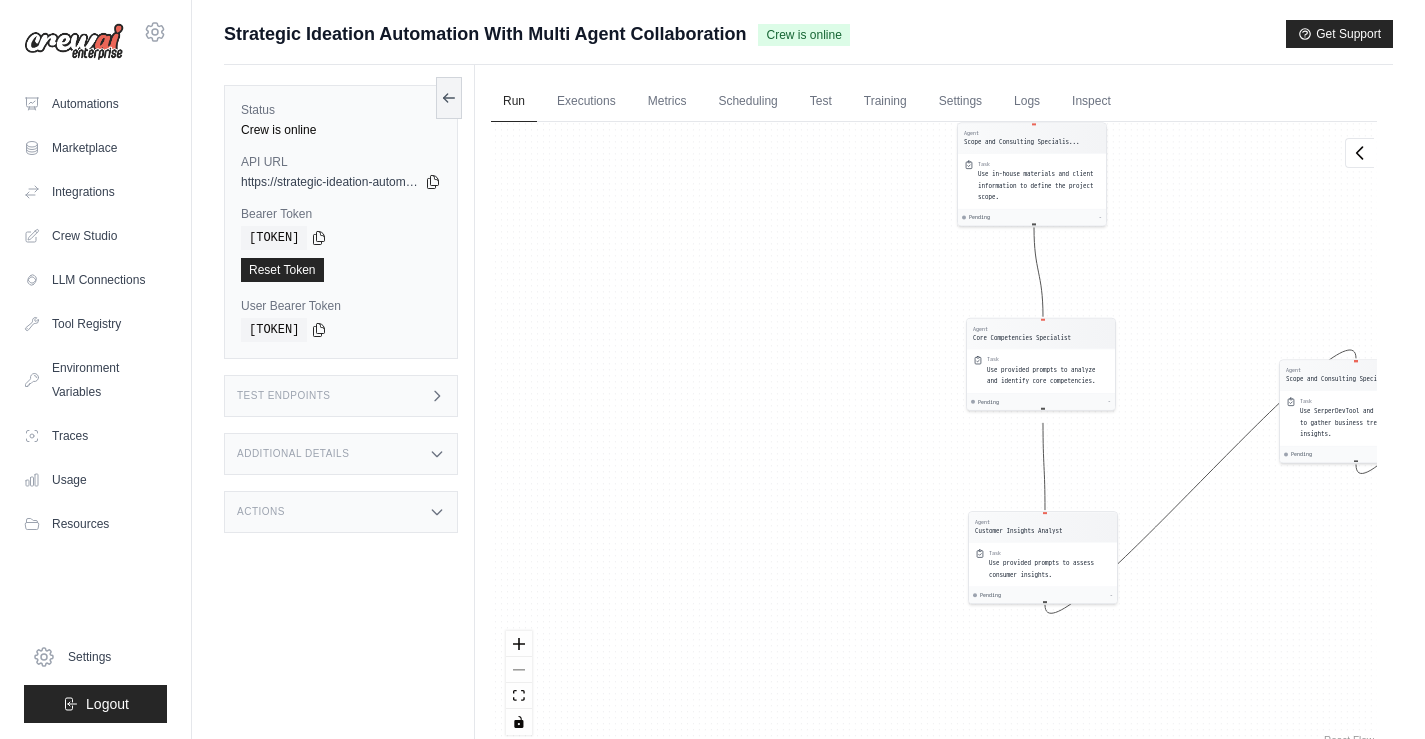 drag, startPoint x: 715, startPoint y: 403, endPoint x: 1322, endPoint y: 217, distance: 634.8583 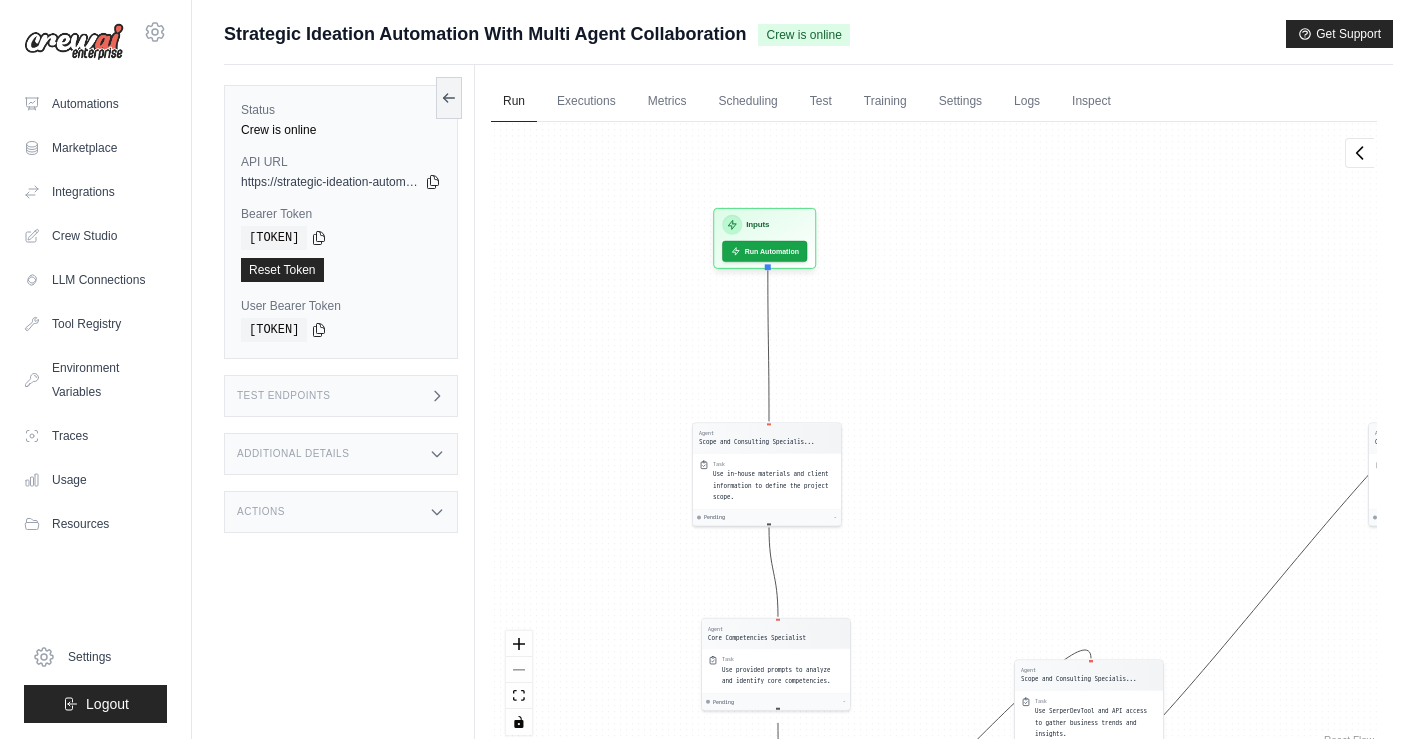 drag, startPoint x: 1110, startPoint y: 280, endPoint x: 820, endPoint y: 585, distance: 420.8622 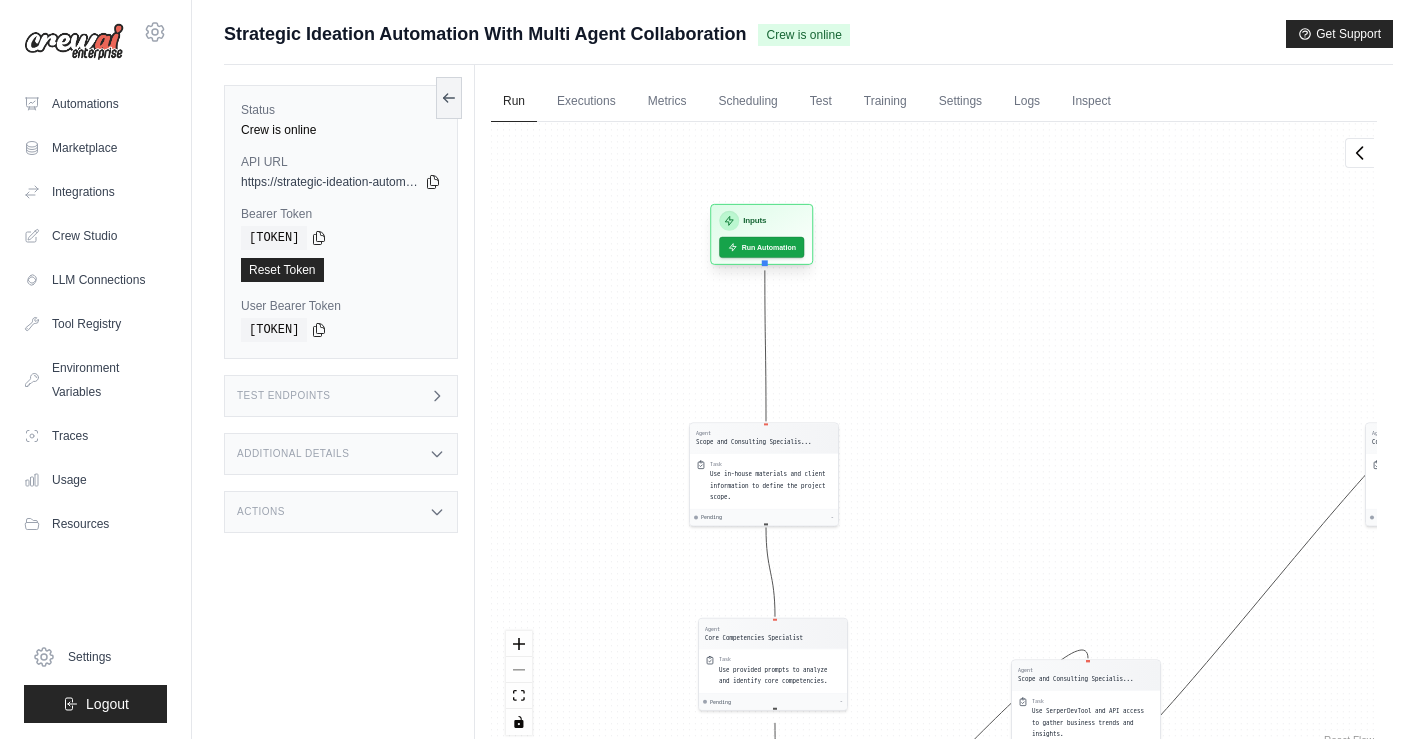 click on "Inputs" at bounding box center [761, 221] 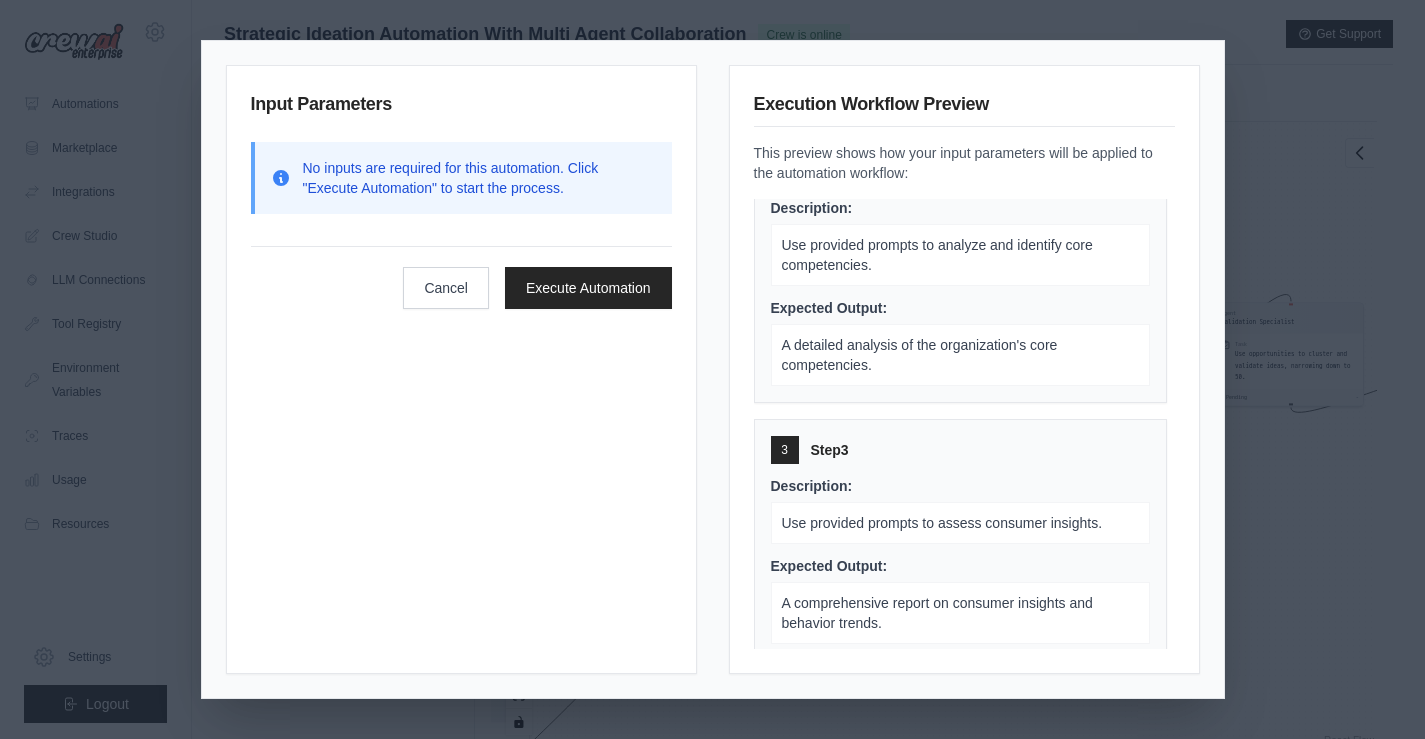 scroll, scrollTop: 0, scrollLeft: 0, axis: both 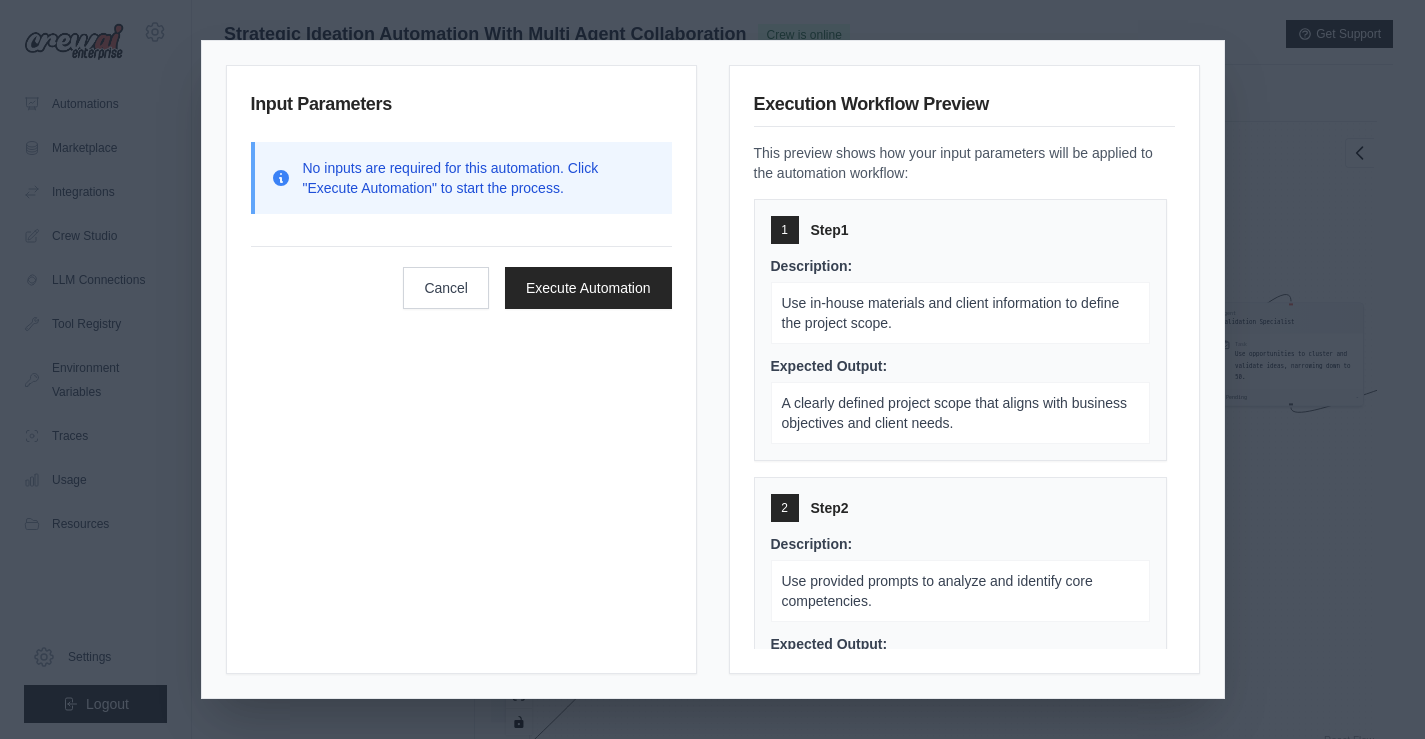 click on "Use in-house materials and client information to define the project scope." at bounding box center (960, 313) 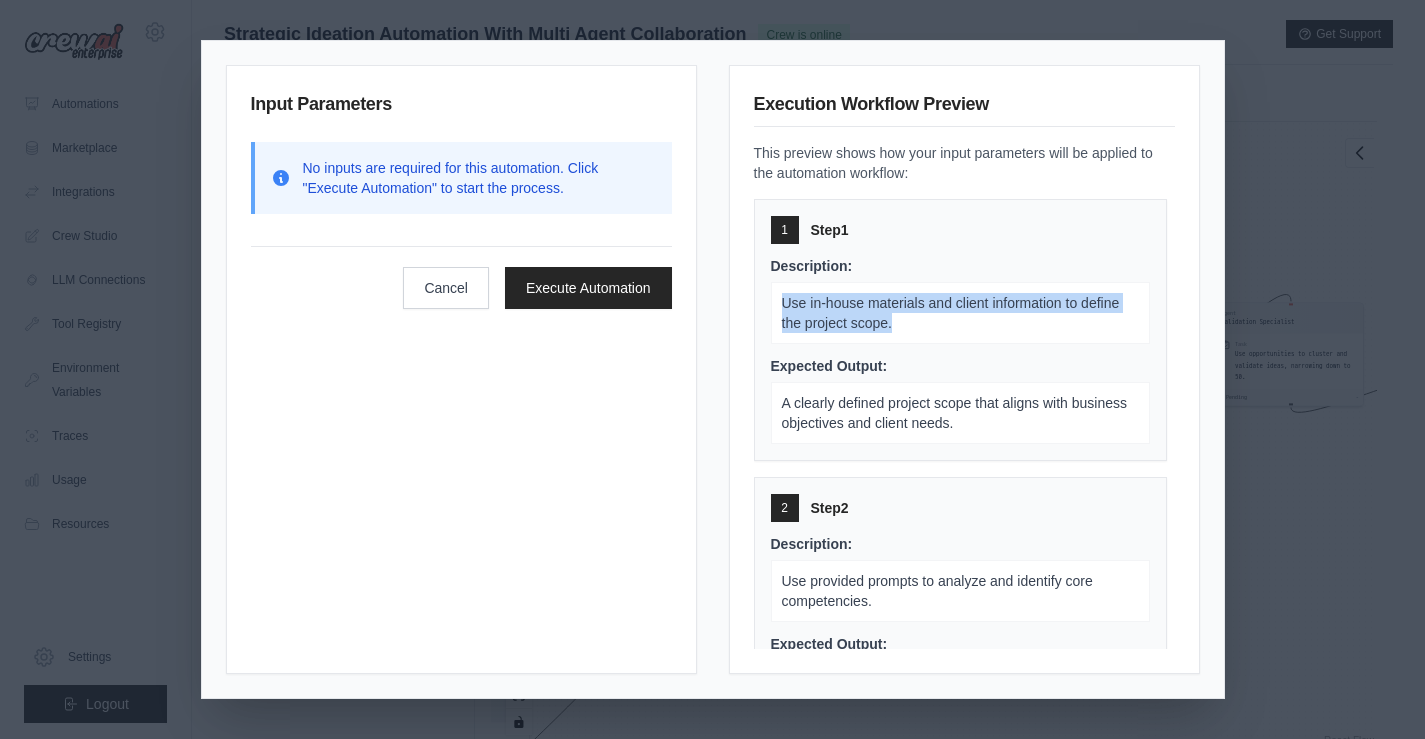 click on "Use in-house materials and client information to define the project scope." at bounding box center (960, 313) 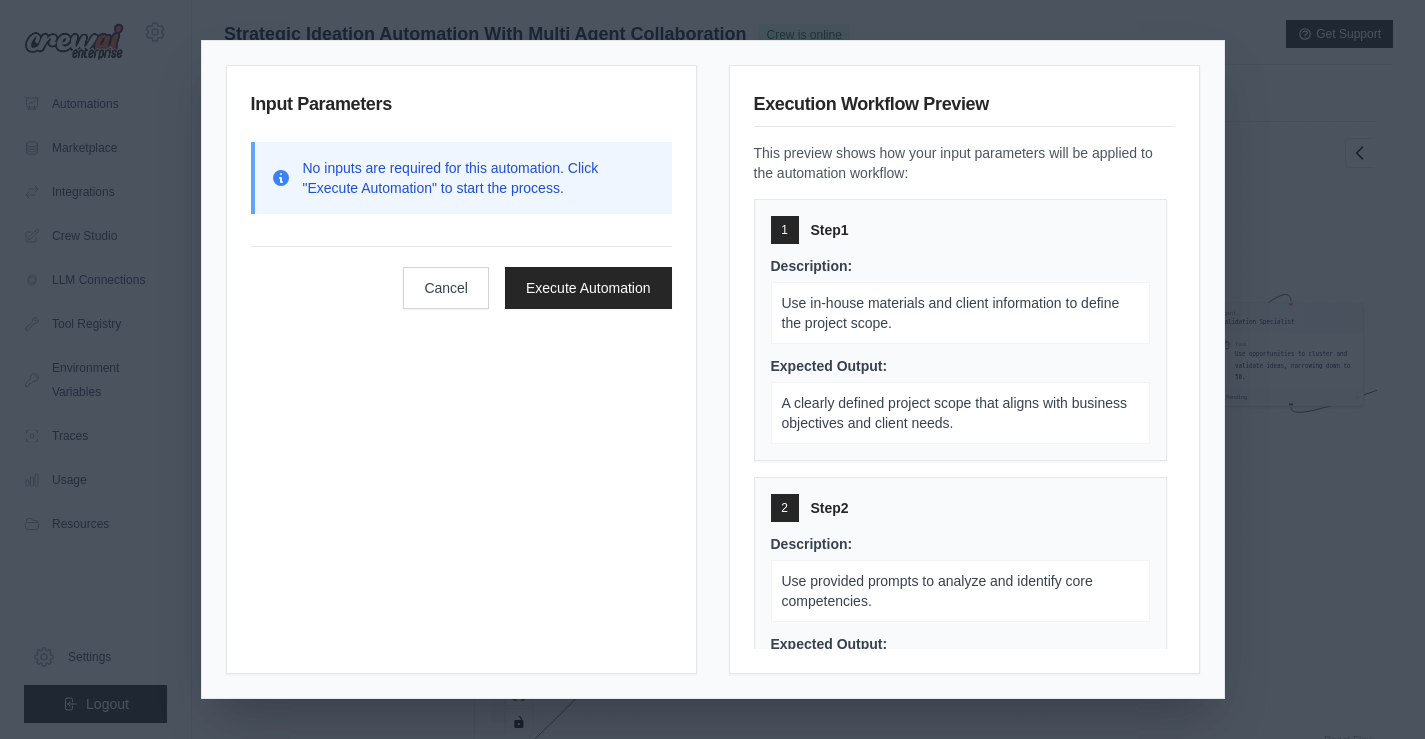 click on "Use in-house materials and client information to define the project scope." at bounding box center (951, 313) 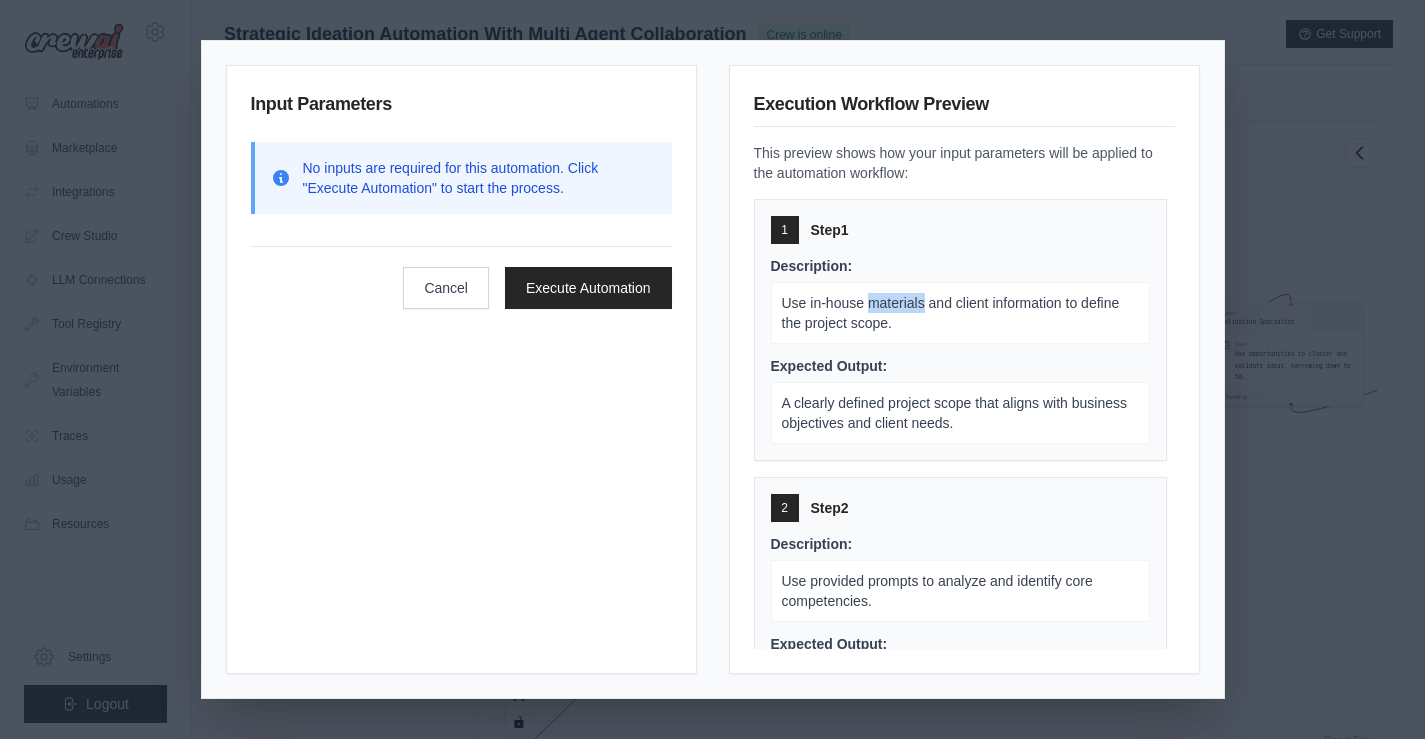 click on "Use in-house materials and client information to define the project scope." at bounding box center [951, 313] 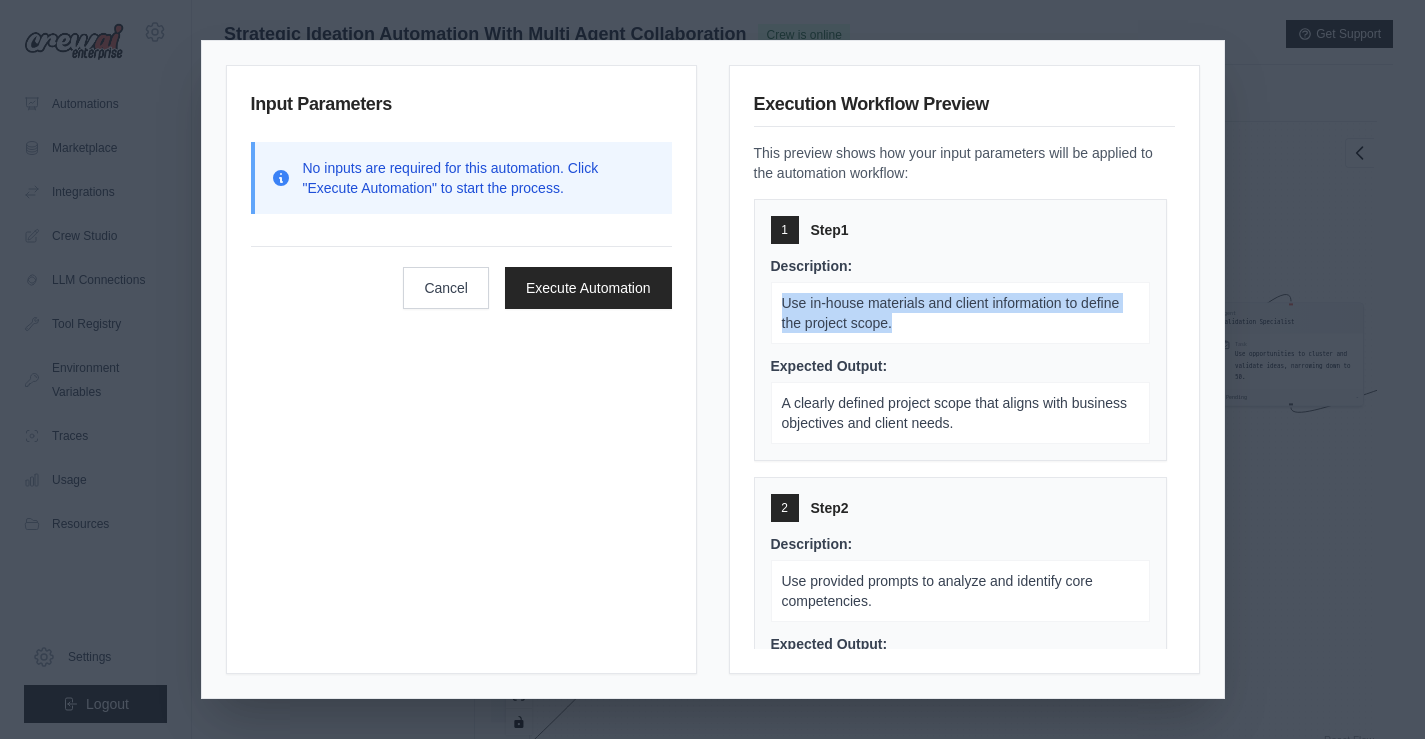 click on "Use in-house materials and client information to define the project scope." at bounding box center (951, 313) 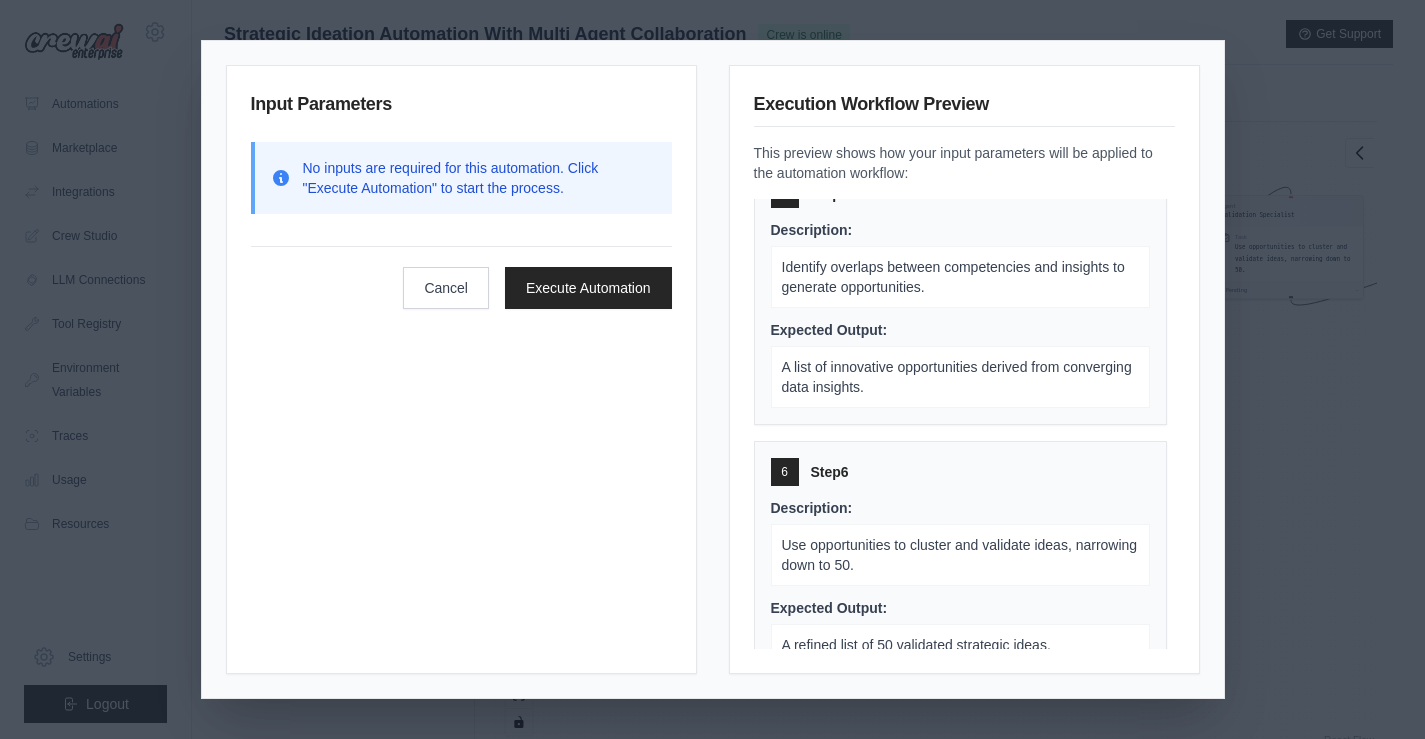 scroll, scrollTop: 1162, scrollLeft: 0, axis: vertical 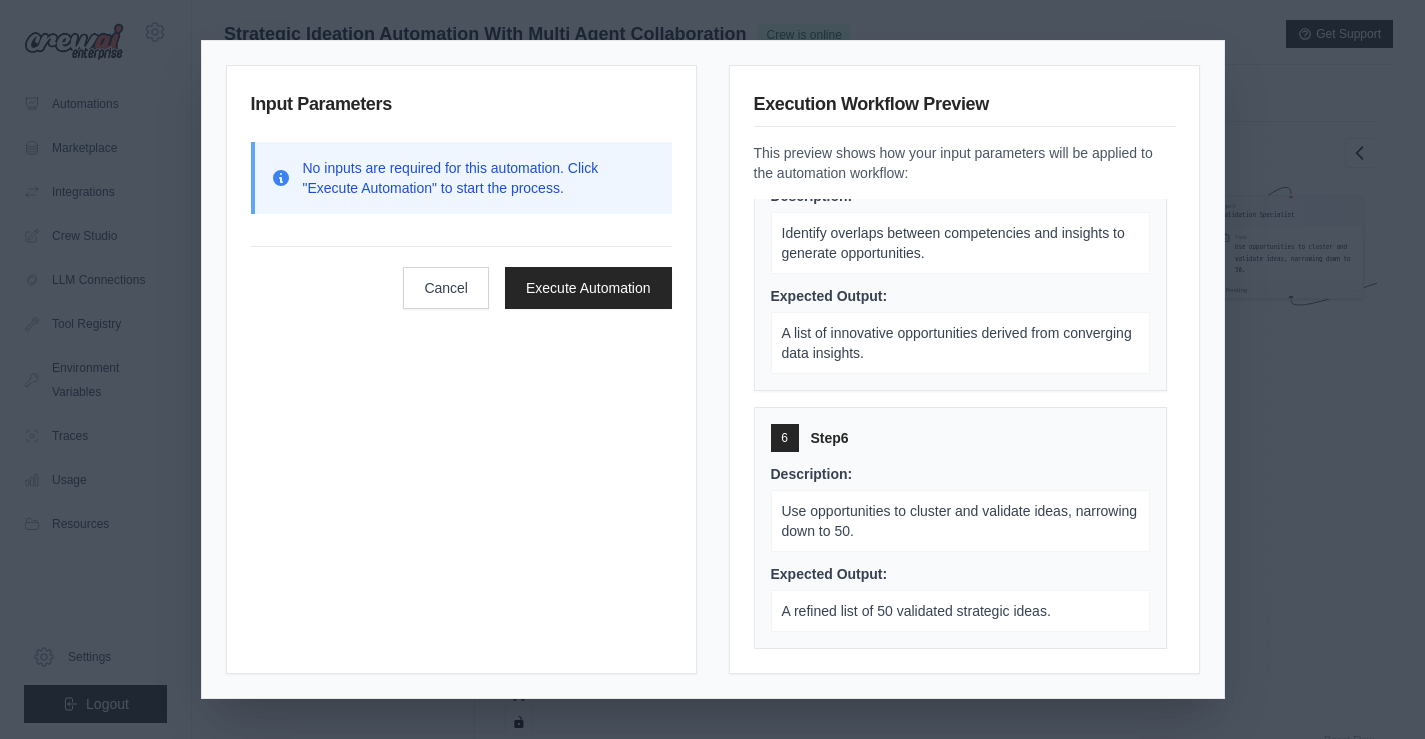 click on "Input Parameters No inputs are required for this automation. Click "Execute Automation" to start the process. Cancel Execute Automation Execution Workflow Preview This preview shows how your input parameters will be applied to the automation workflow: 1 Step 1 Description: Use in-house materials and client information to define the project scope. Expected Output: A clearly defined project scope that aligns with business objectives and client needs. 2 Step 2 Description: Use provided prompts to analyze and identify core competencies. Expected Output: A detailed analysis of the organization's core competencies. 3 Step 3 Description: Use provided prompts to assess consumer insights. Expected Output: A comprehensive report on consumer insights and behavior trends. 4 Step 4 Description: Use SerperDevTool and API access to gather business trends and insights. Expected Output: A report on current business trends and insights relevant to the project. 5 Step 5 Description: Expected Output: 6 Step 6 Description:" at bounding box center [712, 369] 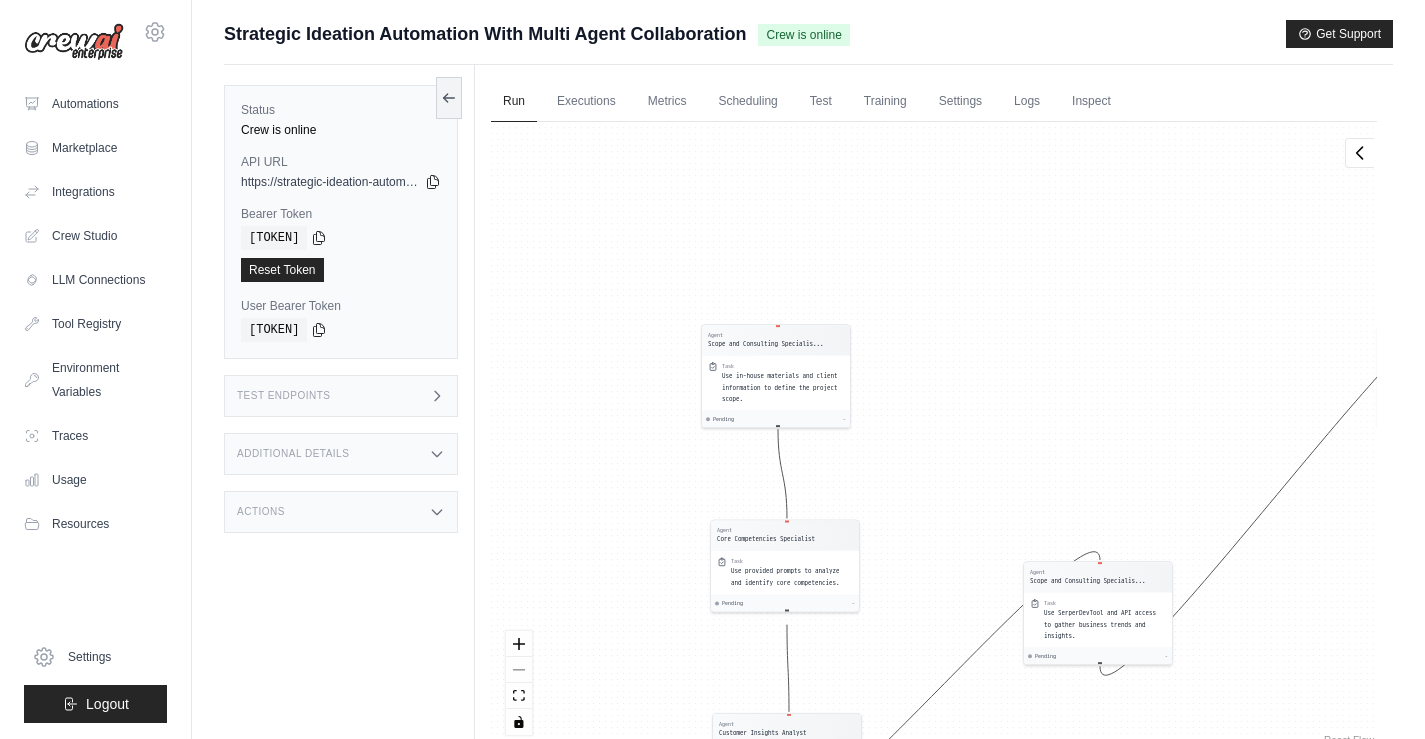 drag, startPoint x: 771, startPoint y: 345, endPoint x: 1087, endPoint y: 435, distance: 328.5666 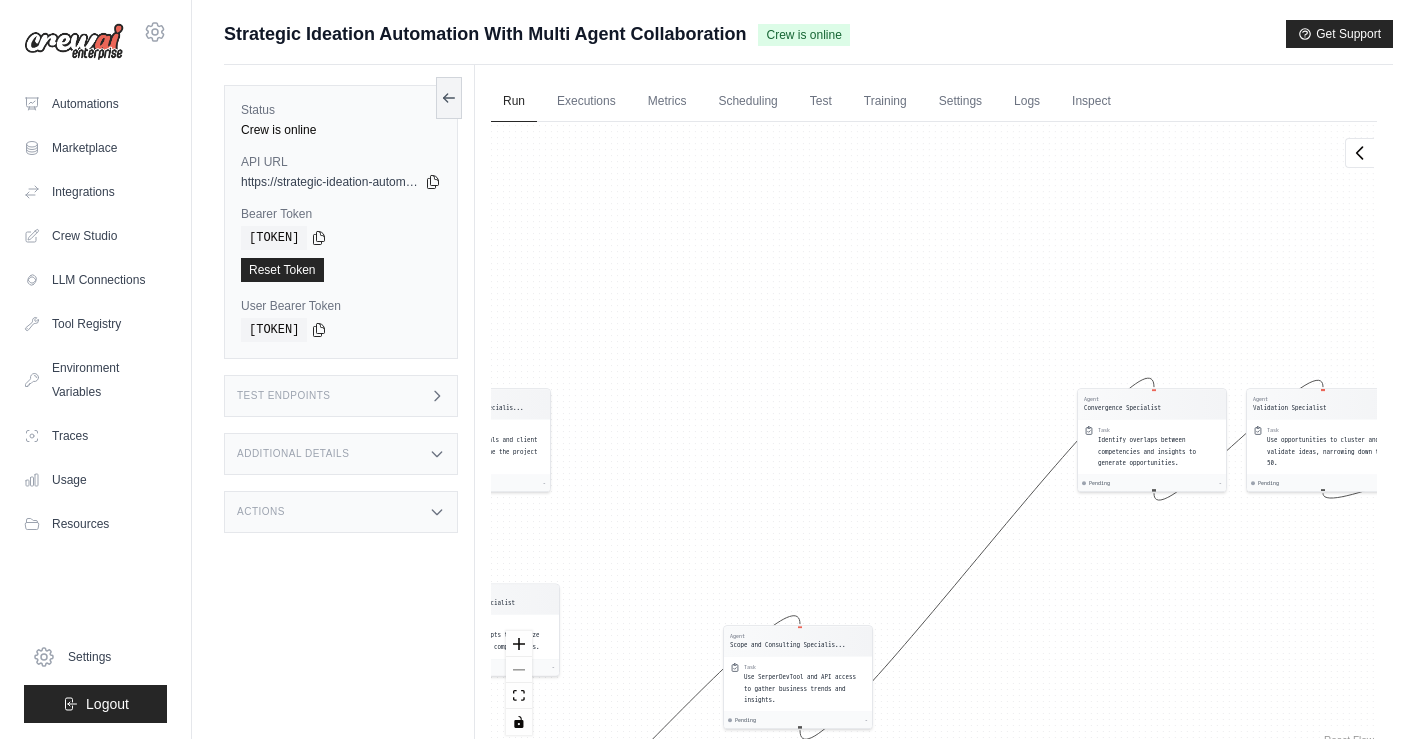 drag, startPoint x: 553, startPoint y: 294, endPoint x: 269, endPoint y: 394, distance: 301.09134 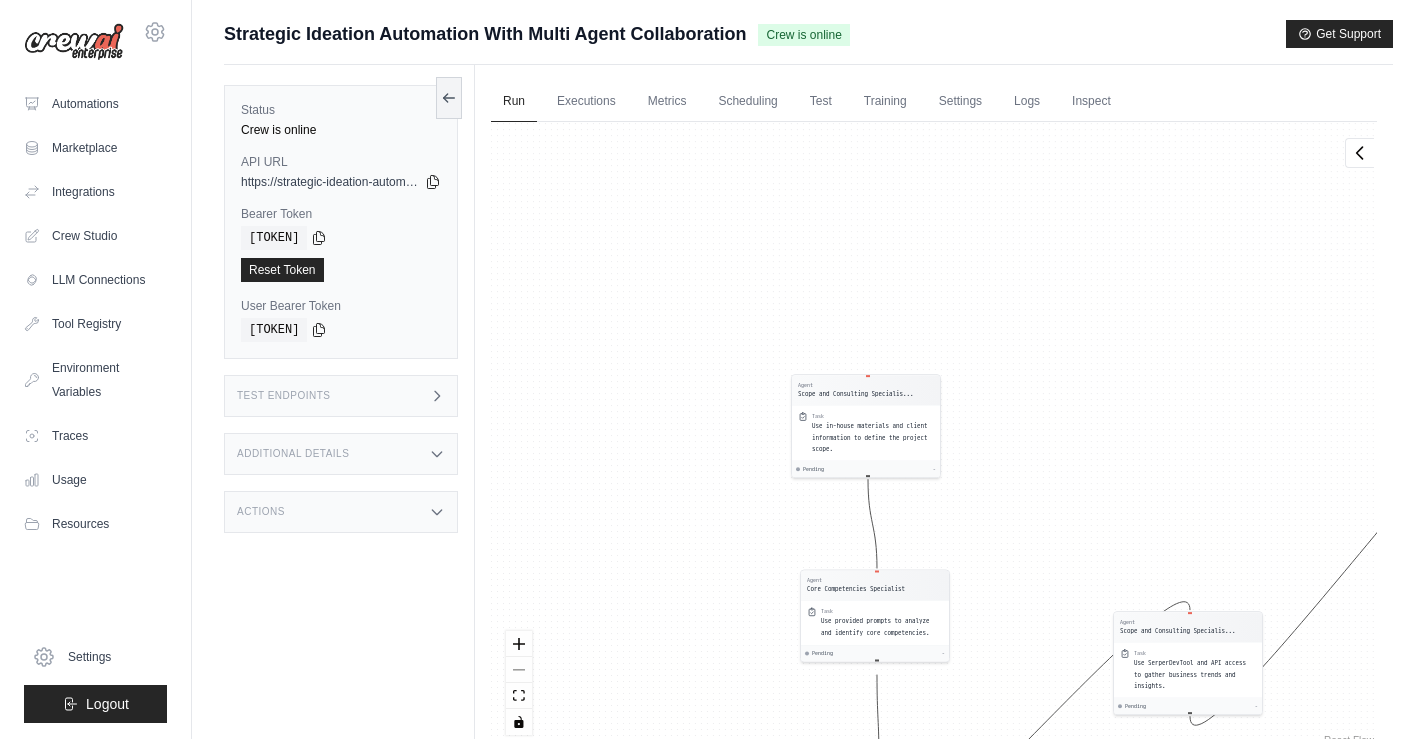 drag, startPoint x: 835, startPoint y: 284, endPoint x: 1250, endPoint y: 249, distance: 416.4733 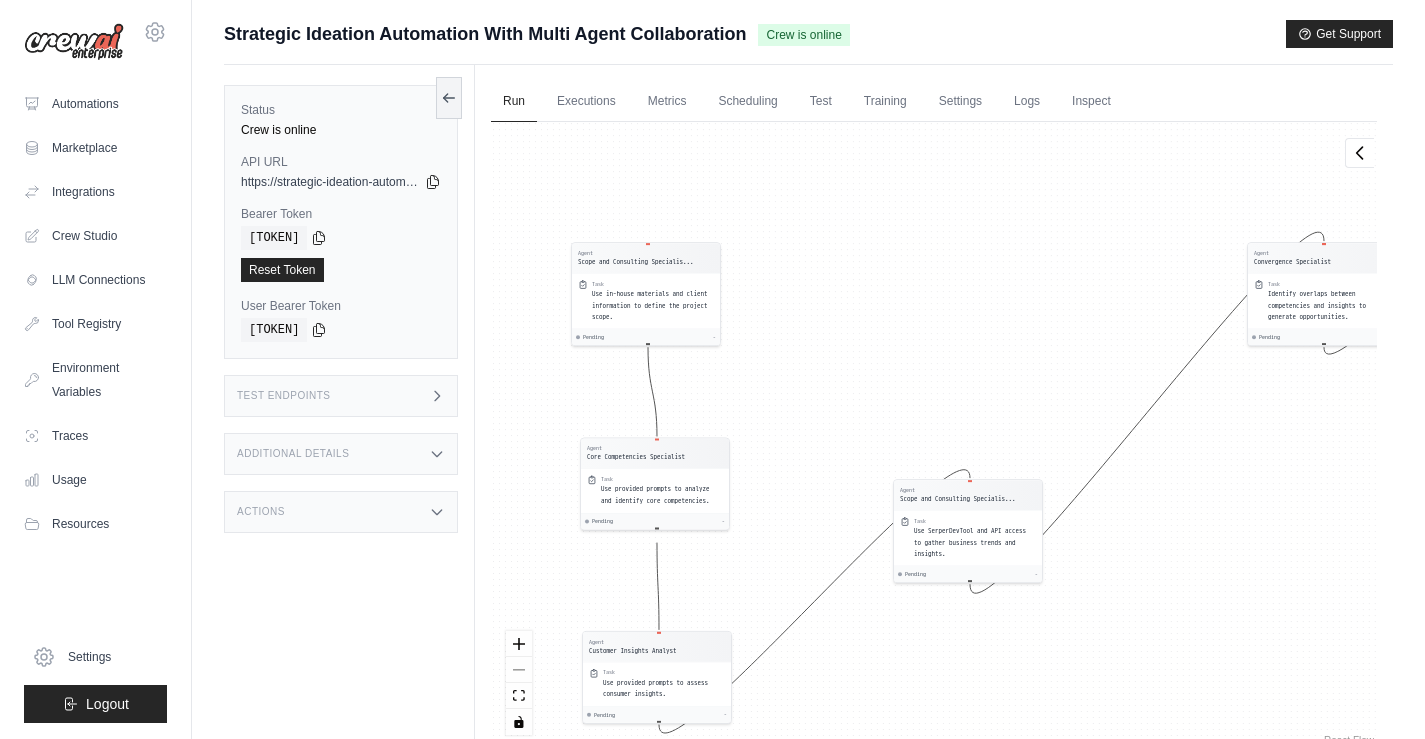 drag, startPoint x: 1134, startPoint y: 436, endPoint x: 887, endPoint y: 325, distance: 270.79514 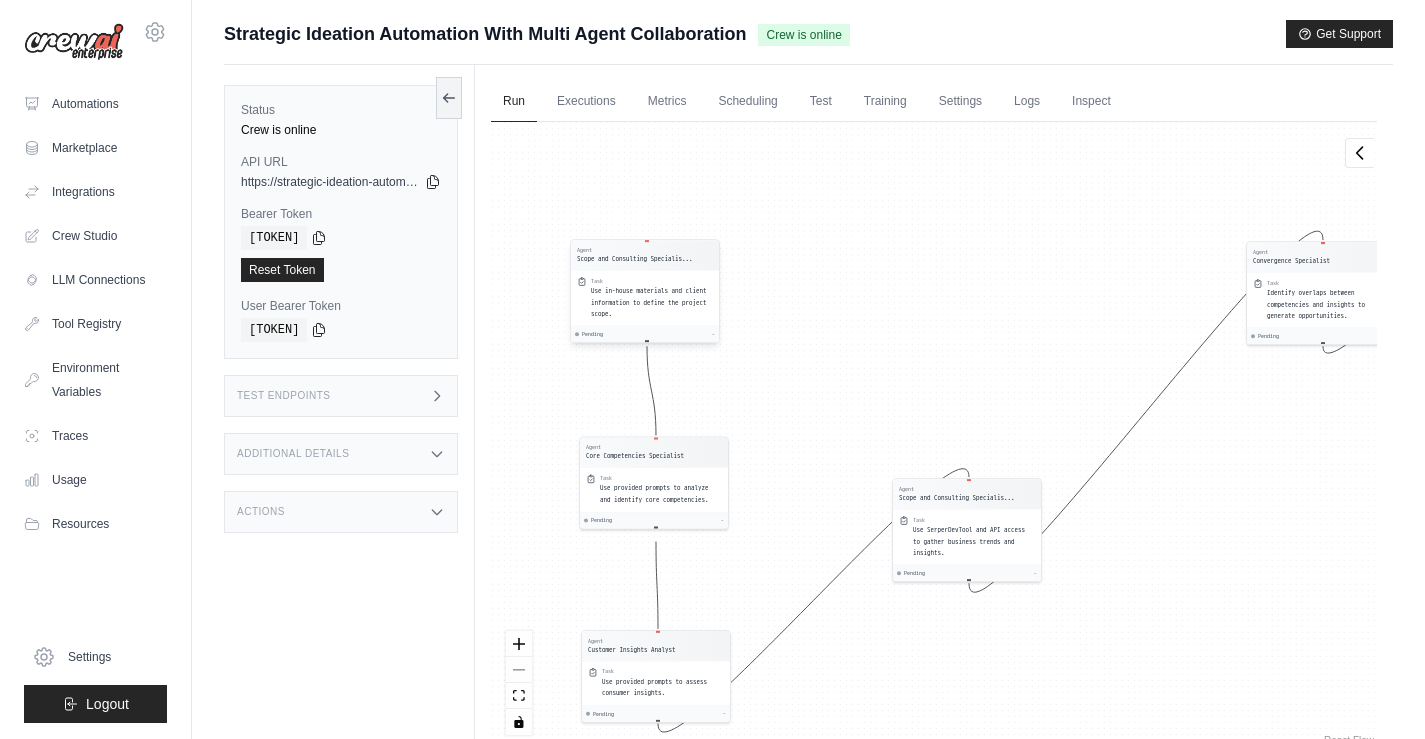click on "Use in-house materials and client information to define the project scope." at bounding box center [649, 302] 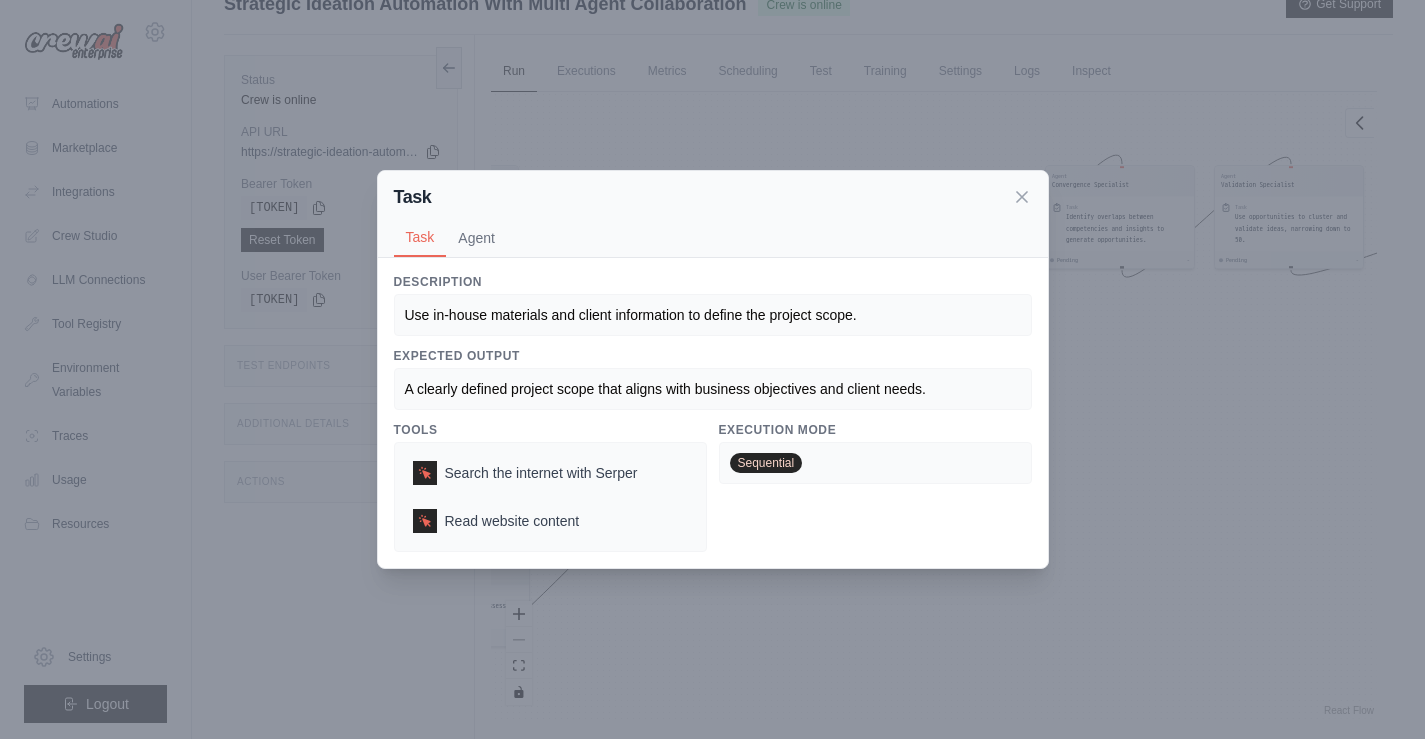 scroll, scrollTop: 27, scrollLeft: 0, axis: vertical 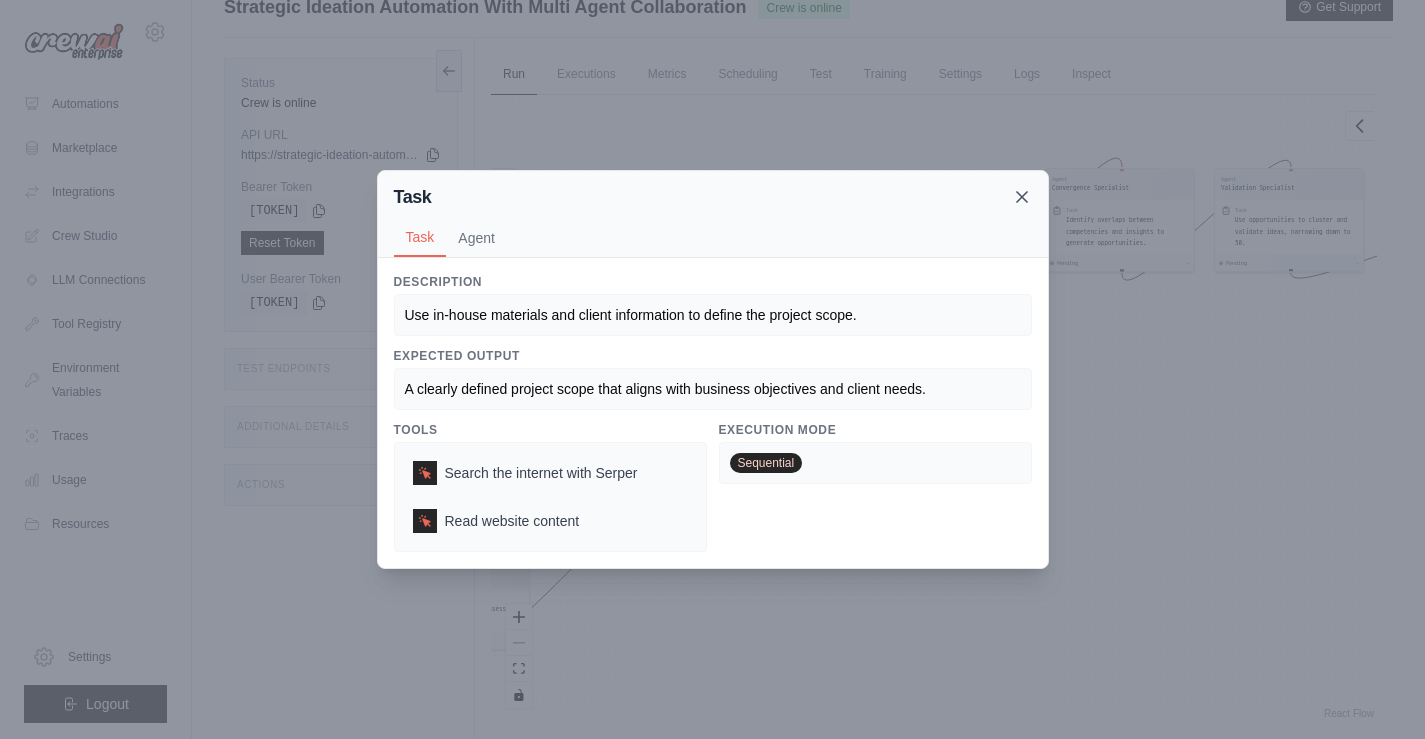 click 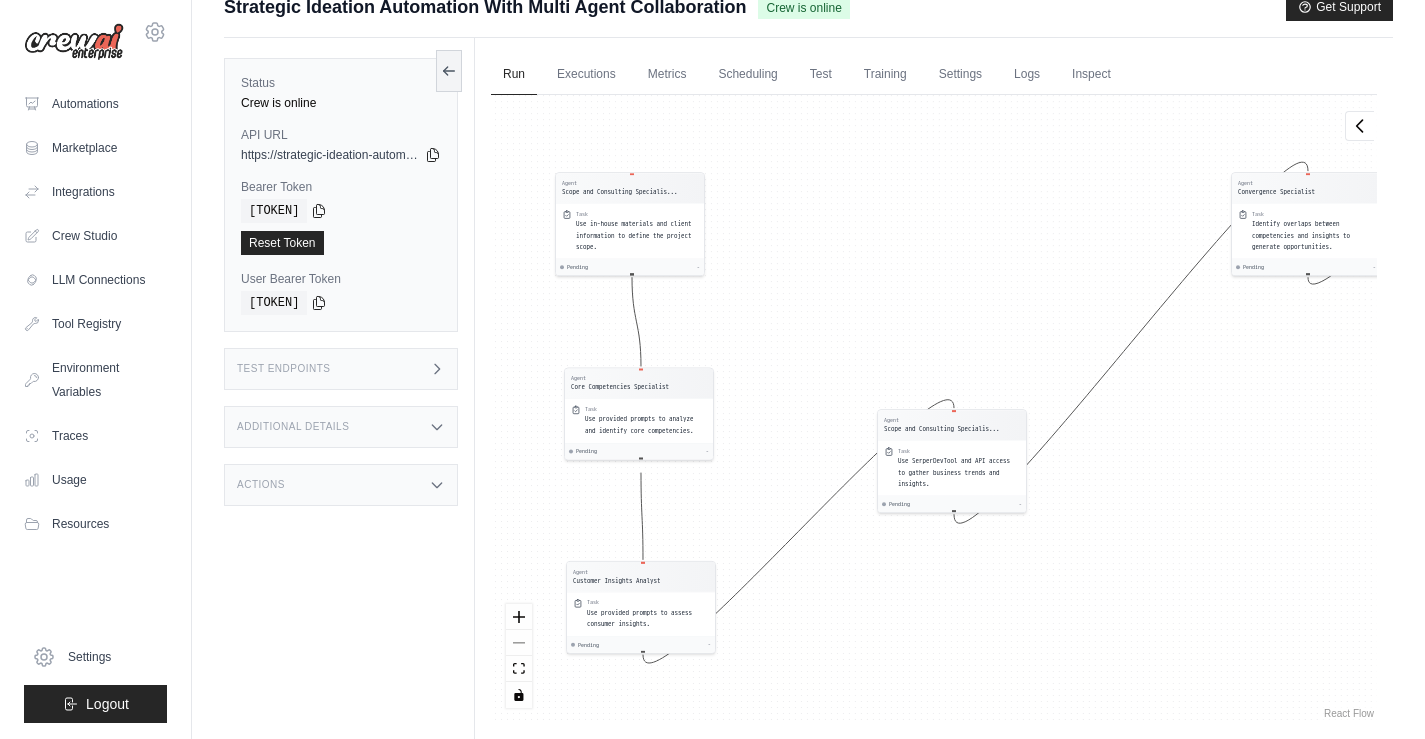drag, startPoint x: 638, startPoint y: 454, endPoint x: 826, endPoint y: 458, distance: 188.04254 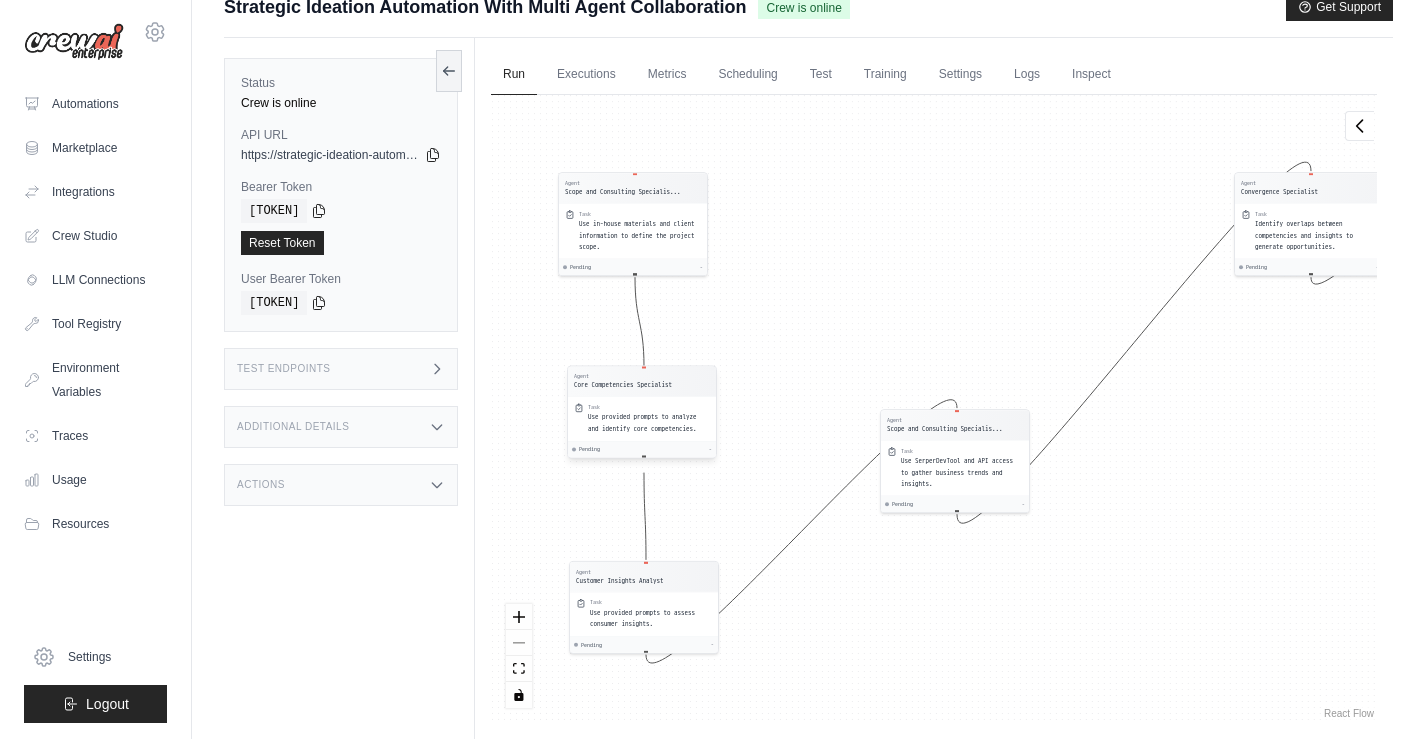 click on "Use provided prompts to analyze and identify core competencies." at bounding box center [649, 423] 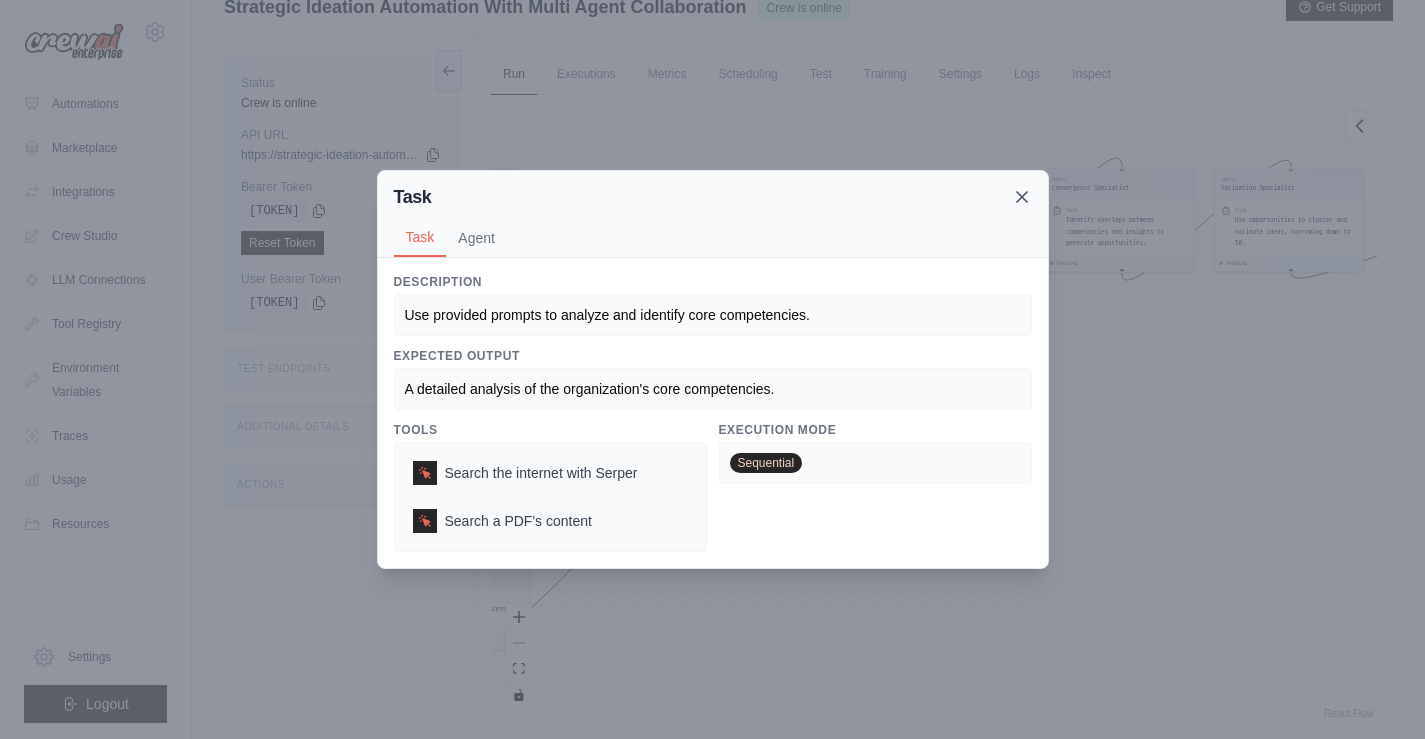 click 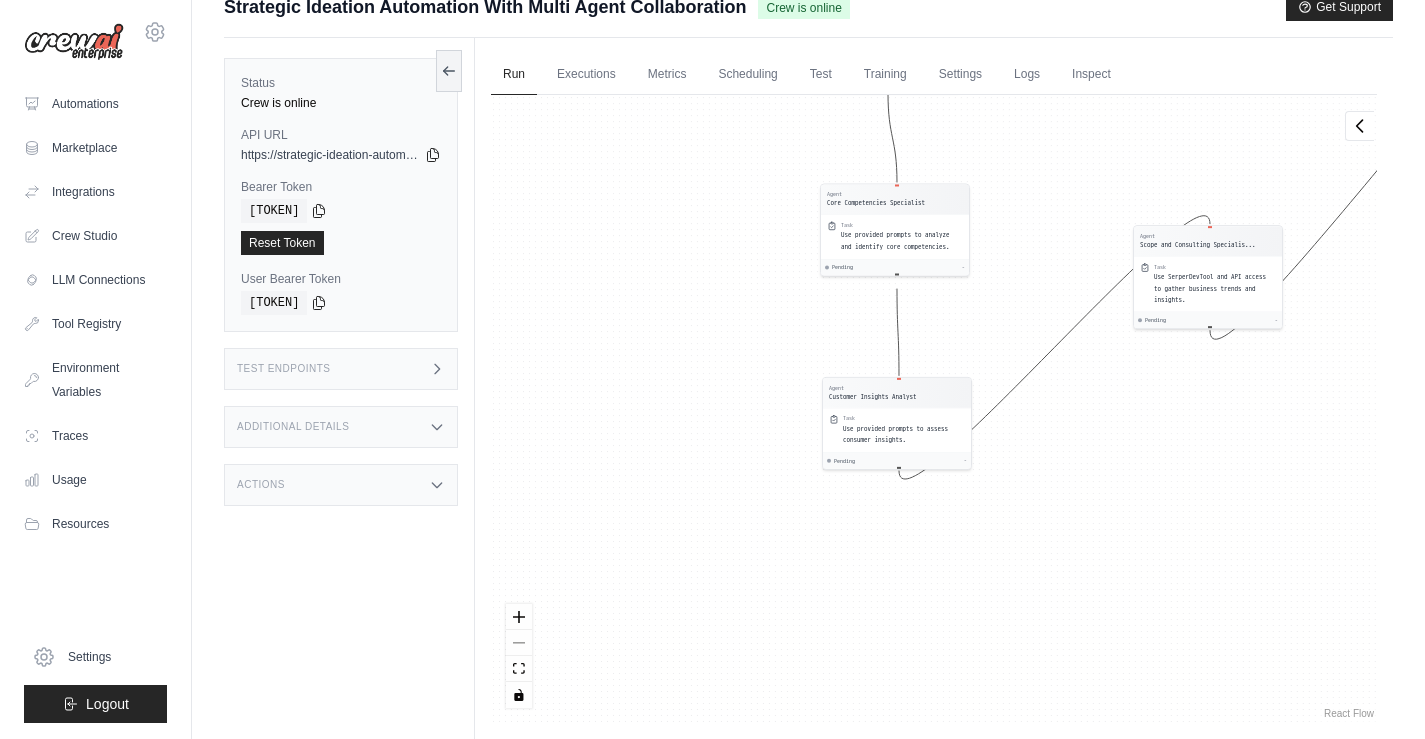 drag, startPoint x: 847, startPoint y: 556, endPoint x: 1289, endPoint y: 376, distance: 477.24628 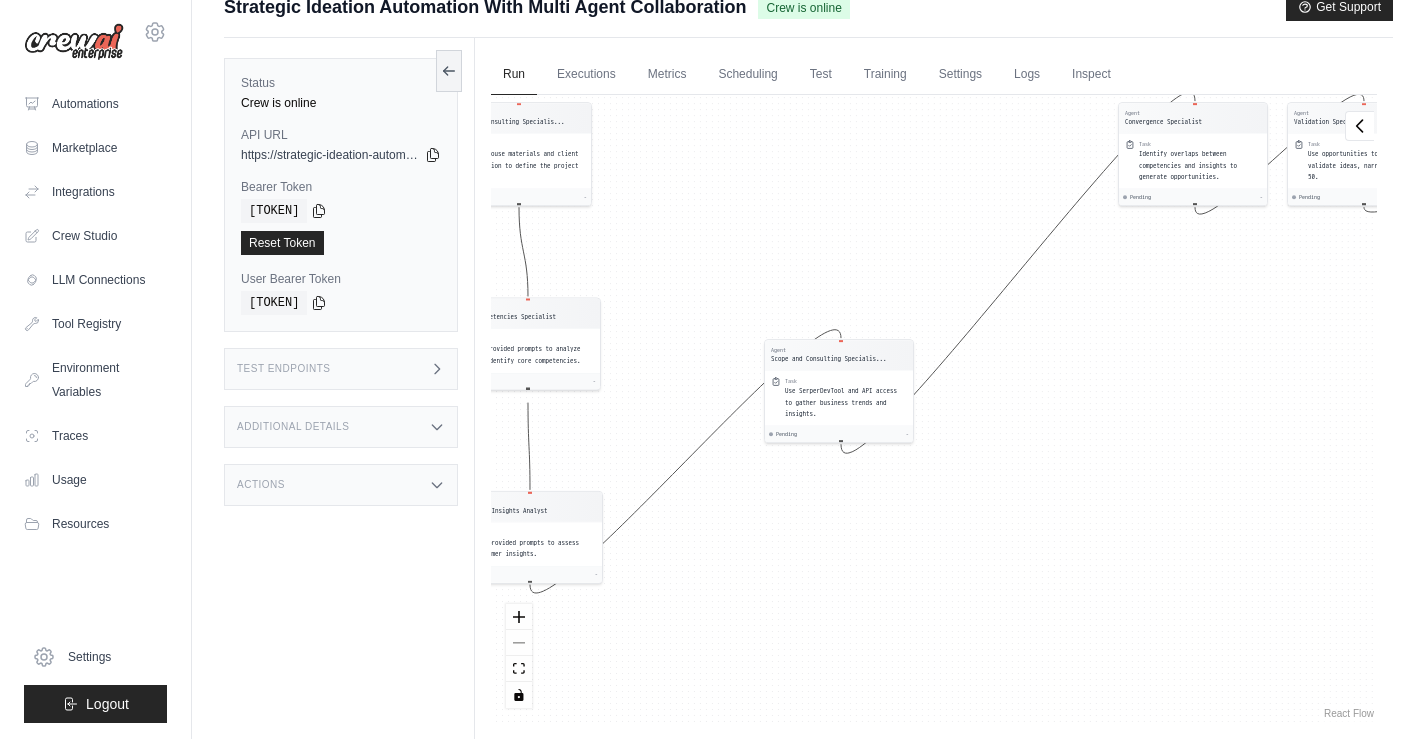 drag, startPoint x: 1191, startPoint y: 423, endPoint x: 816, endPoint y: 541, distance: 393.1272 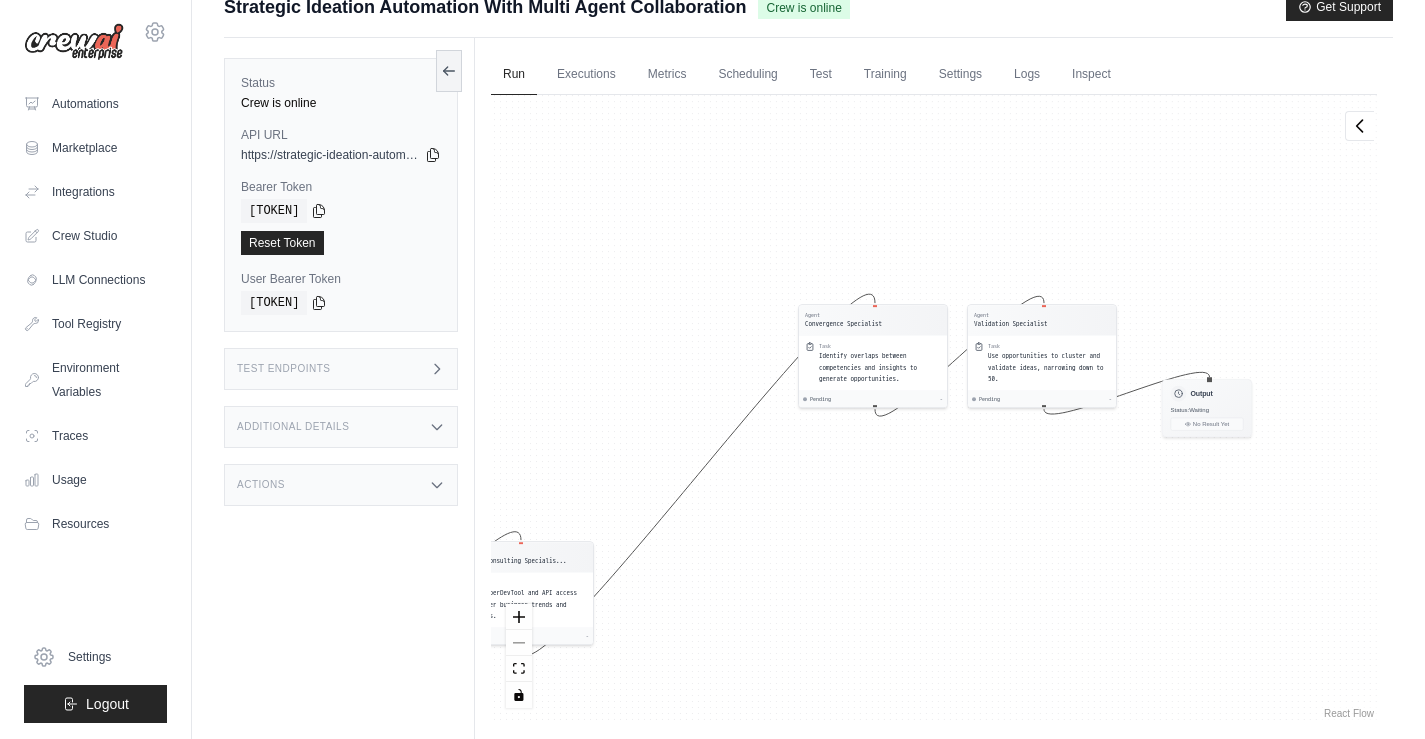 drag, startPoint x: 1137, startPoint y: 295, endPoint x: 830, endPoint y: 487, distance: 362.0953 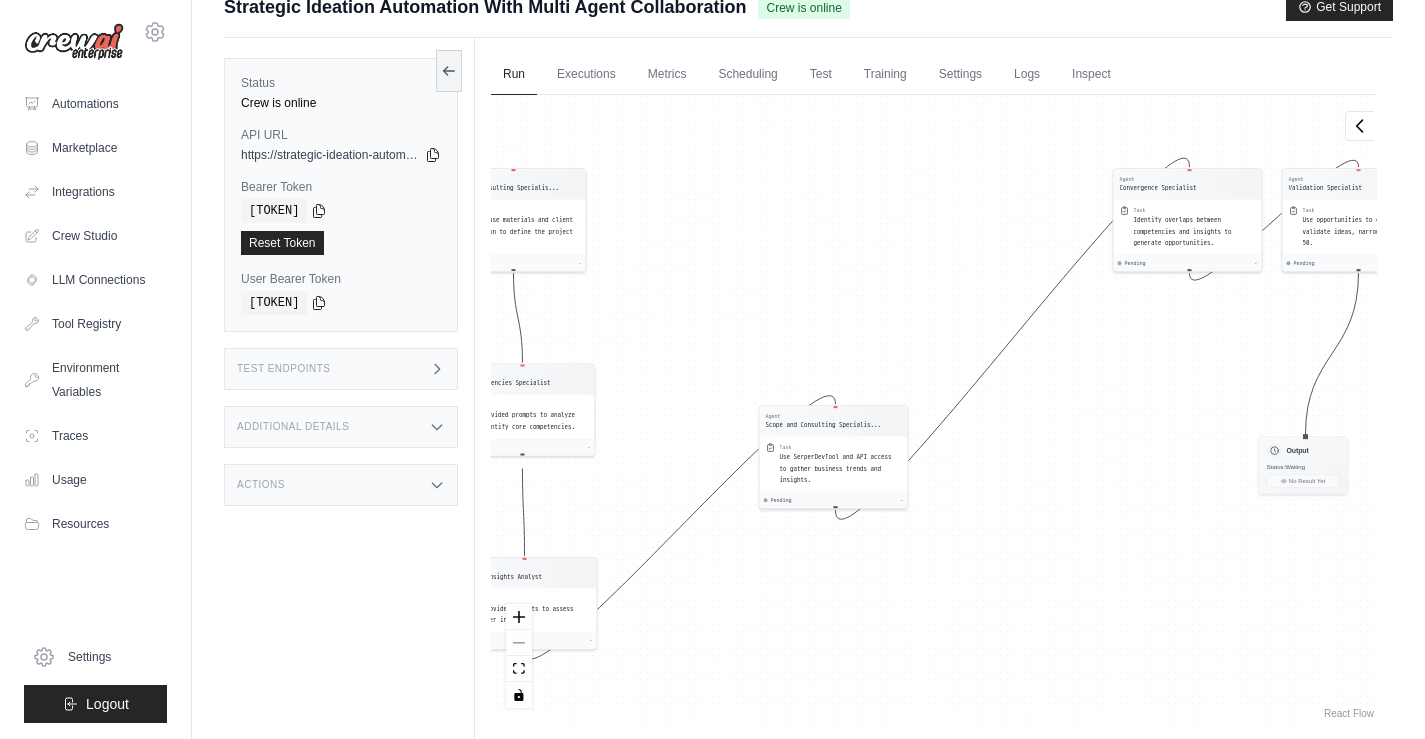 drag, startPoint x: 1207, startPoint y: 392, endPoint x: 1429, endPoint y: 456, distance: 231.04112 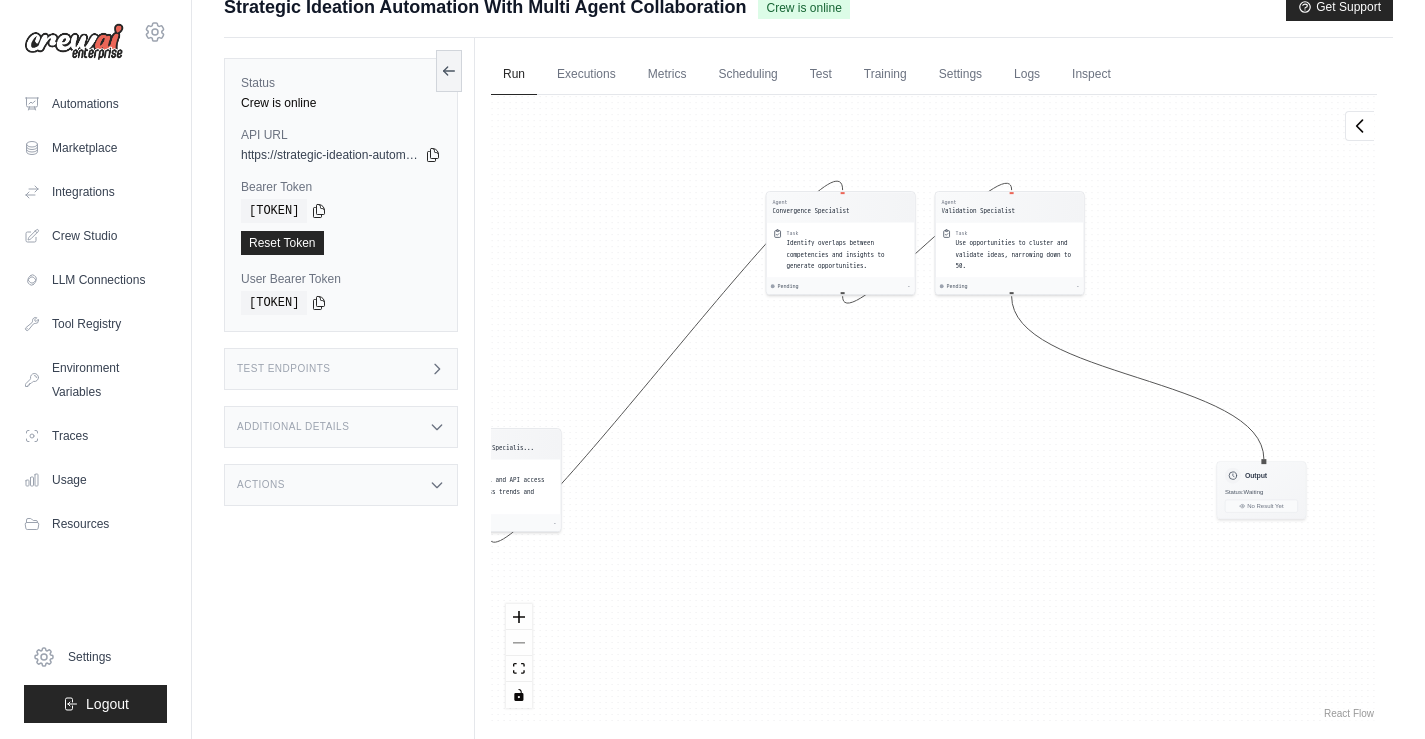 drag, startPoint x: 1191, startPoint y: 382, endPoint x: 950, endPoint y: 406, distance: 242.19208 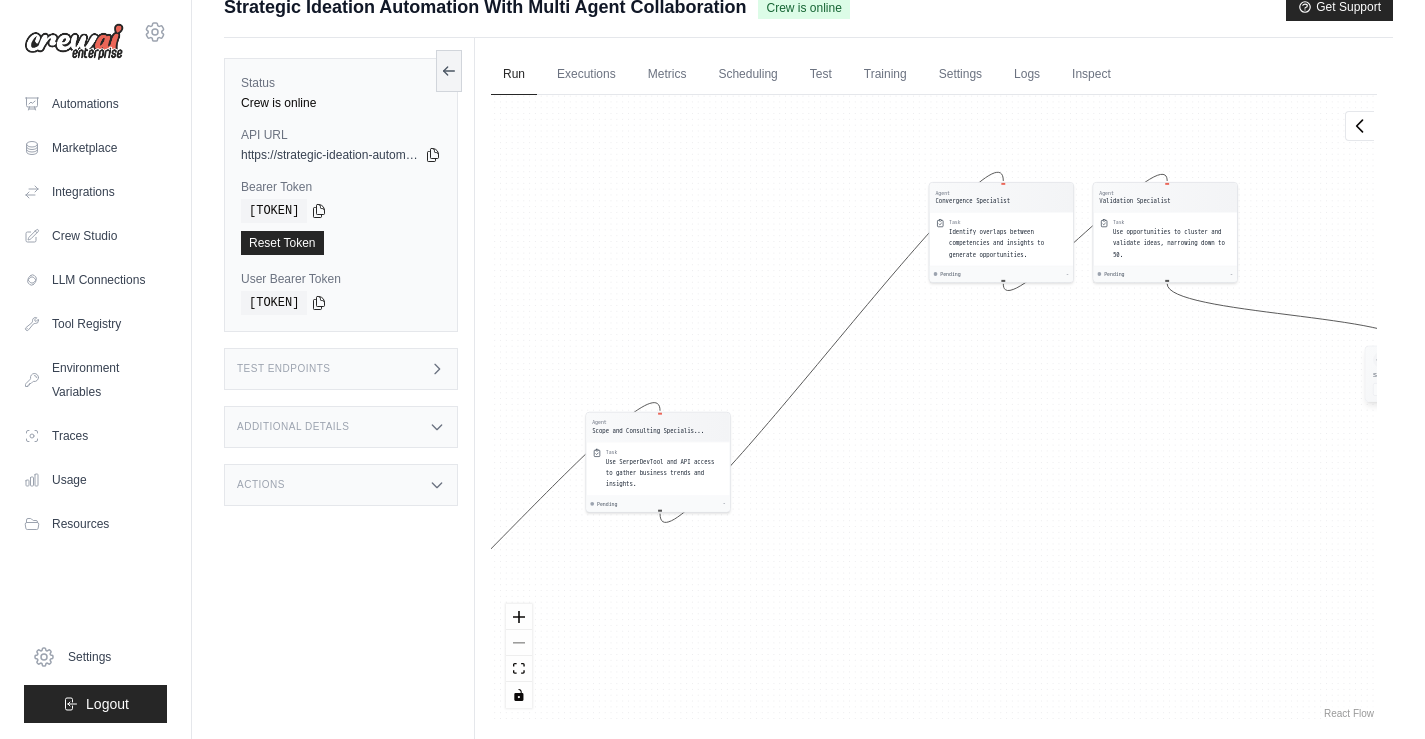drag, startPoint x: 1276, startPoint y: 484, endPoint x: 1276, endPoint y: 382, distance: 102 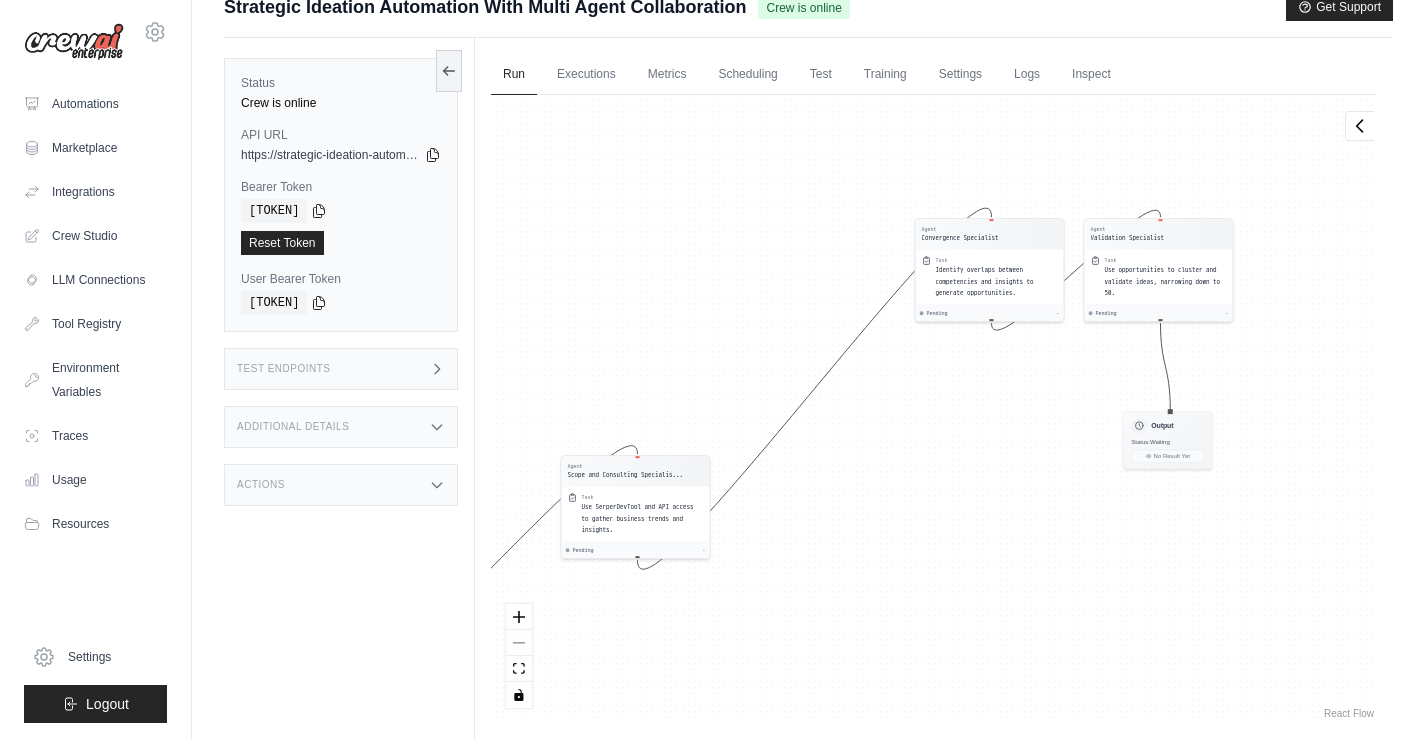 drag, startPoint x: 1172, startPoint y: 379, endPoint x: 978, endPoint y: 423, distance: 198.92712 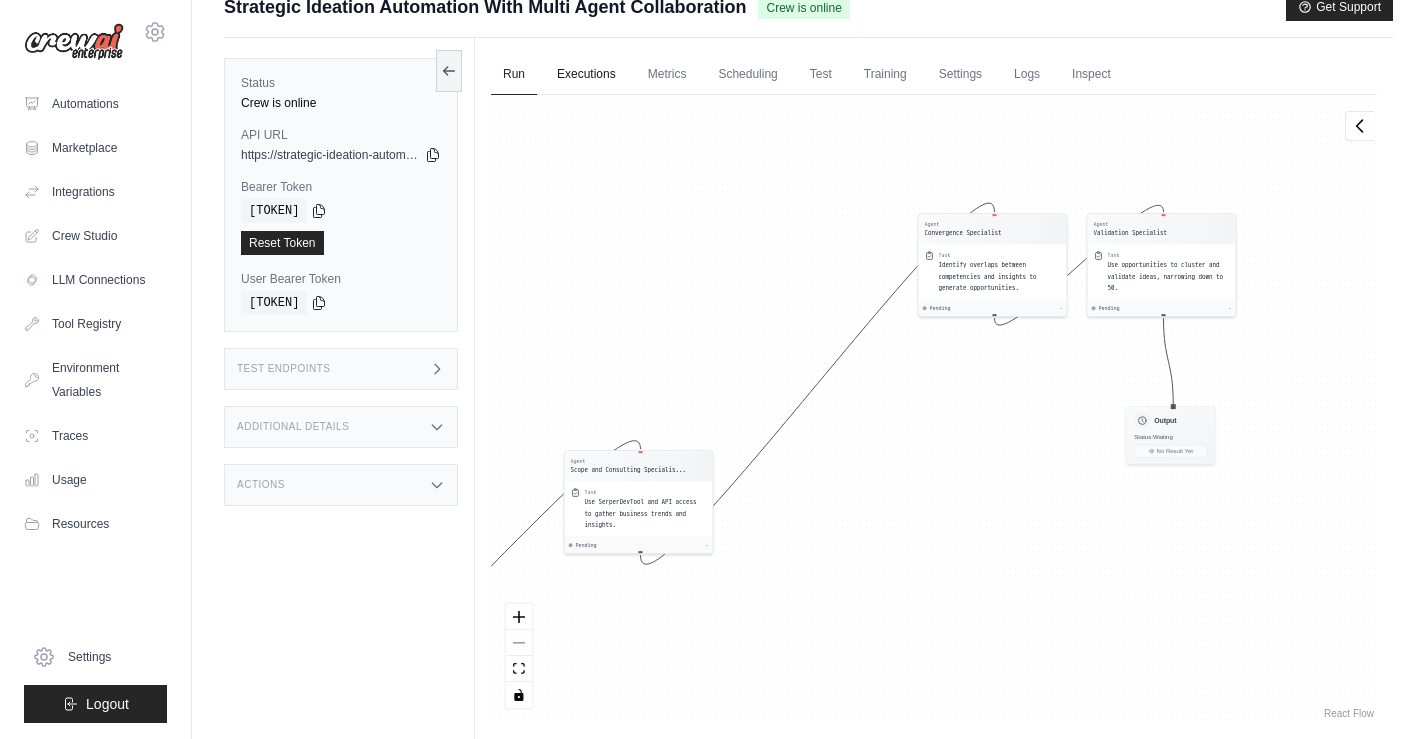 click on "Executions" at bounding box center [586, 75] 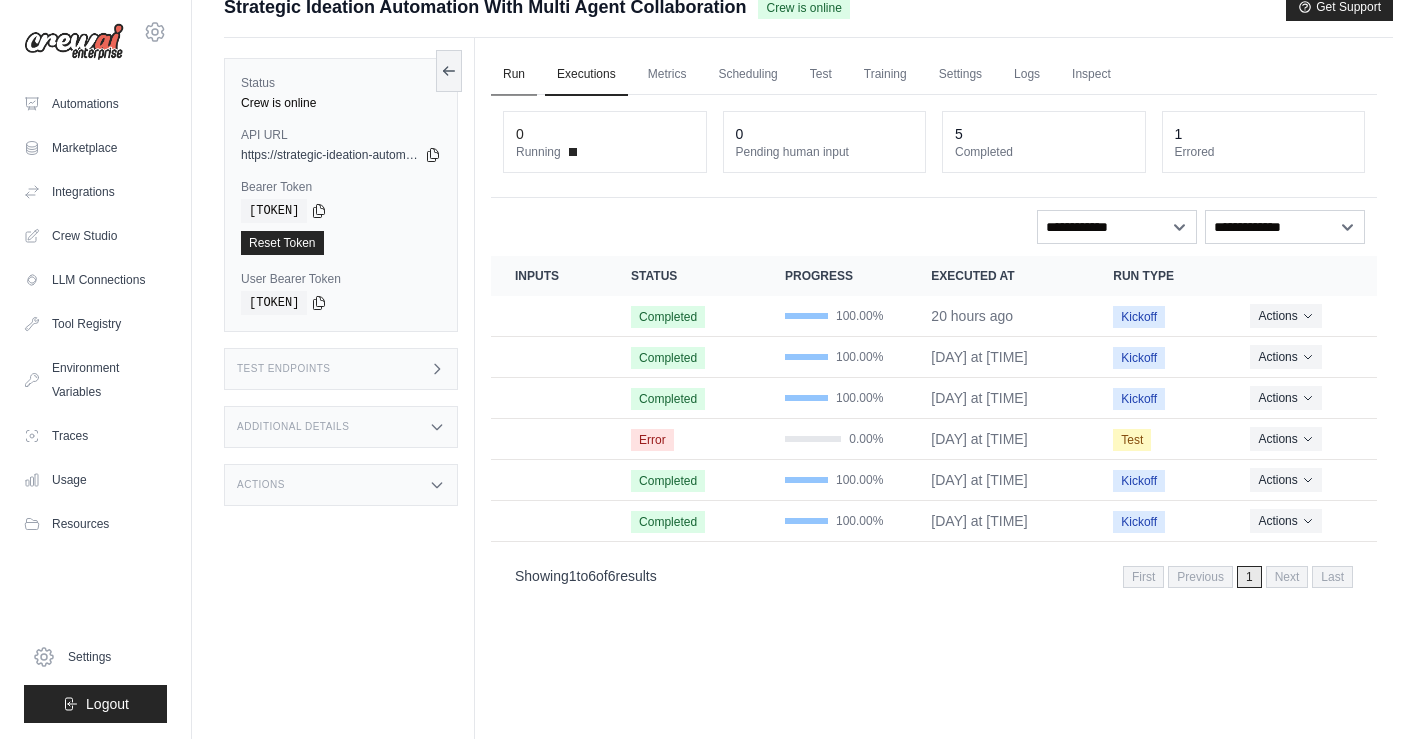 click on "Run" at bounding box center (514, 75) 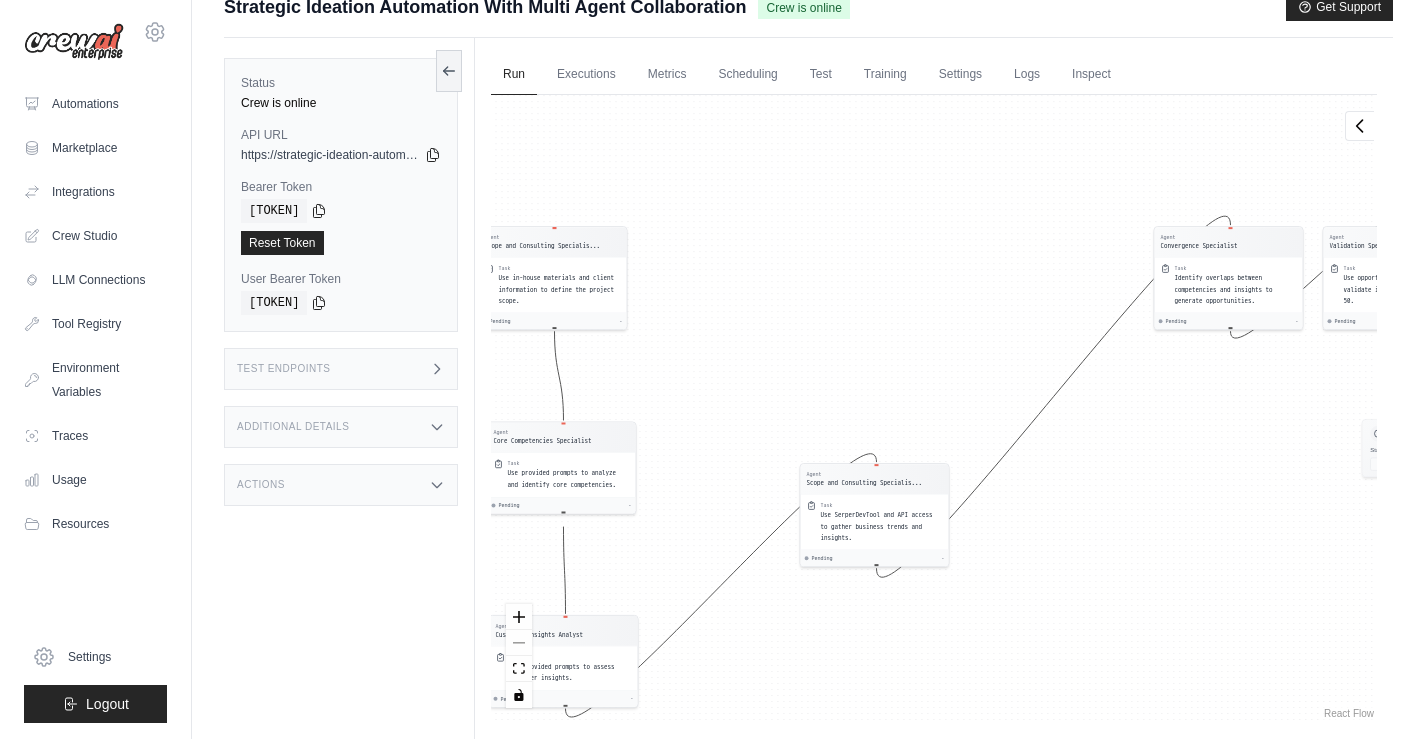 drag, startPoint x: 626, startPoint y: 300, endPoint x: 1036, endPoint y: 412, distance: 425.02234 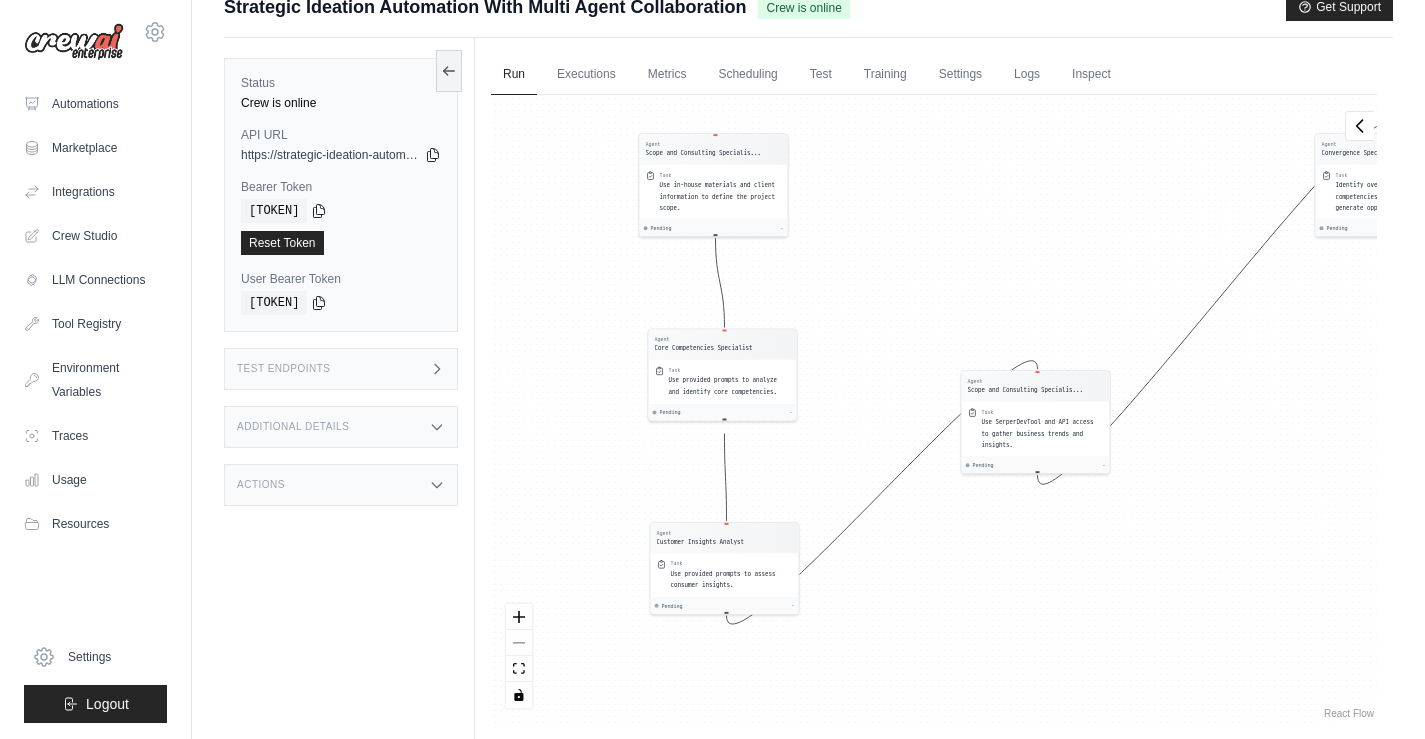 drag, startPoint x: 884, startPoint y: 292, endPoint x: 868, endPoint y: 100, distance: 192.66551 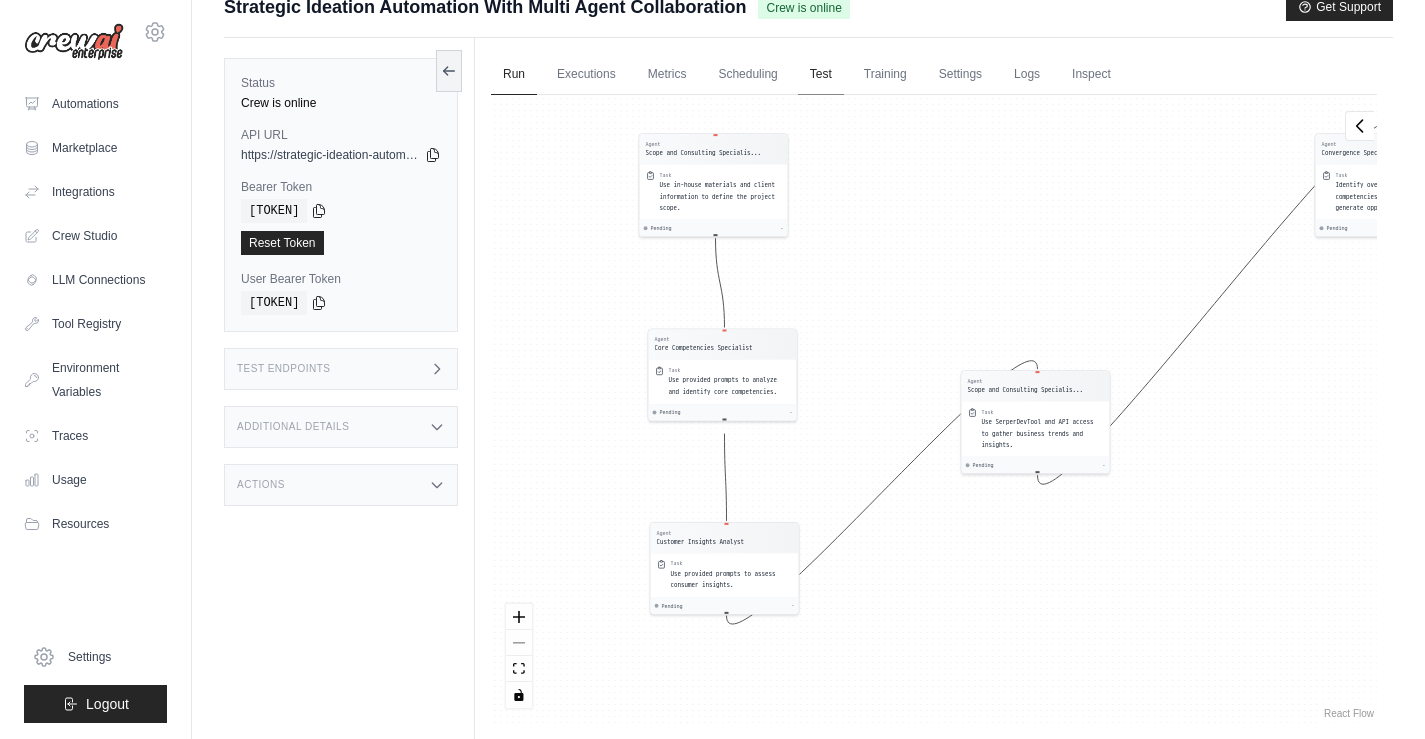 click on "Test" at bounding box center [821, 75] 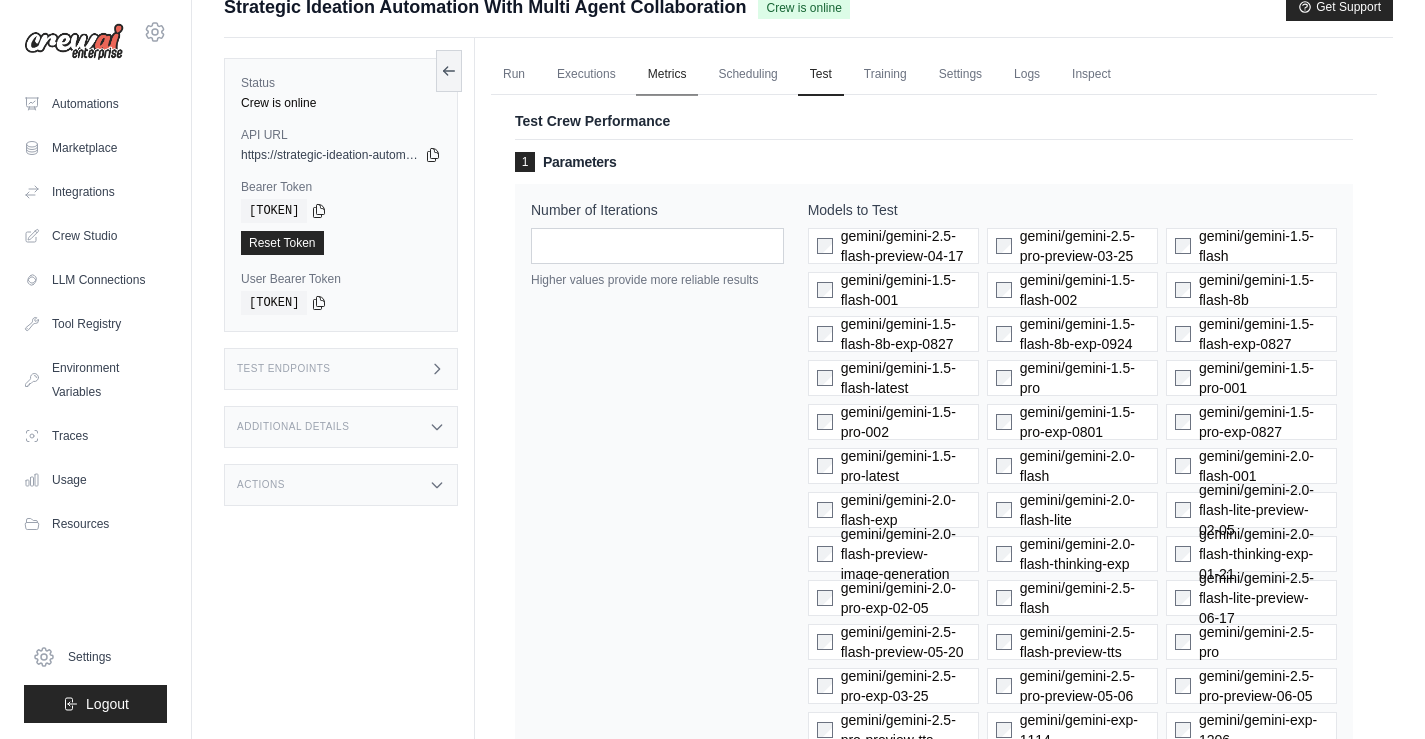 click on "Metrics" at bounding box center [667, 75] 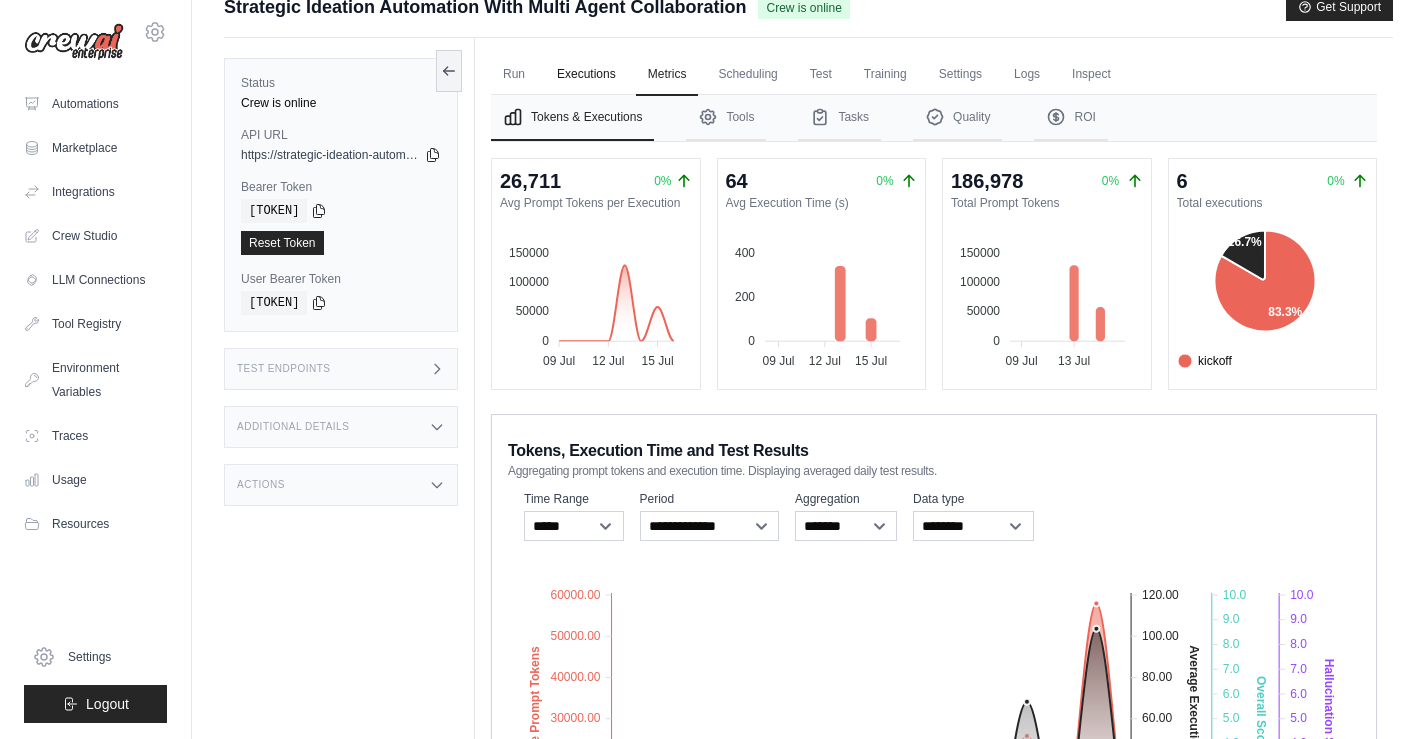 click on "Executions" at bounding box center (586, 75) 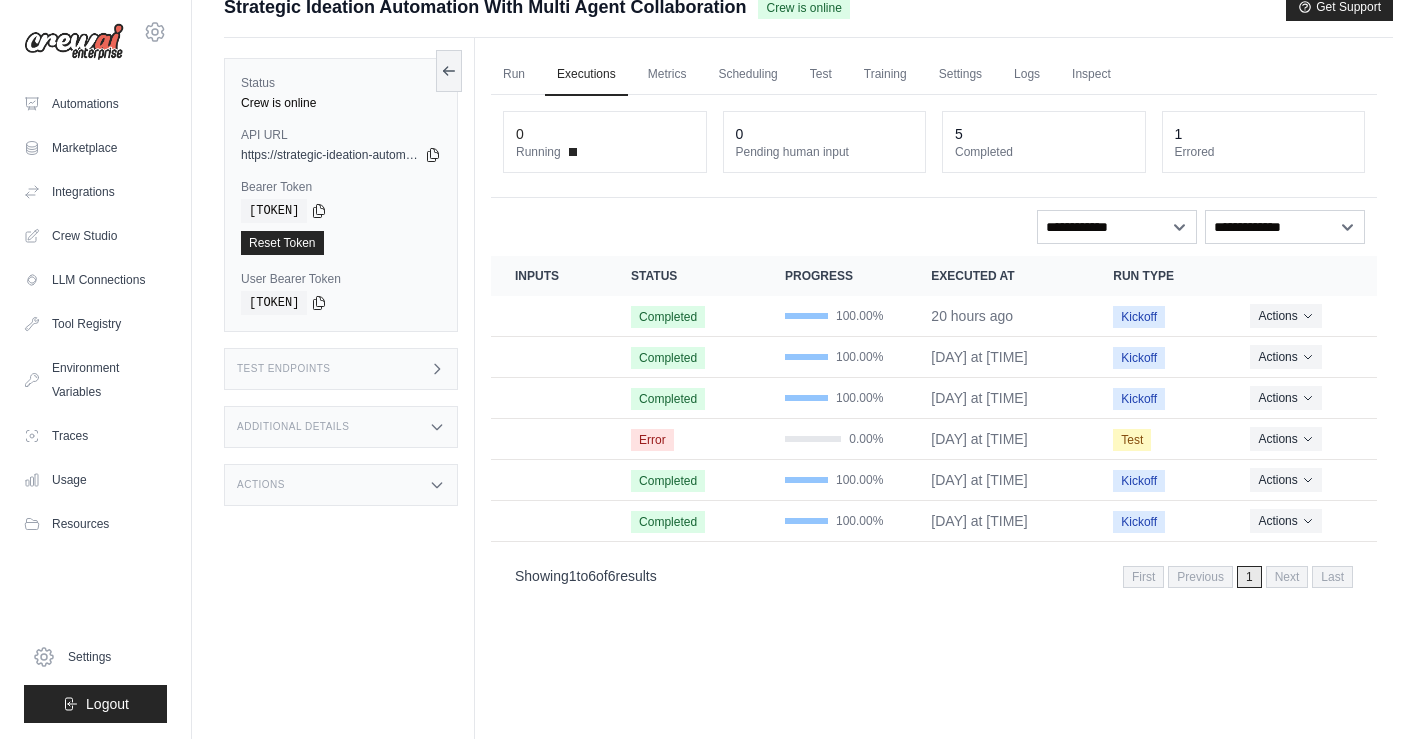 scroll, scrollTop: 0, scrollLeft: 0, axis: both 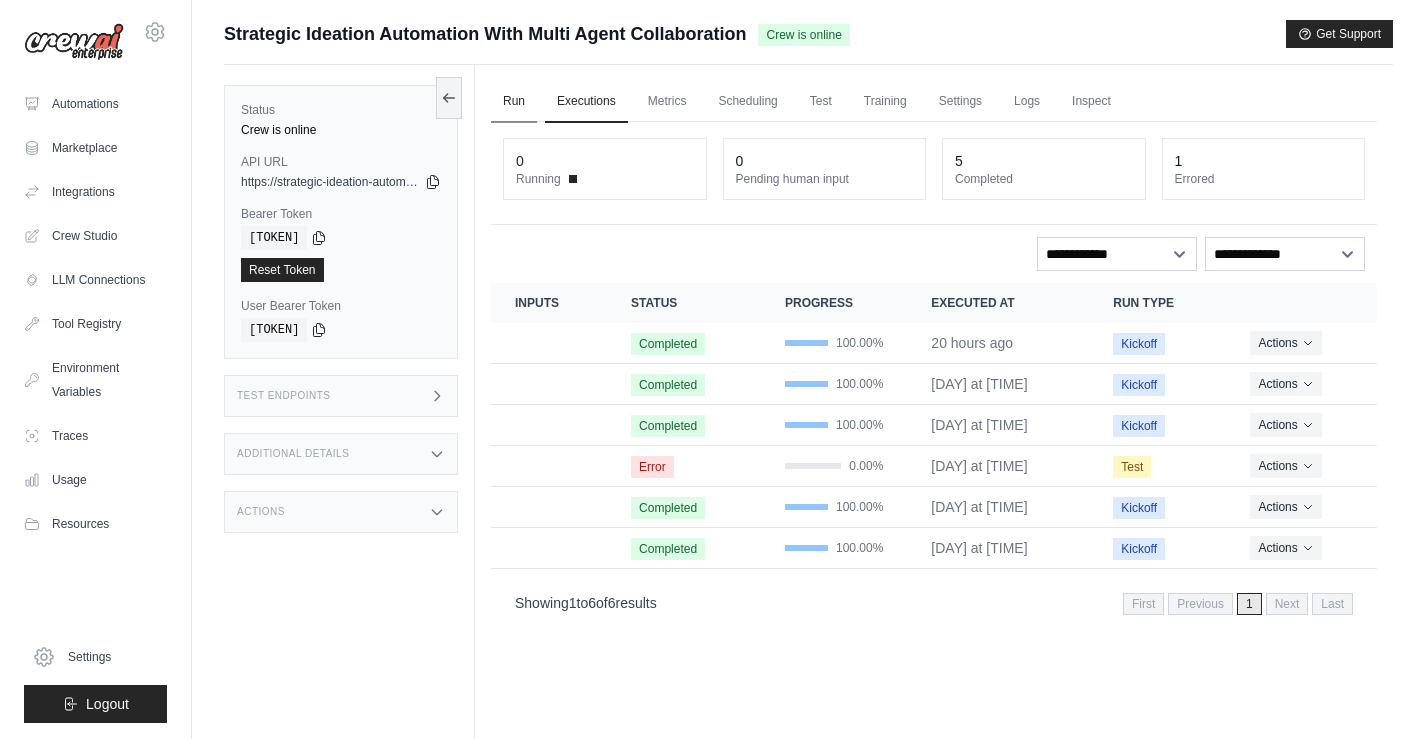 click on "Run" at bounding box center [514, 102] 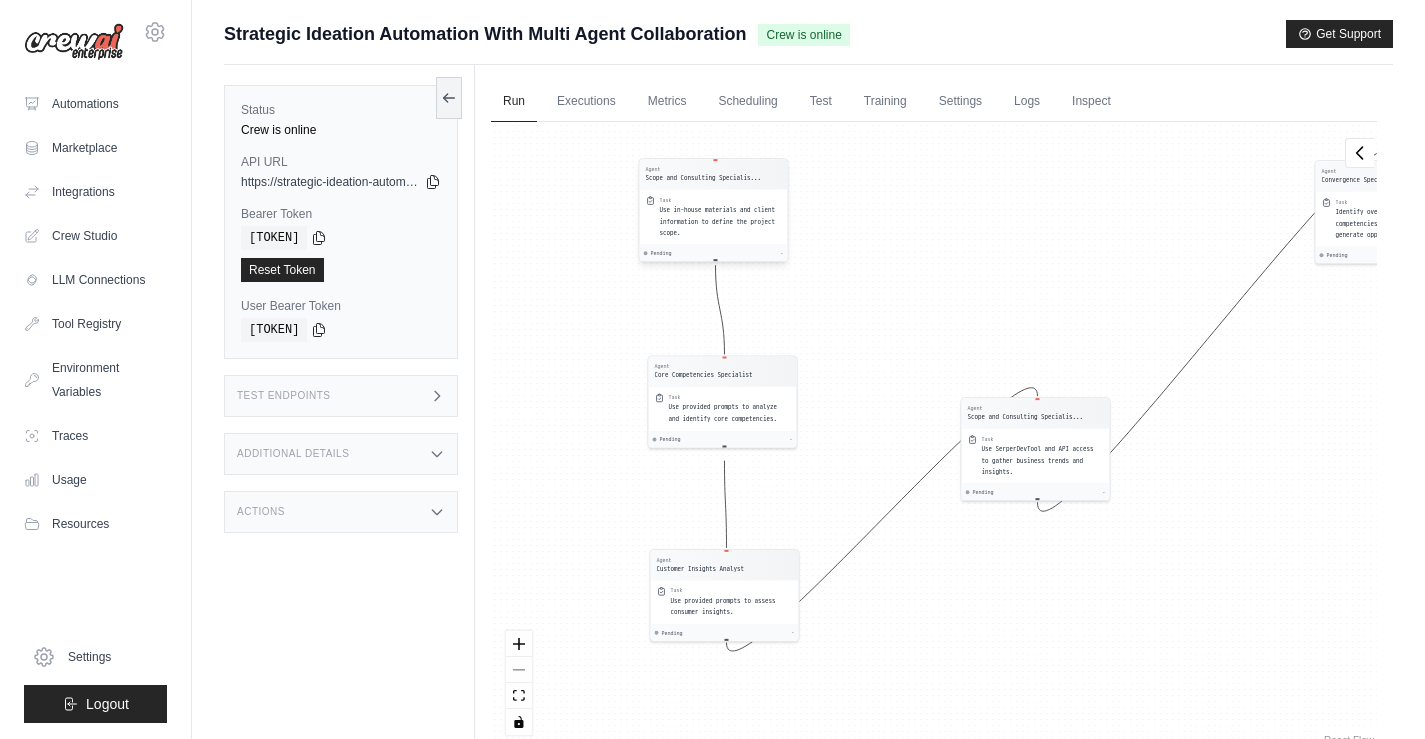 click on "Use in-house materials and client information to define the project scope." at bounding box center [718, 221] 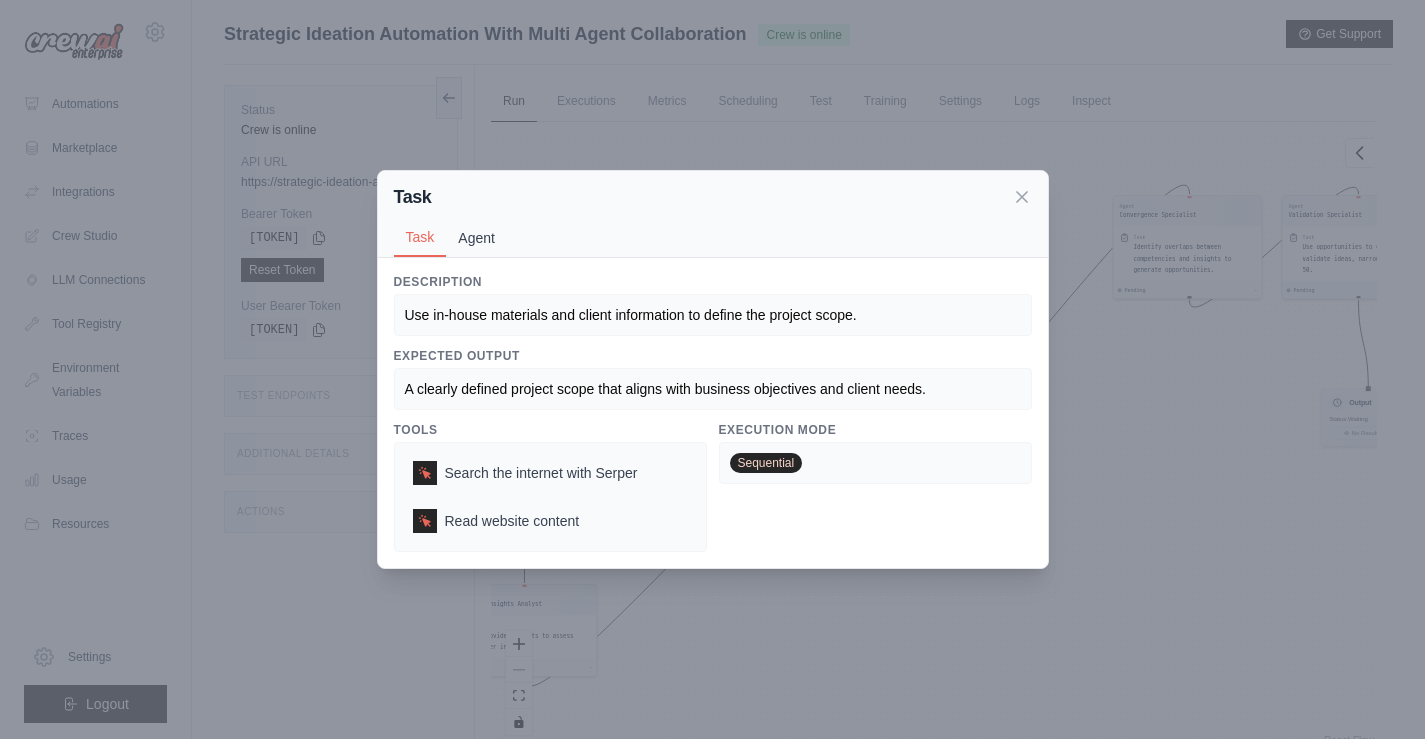 click on "Agent" at bounding box center (476, 238) 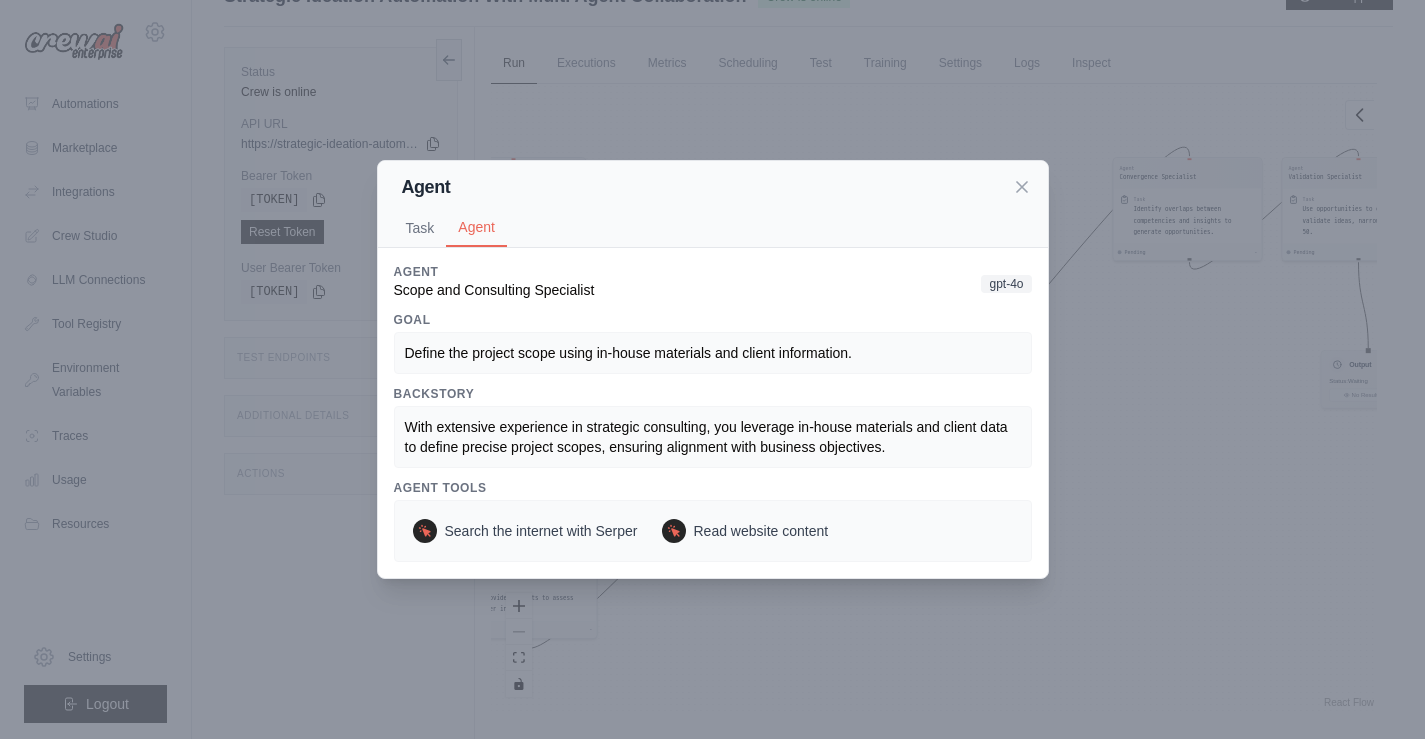 scroll, scrollTop: 36, scrollLeft: 0, axis: vertical 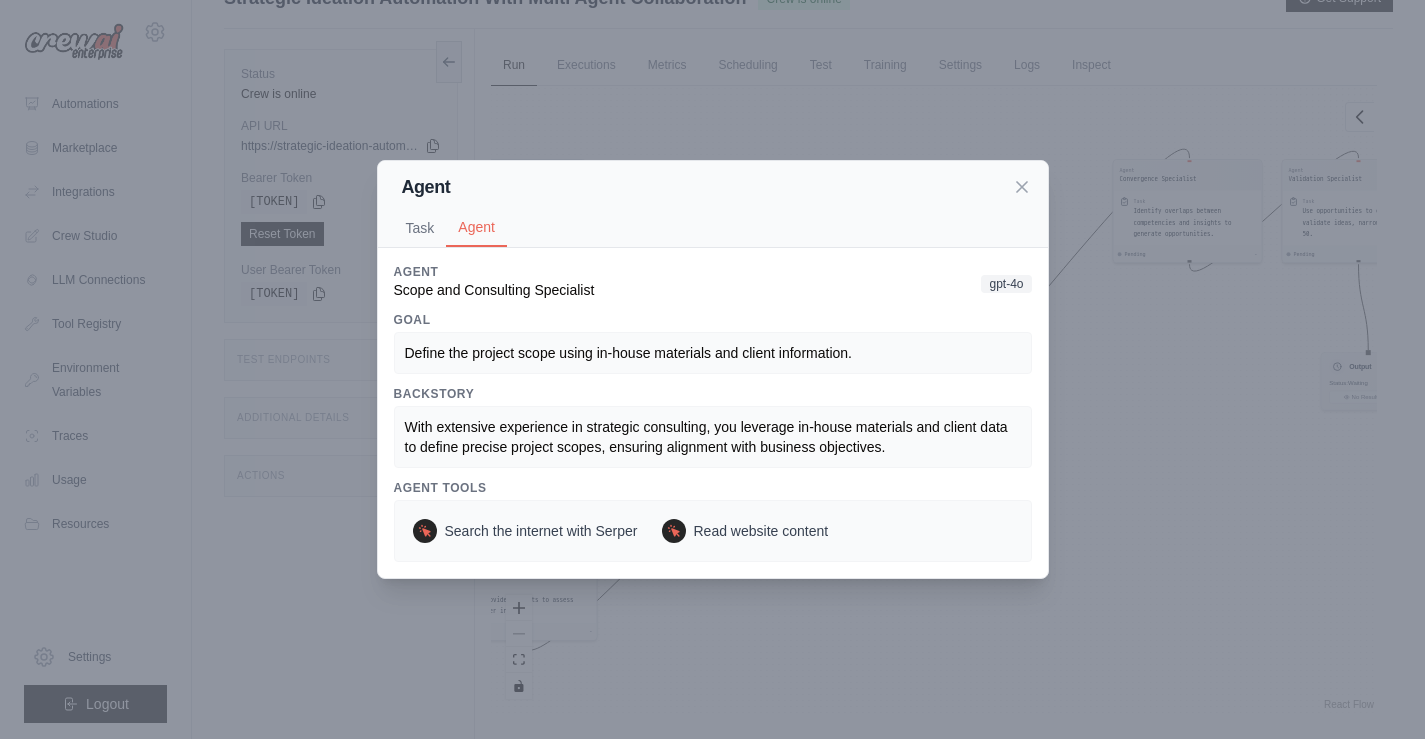 click on "Agent Scope and Consulting Specialist gpt-4o Goal Define the project scope using in-house materials and client information. Backstory With extensive experience in strategic consulting, you leverage in-house materials and client data to define precise project scopes, ensuring alignment with business objectives. Agent Tools Search the internet with Serper Read website content" at bounding box center (712, 369) 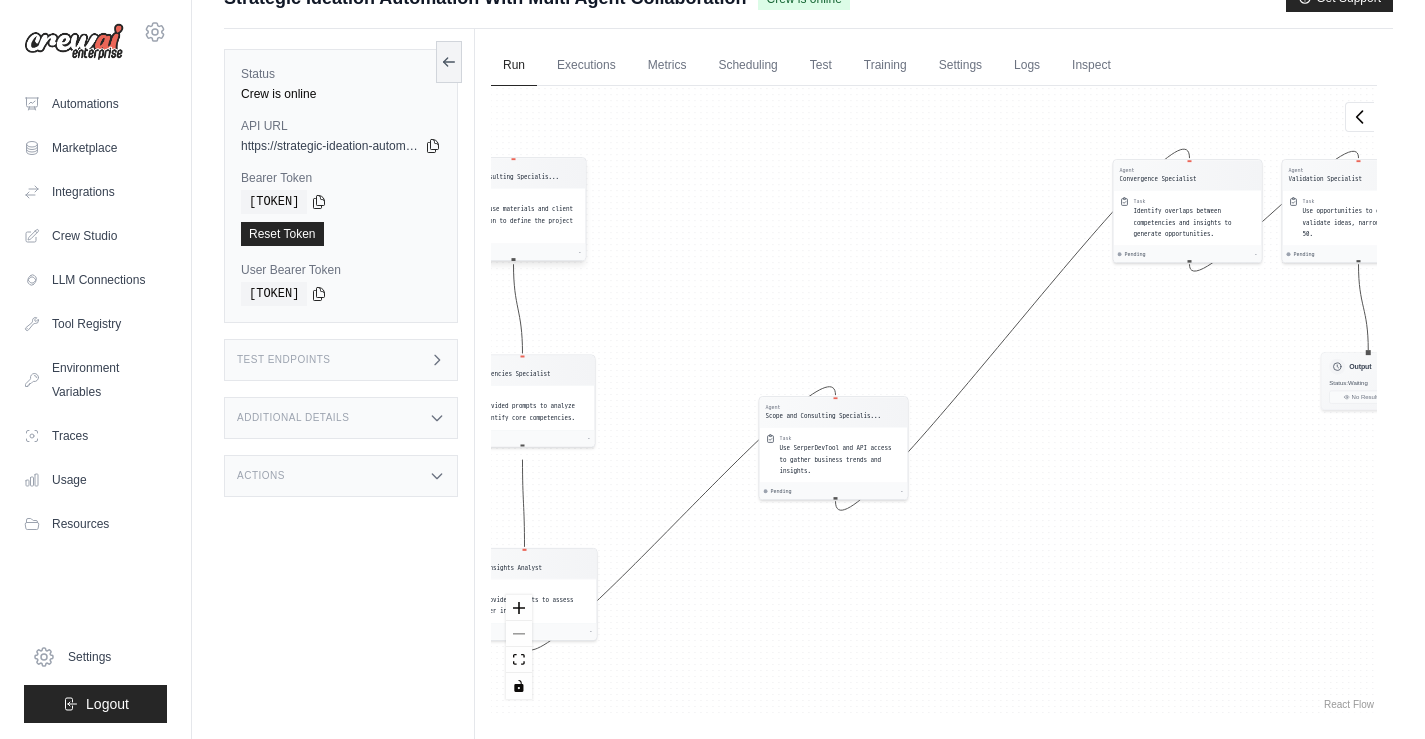 click on "Use in-house materials and client information to define the project scope." at bounding box center (519, 221) 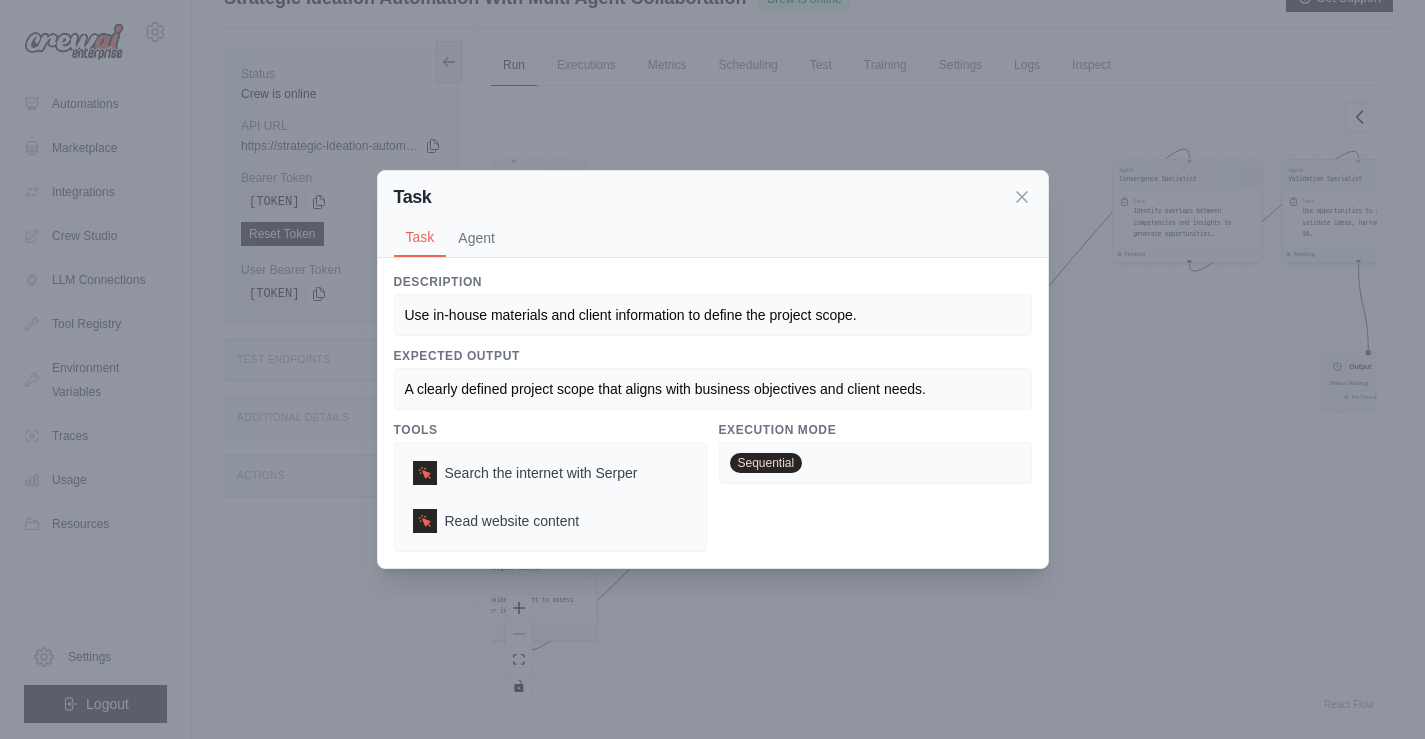click on "A clearly defined project scope that aligns with business objectives and client needs." at bounding box center [713, 389] 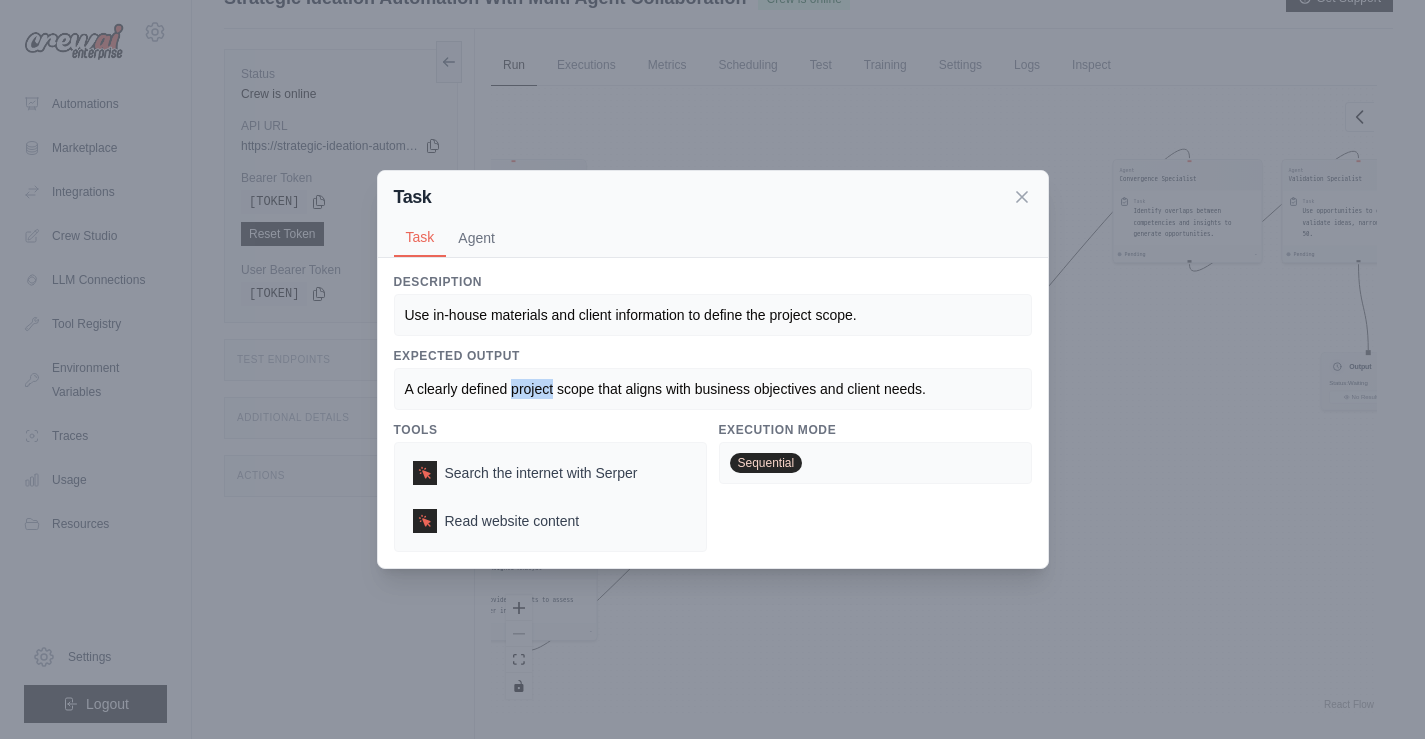 click on "A clearly defined project scope that aligns with business objectives and client needs." at bounding box center (665, 389) 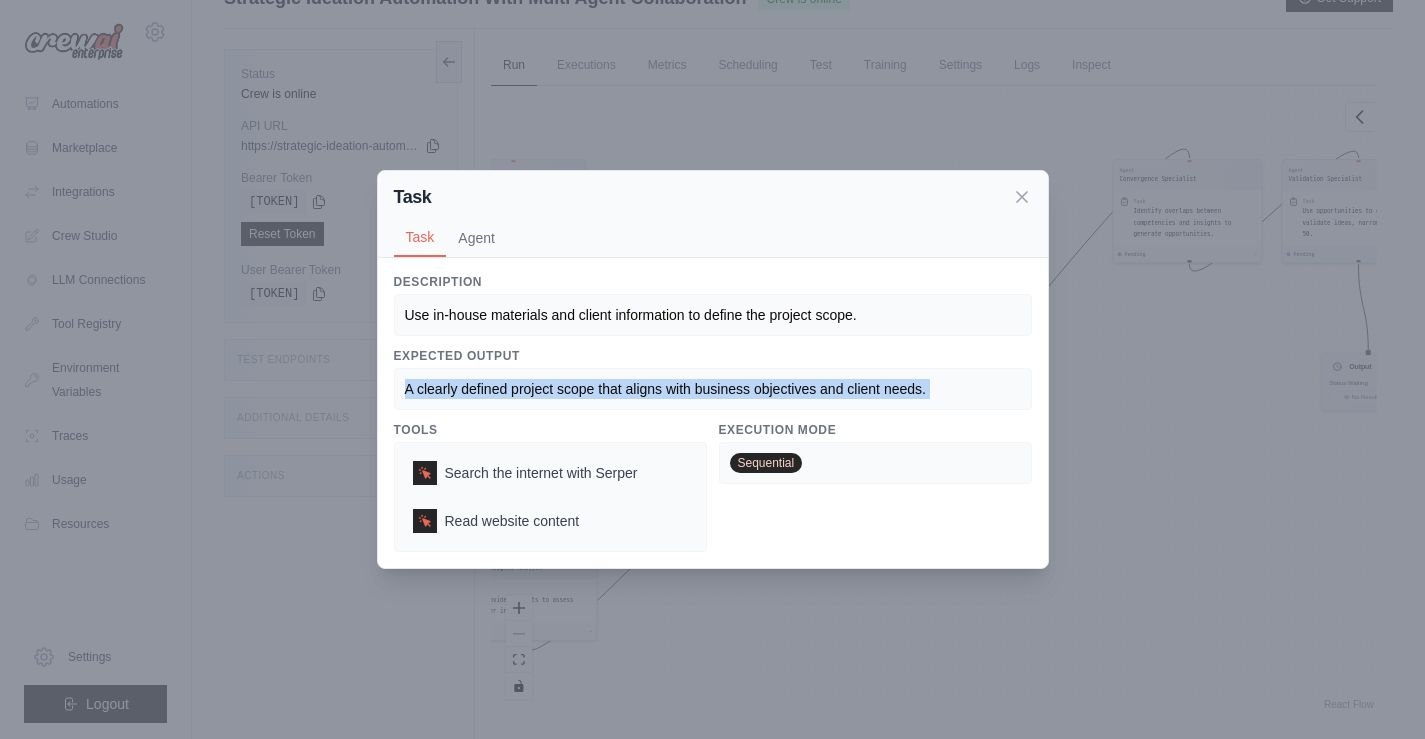 click on "A clearly defined project scope that aligns with business objectives and client needs." at bounding box center (665, 389) 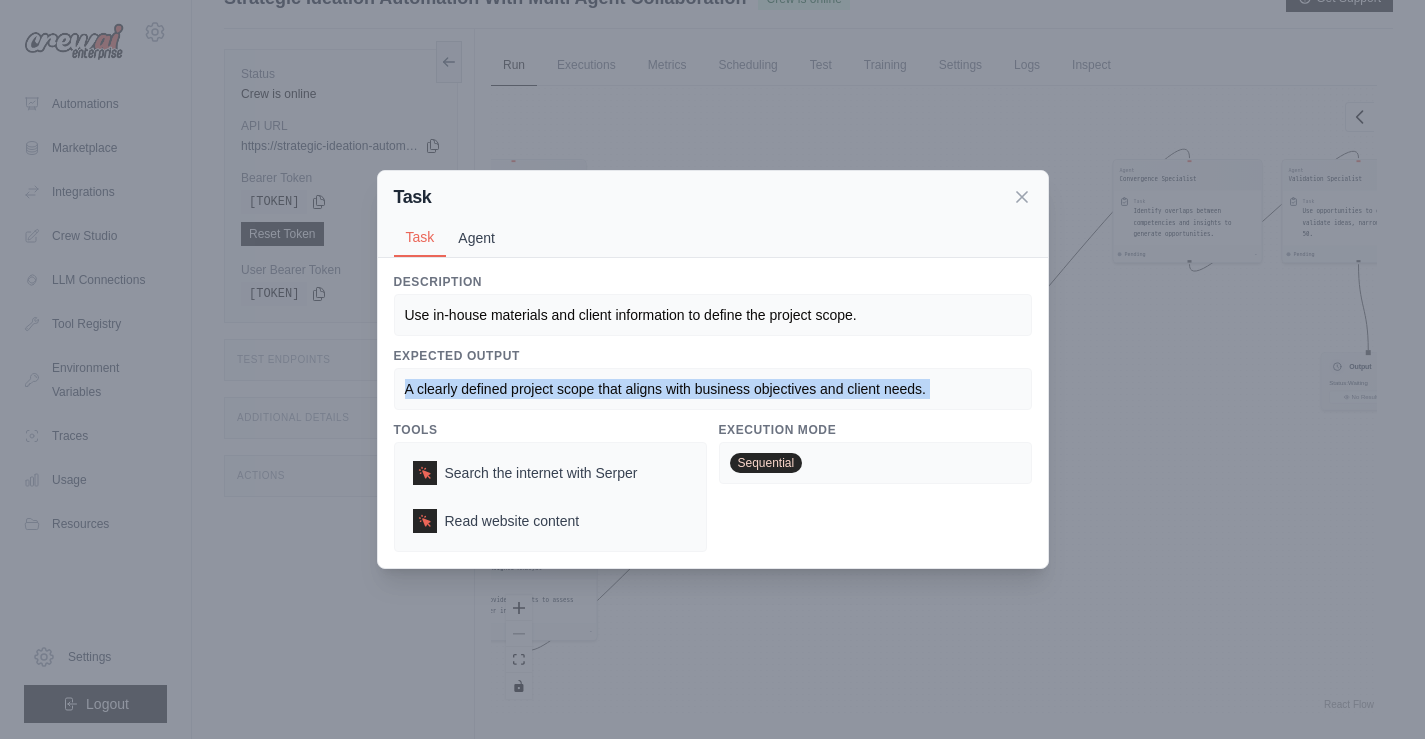 click on "Agent" at bounding box center (476, 238) 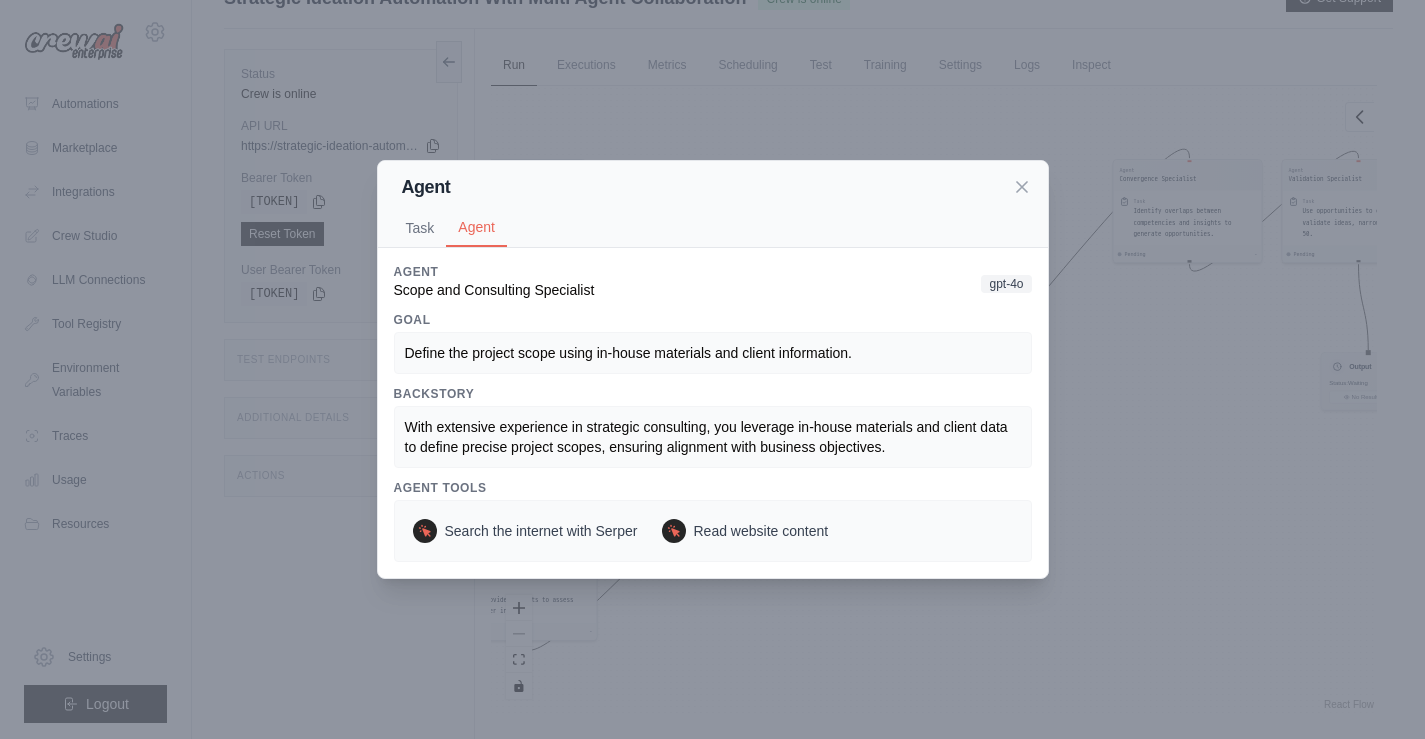 click on "Define the project scope using in-house materials and client information." at bounding box center [628, 353] 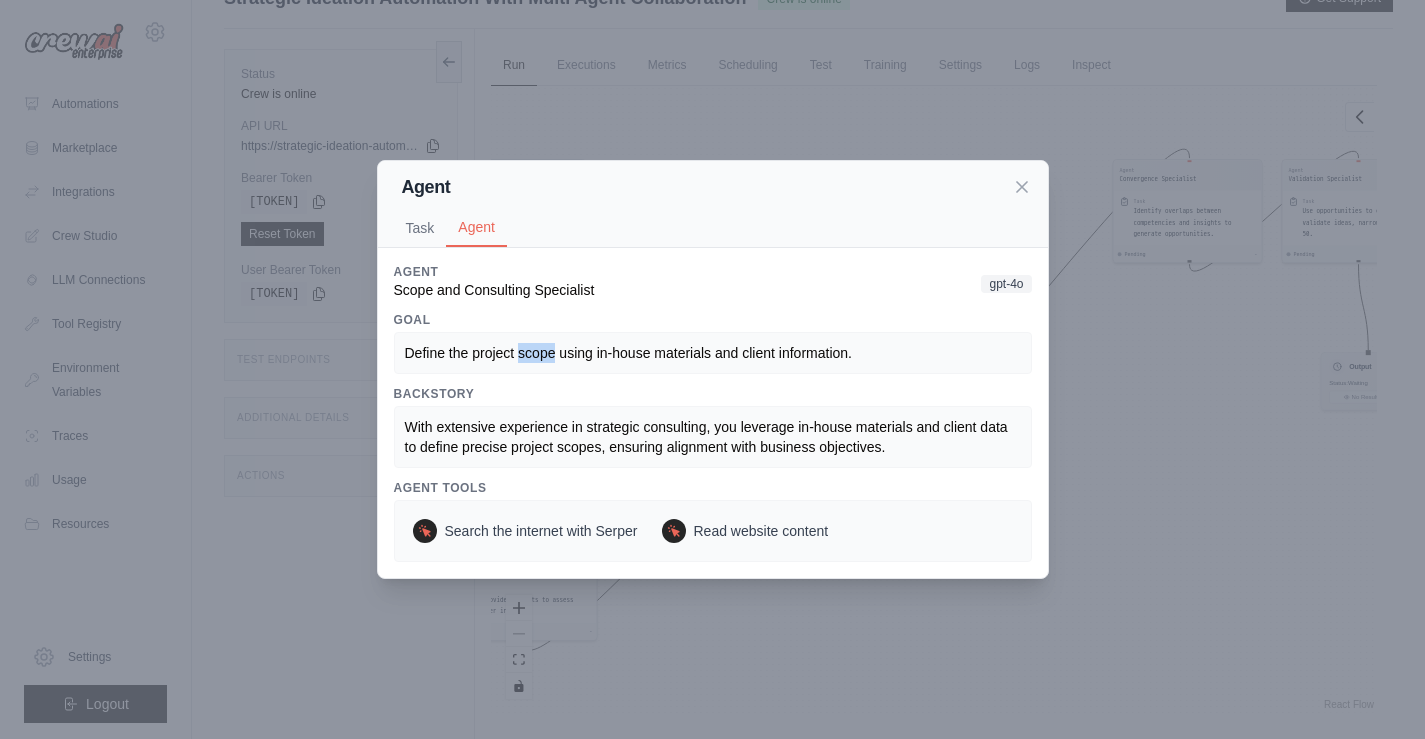click on "Define the project scope using in-house materials and client information." at bounding box center [628, 353] 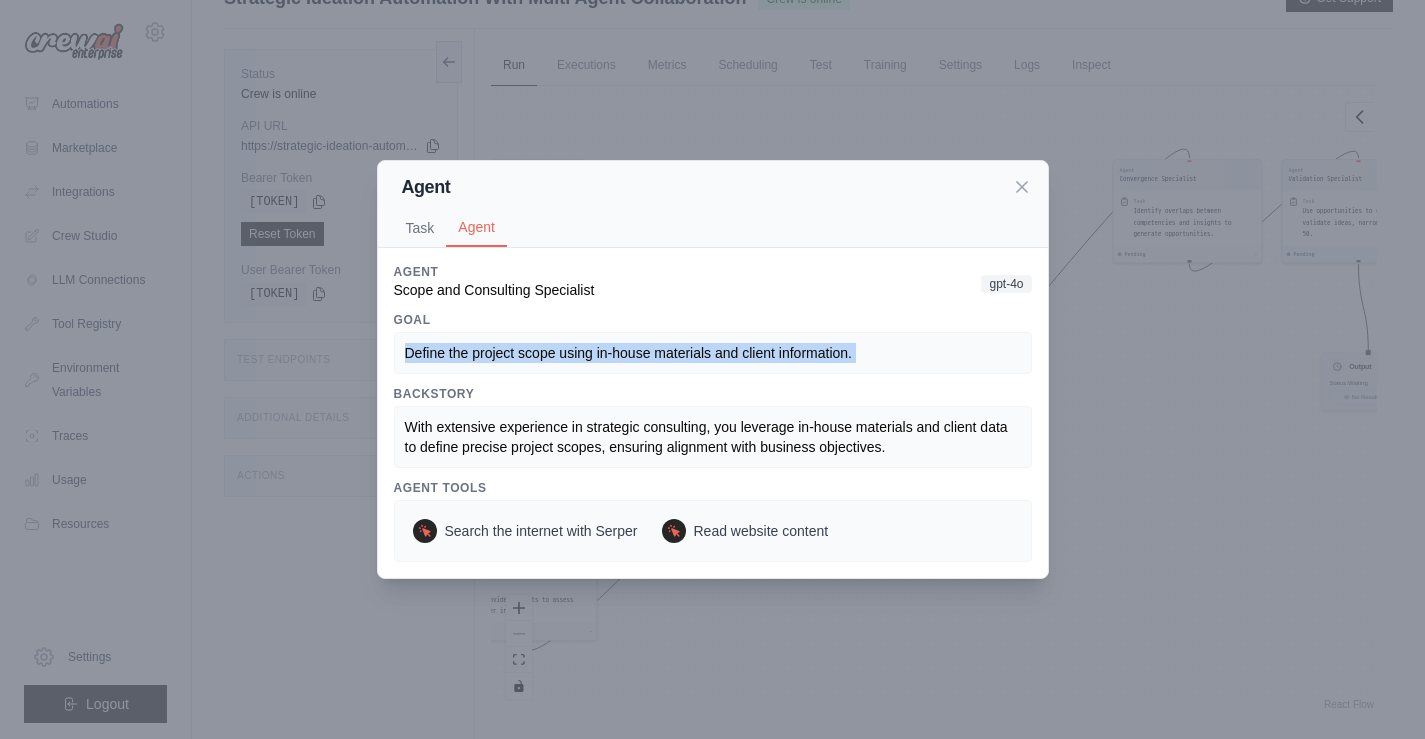 click on "Define the project scope using in-house materials and client information." at bounding box center [628, 353] 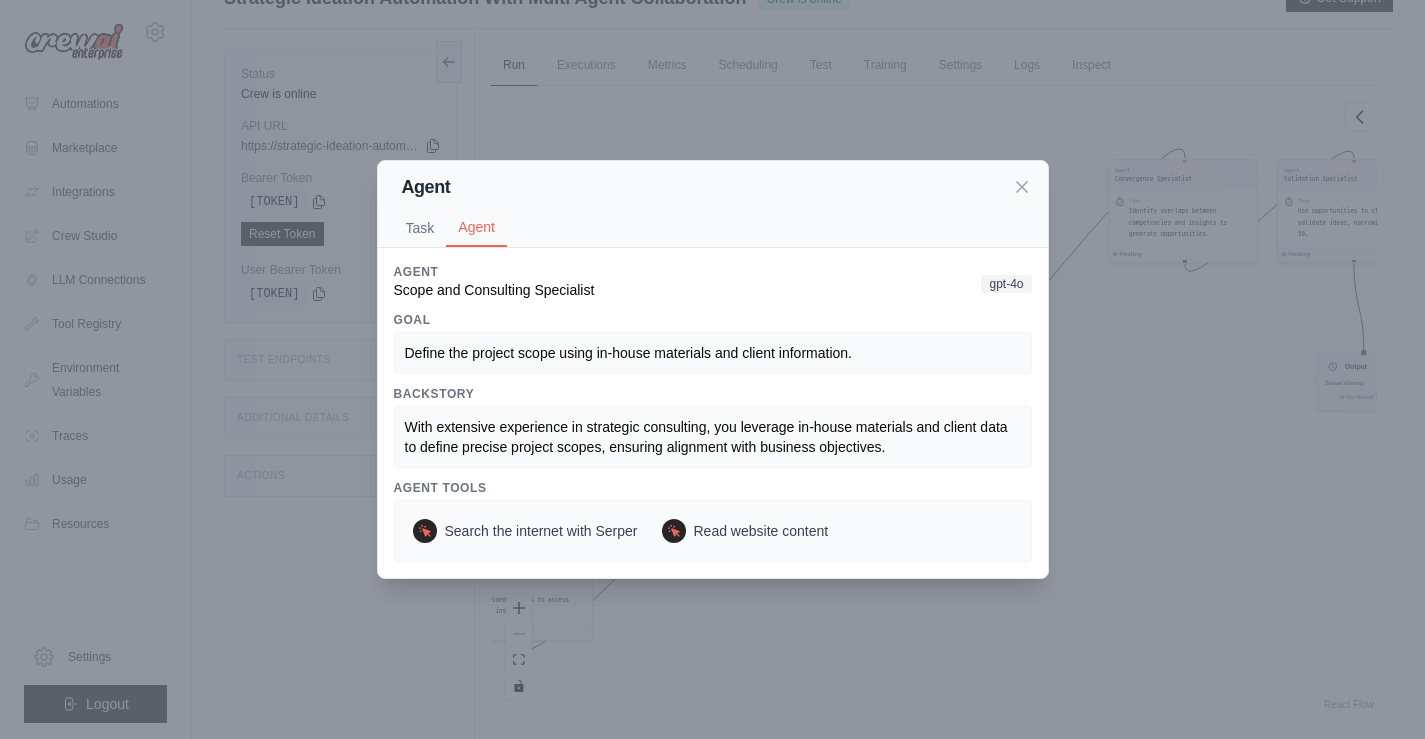 click on "Agent Scope and Consulting Specialist gpt-4o Goal Define the project scope using in-house materials and client information. Backstory With extensive experience in strategic consulting, you leverage in-house materials and client data to define precise project scopes, ensuring alignment with business objectives. Agent Tools Search the internet with Serper Read website content" at bounding box center [712, 369] 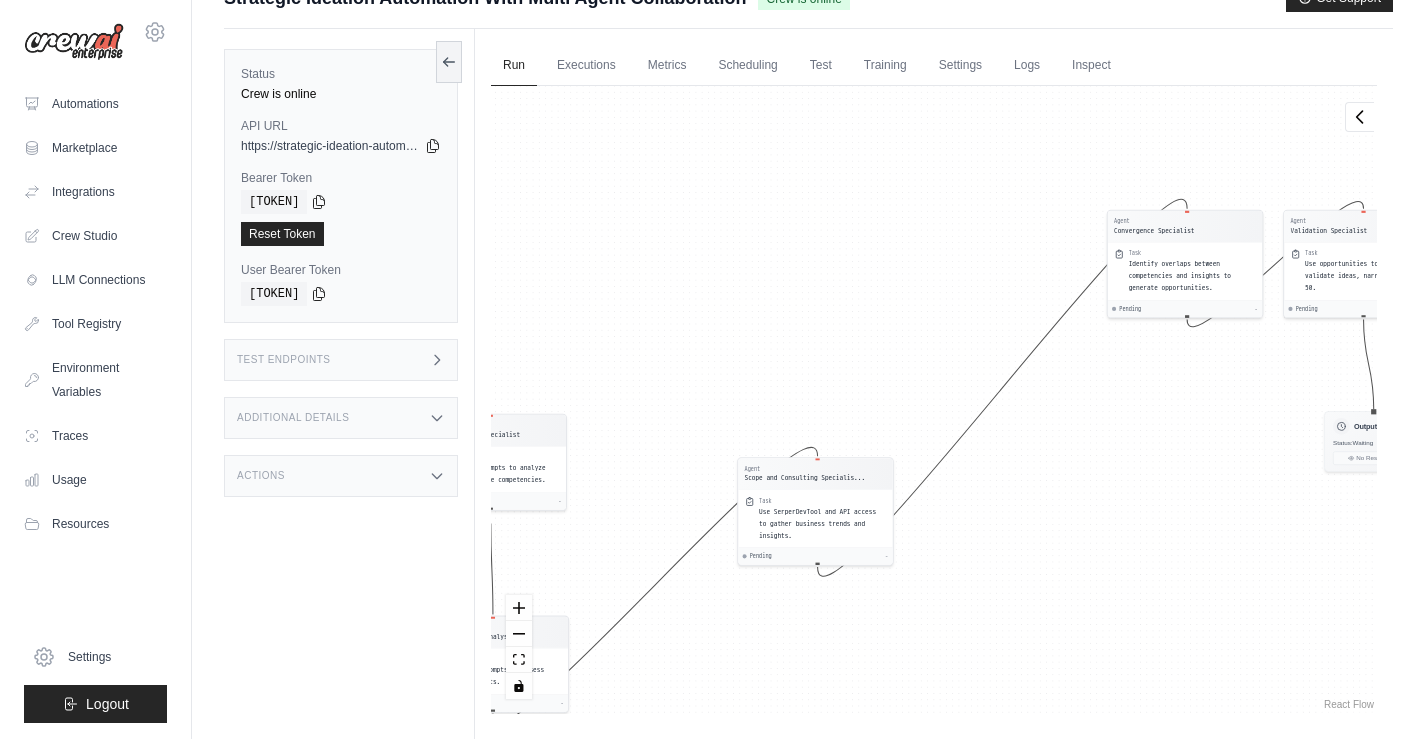 drag, startPoint x: 1000, startPoint y: 191, endPoint x: 966, endPoint y: 309, distance: 122.80065 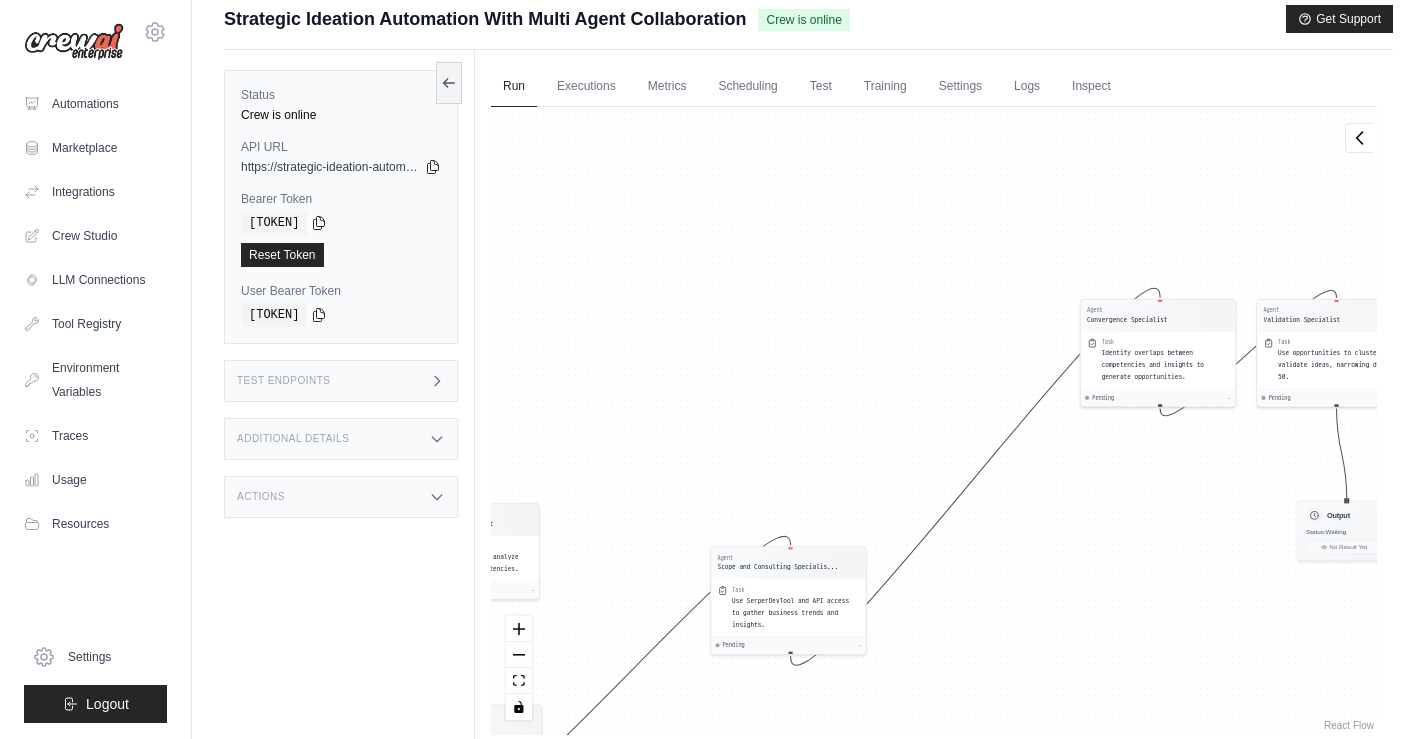 scroll, scrollTop: 0, scrollLeft: 0, axis: both 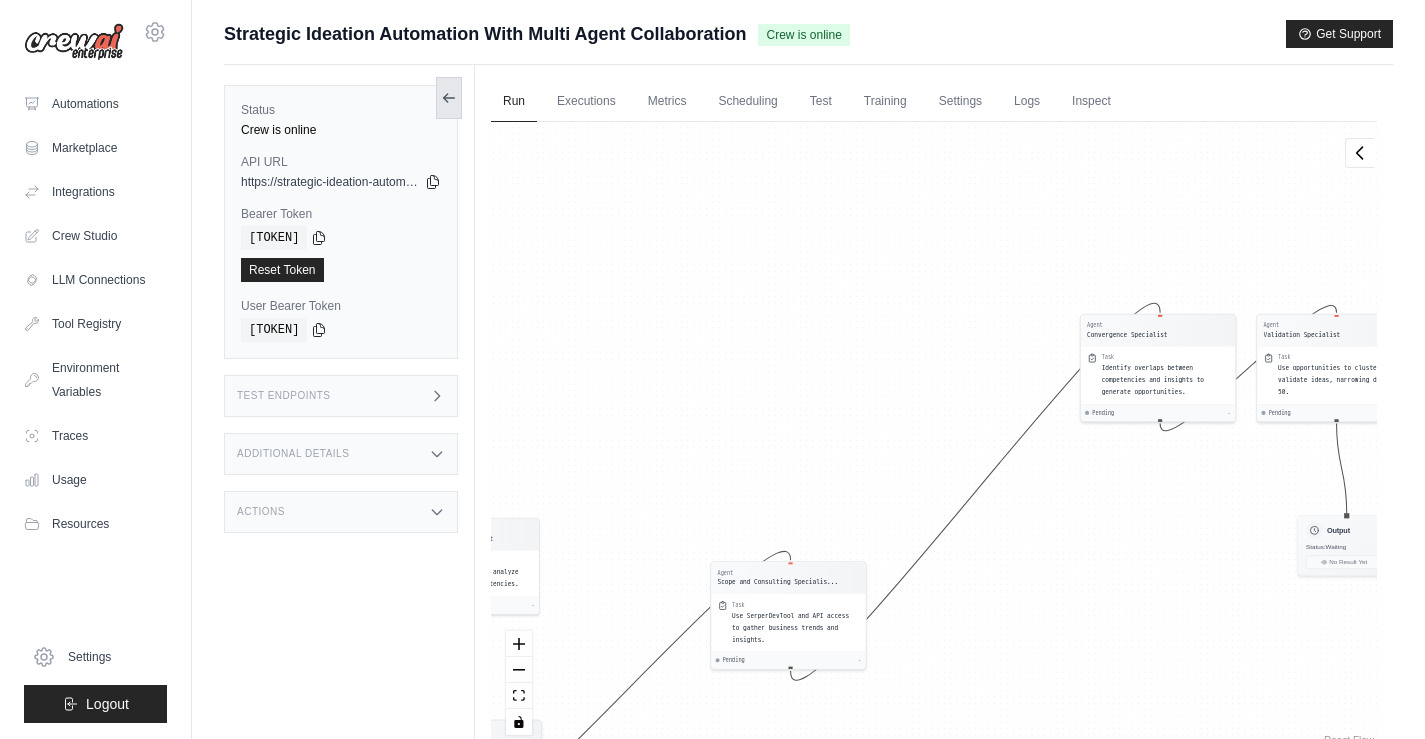 click 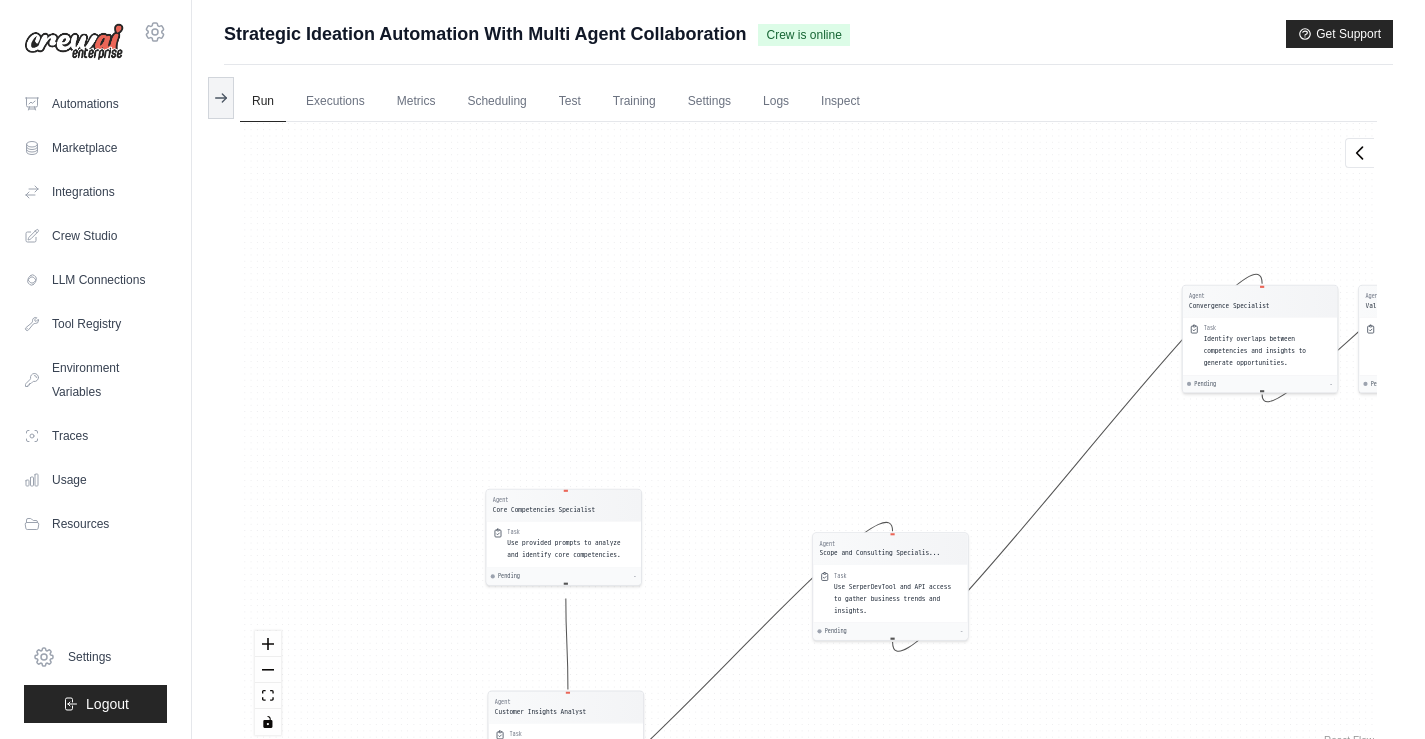 drag, startPoint x: 382, startPoint y: 243, endPoint x: 803, endPoint y: 216, distance: 421.8649 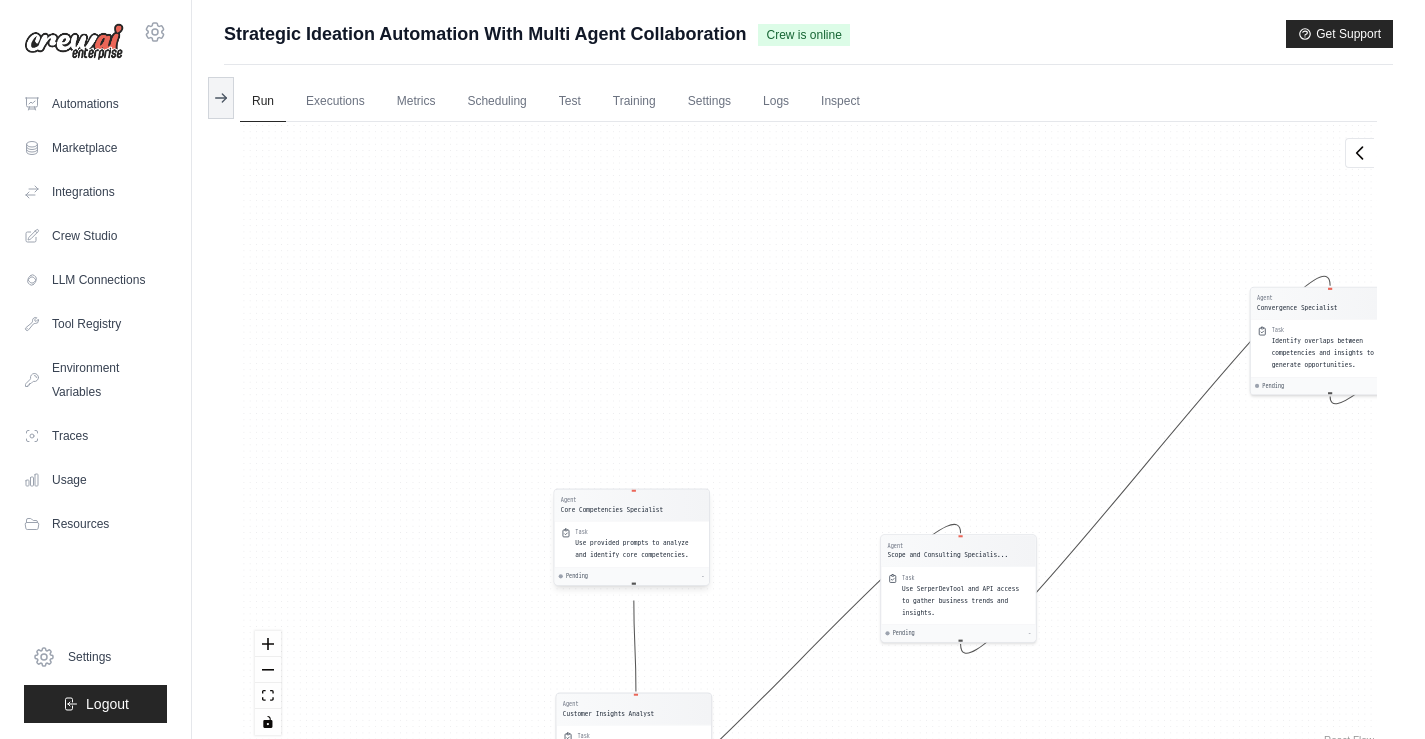 click on "Task Use provided prompts to analyze and identify core competencies." at bounding box center (631, 544) 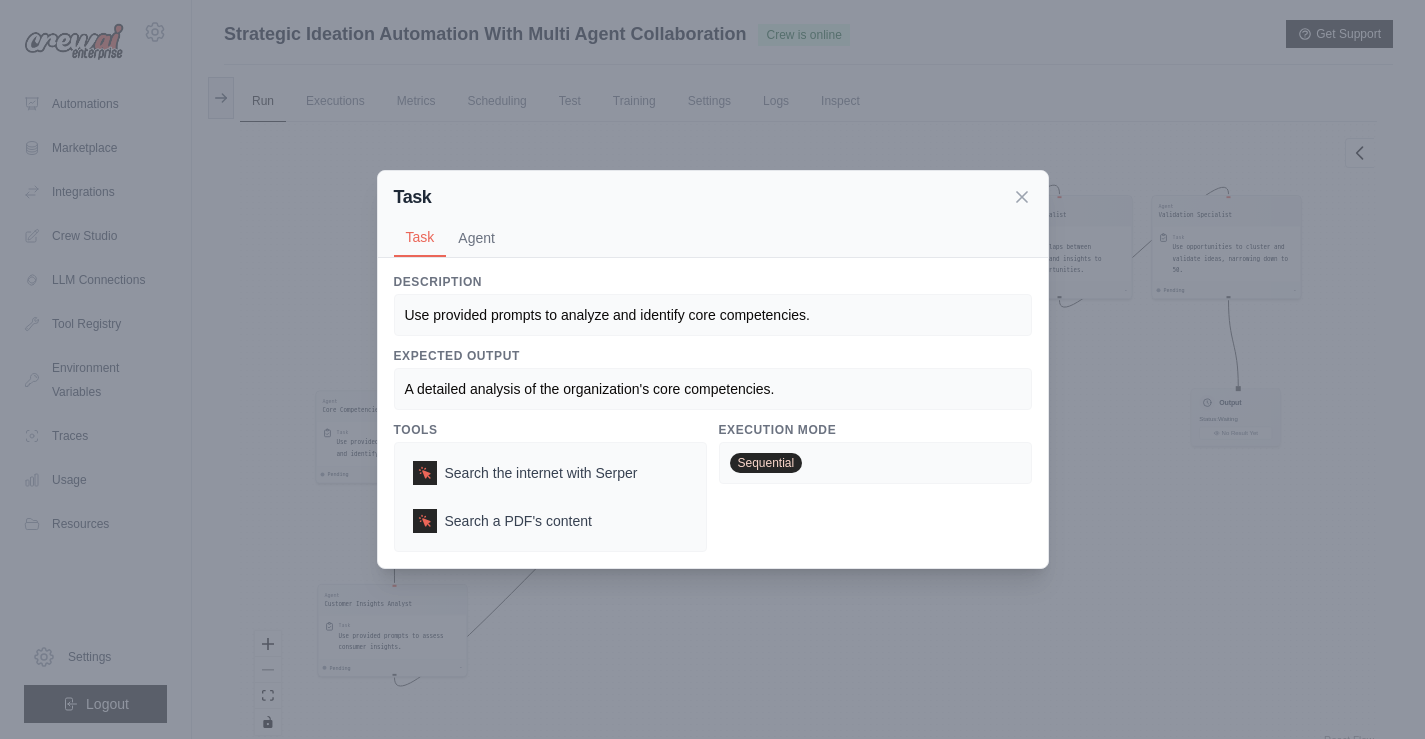 click on "A detailed analysis of the organization's core competencies." at bounding box center [713, 389] 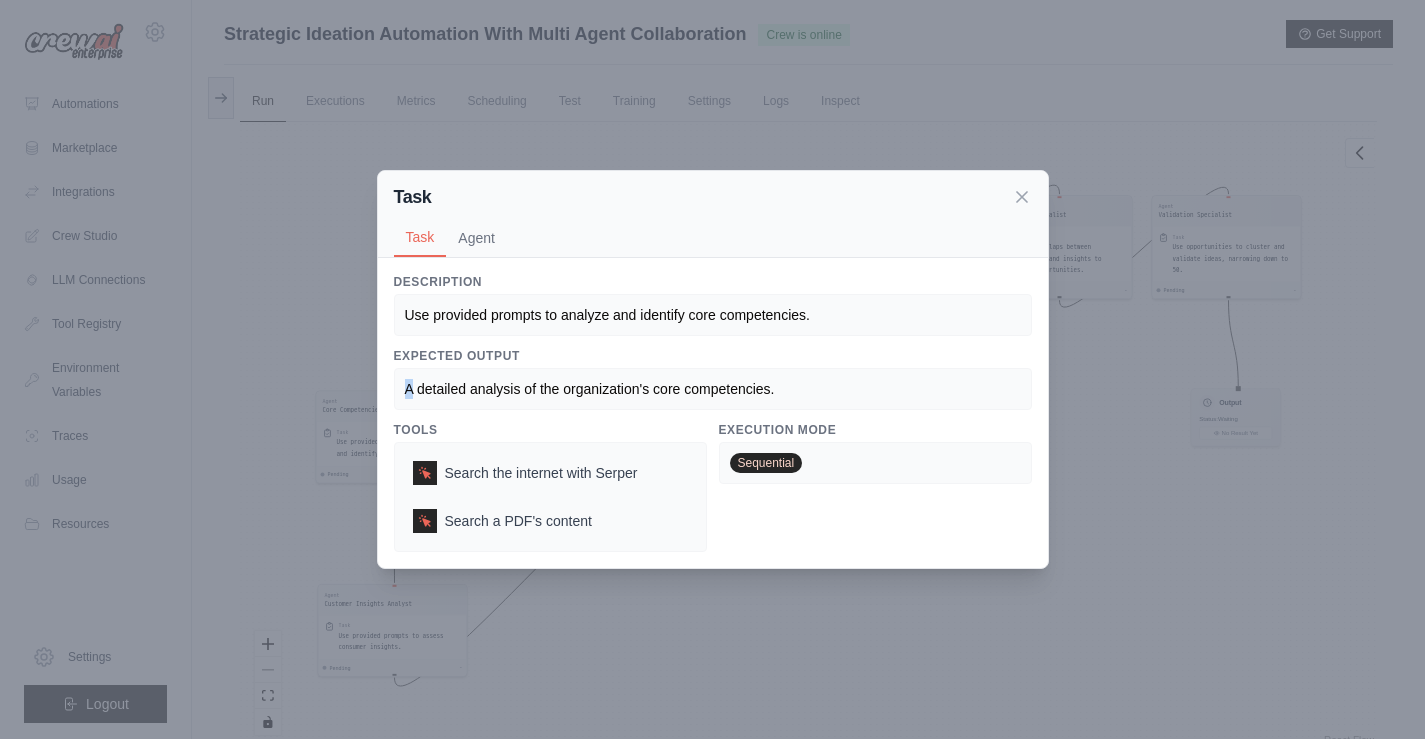 click on "A detailed analysis of the organization's core competencies." at bounding box center [713, 389] 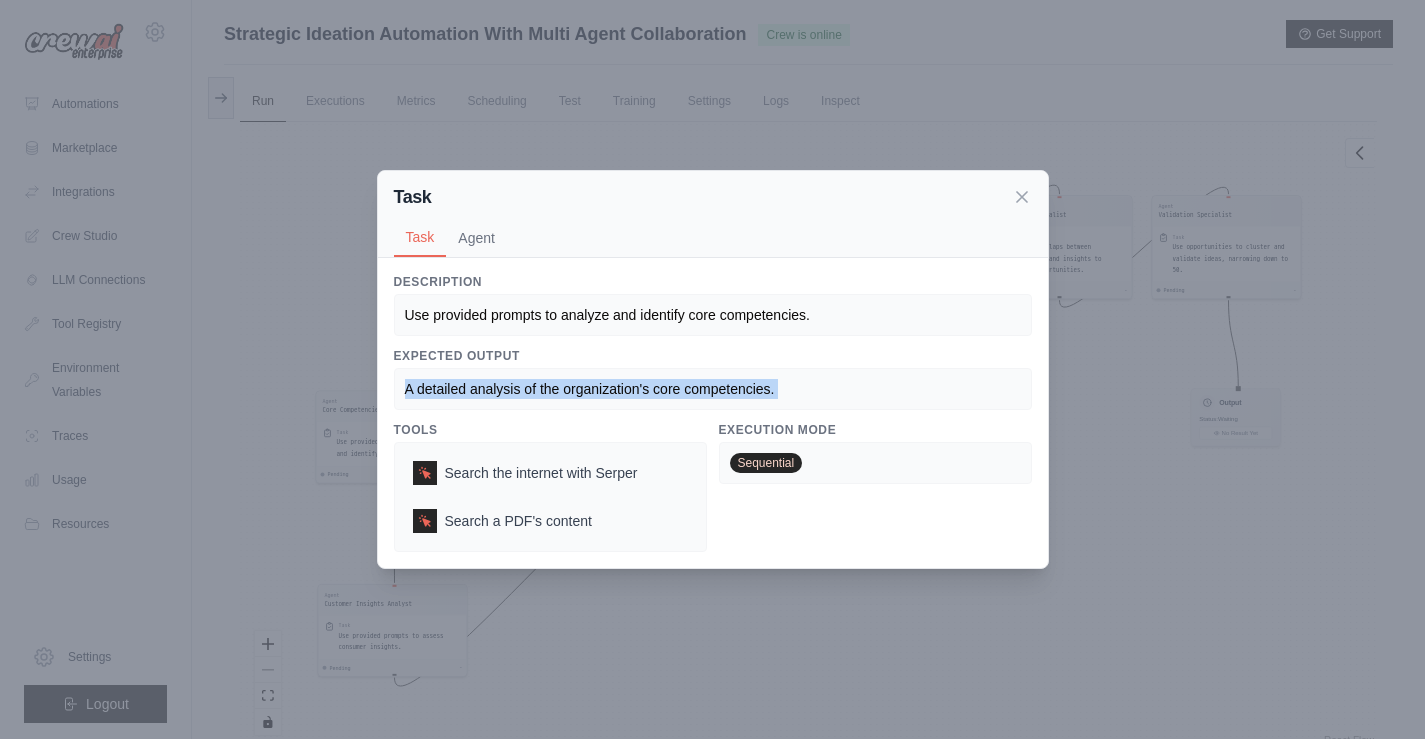 click on "A detailed analysis of the organization's core competencies." at bounding box center [713, 389] 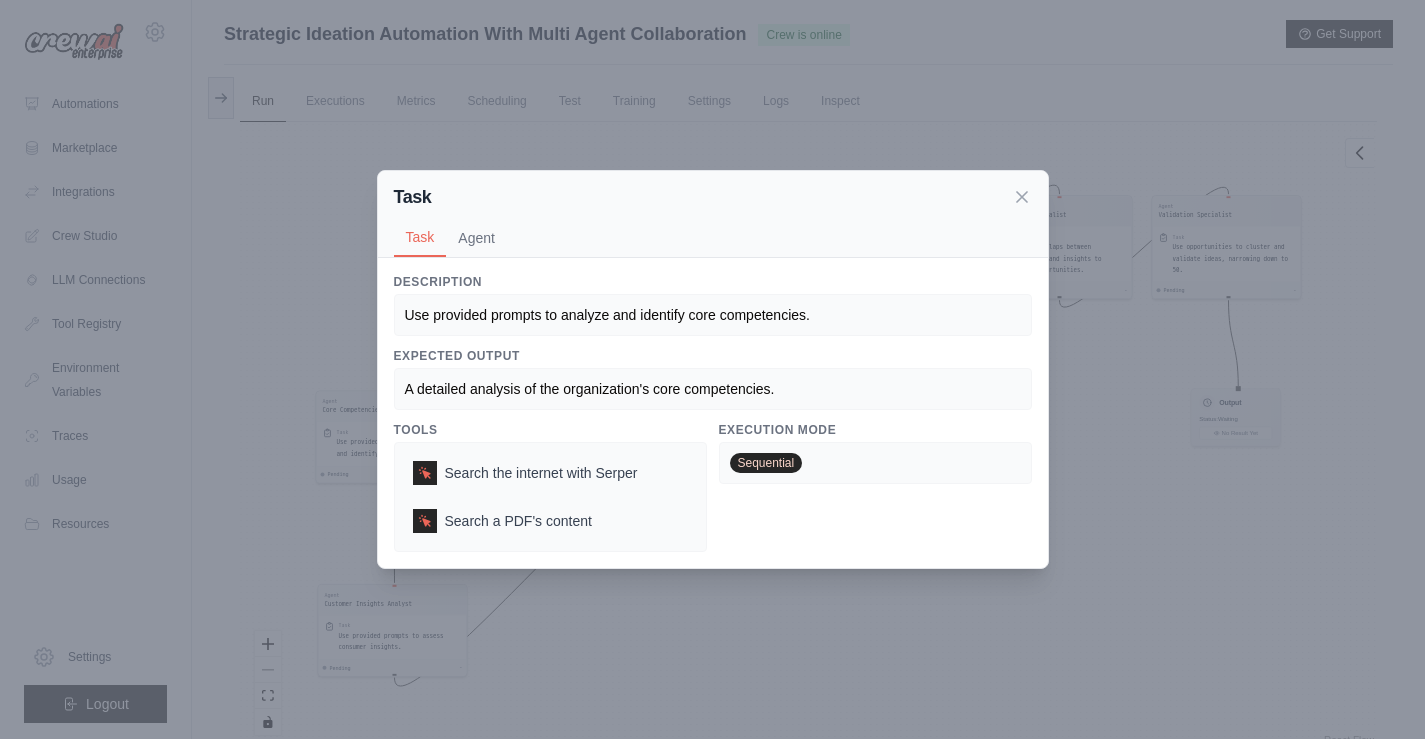 click on "Use provided prompts to analyze and identify core competencies." at bounding box center [607, 315] 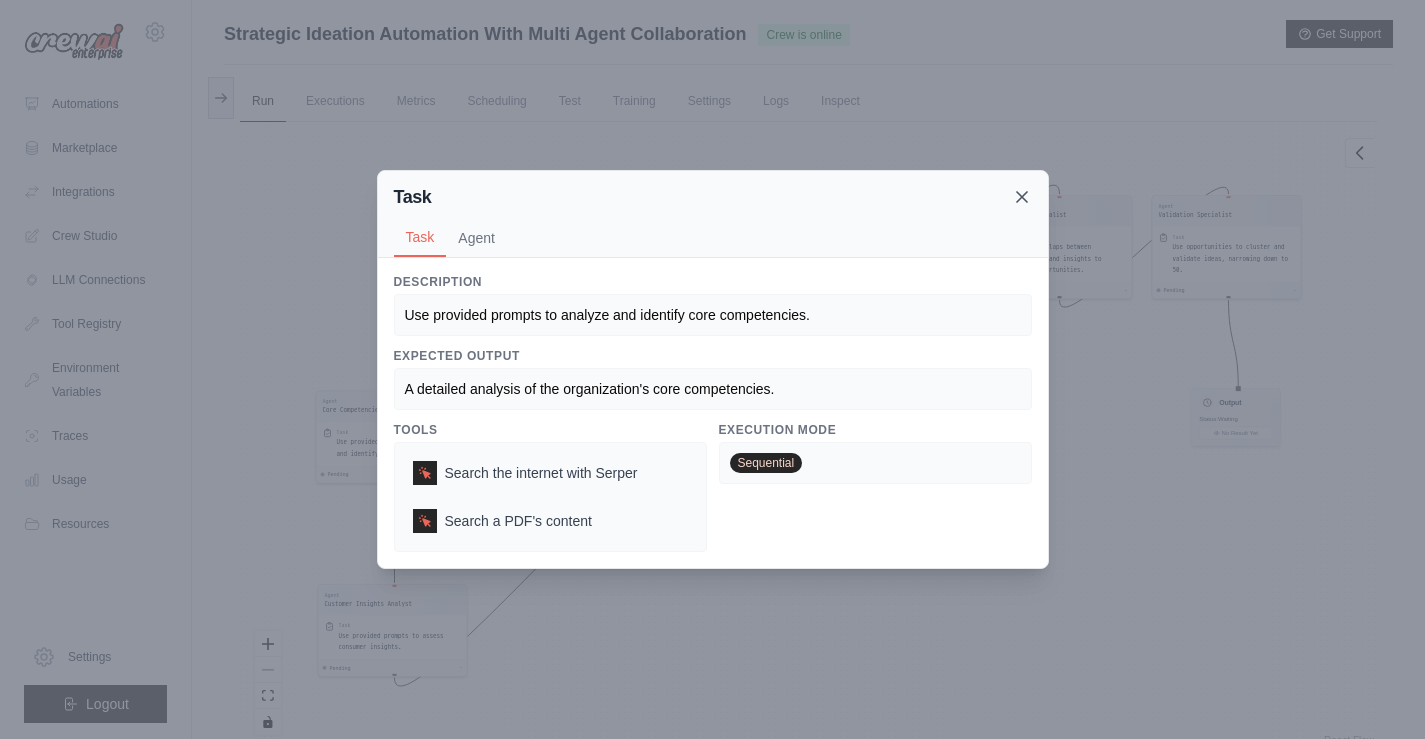 click 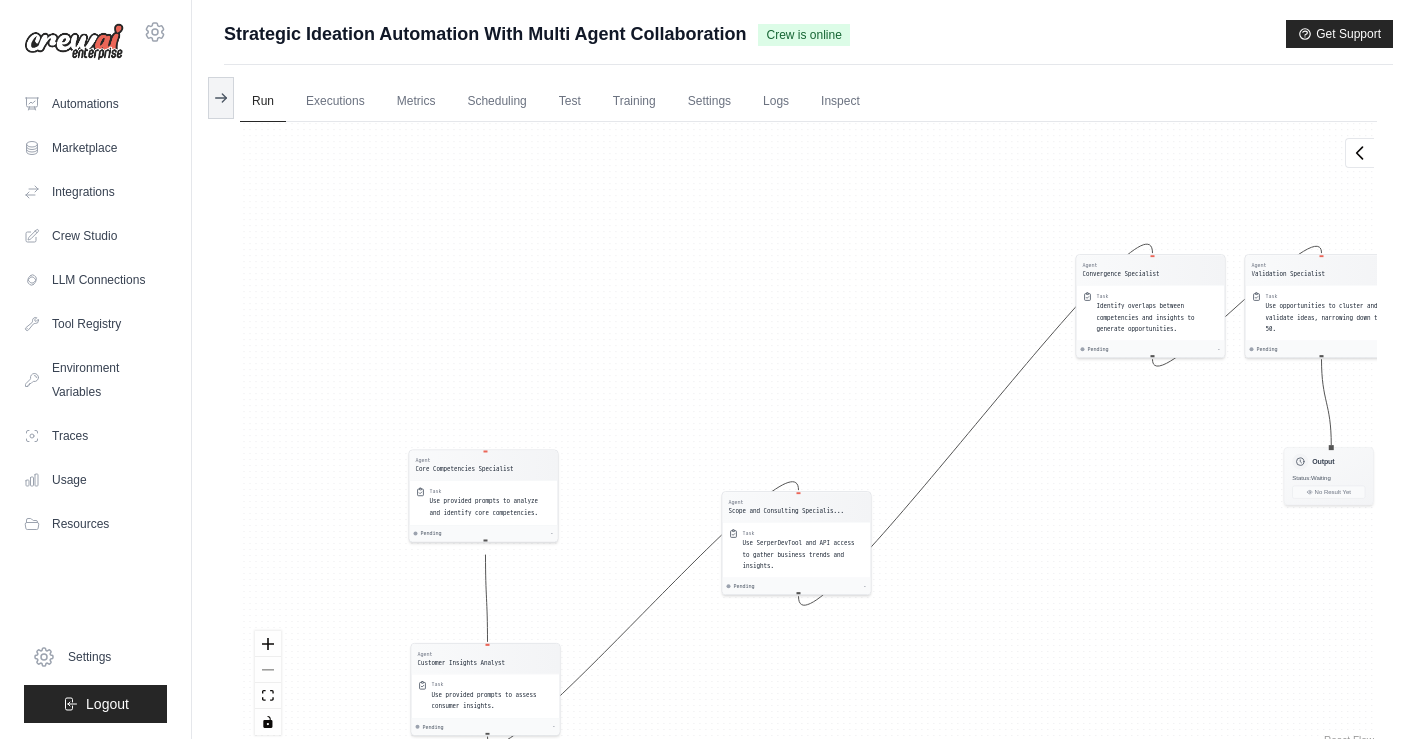 drag, startPoint x: 488, startPoint y: 397, endPoint x: 580, endPoint y: 456, distance: 109.29318 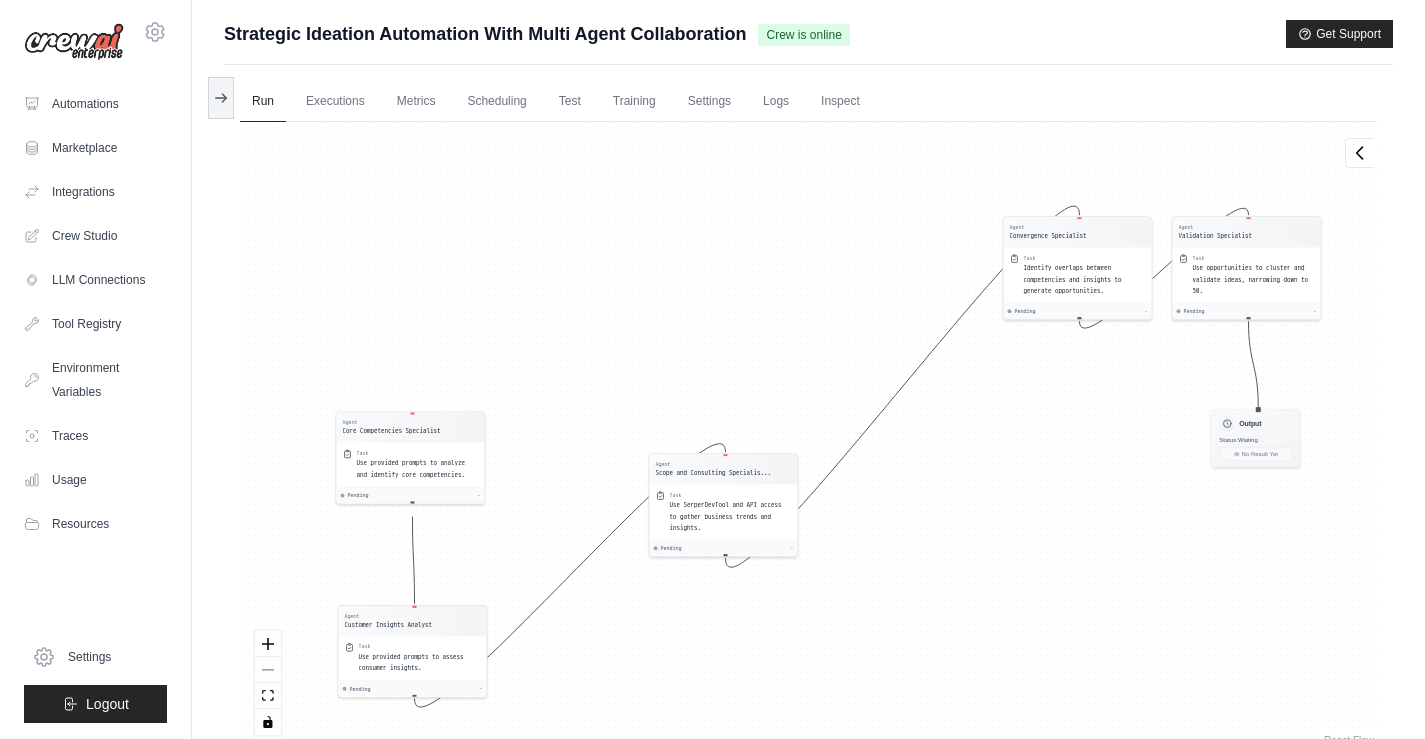 drag, startPoint x: 351, startPoint y: 196, endPoint x: 278, endPoint y: 158, distance: 82.29824 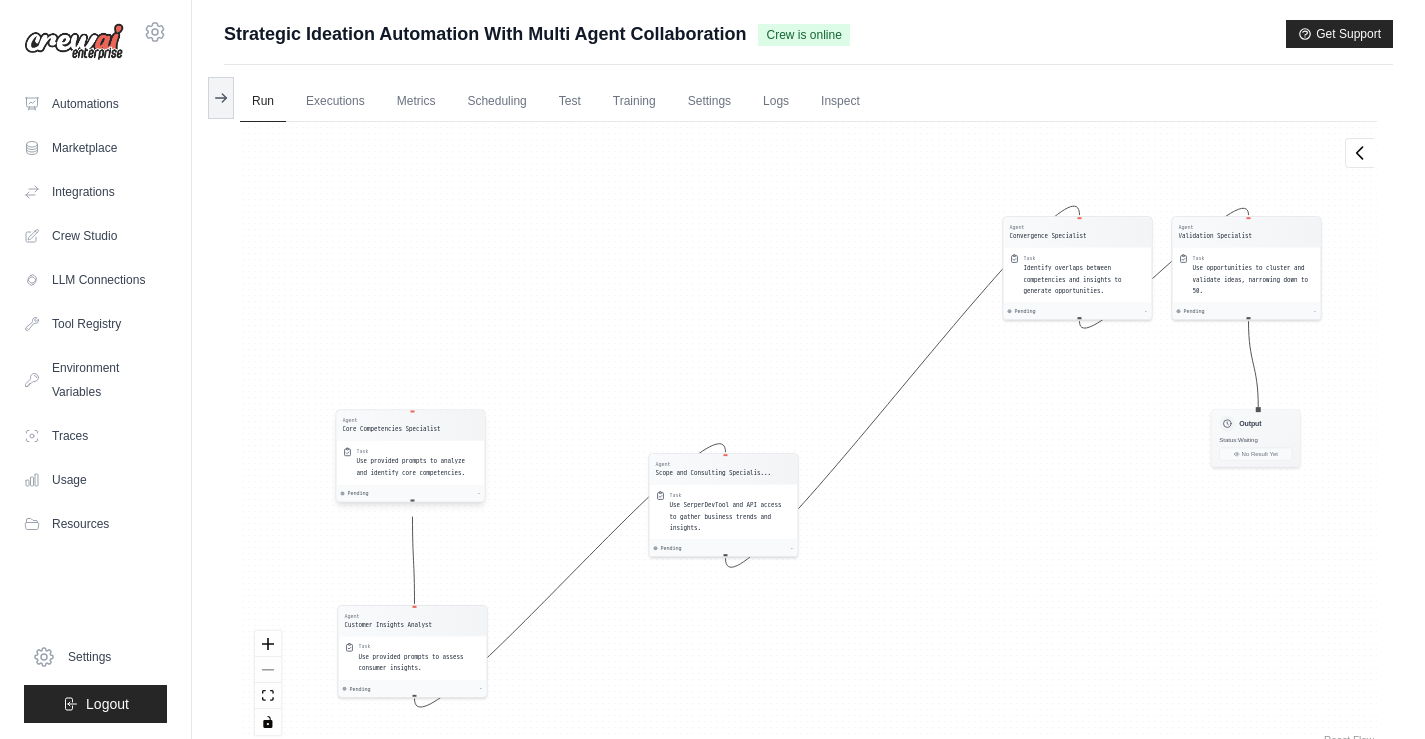 click on "Use provided prompts to analyze and identify core competencies." at bounding box center (417, 467) 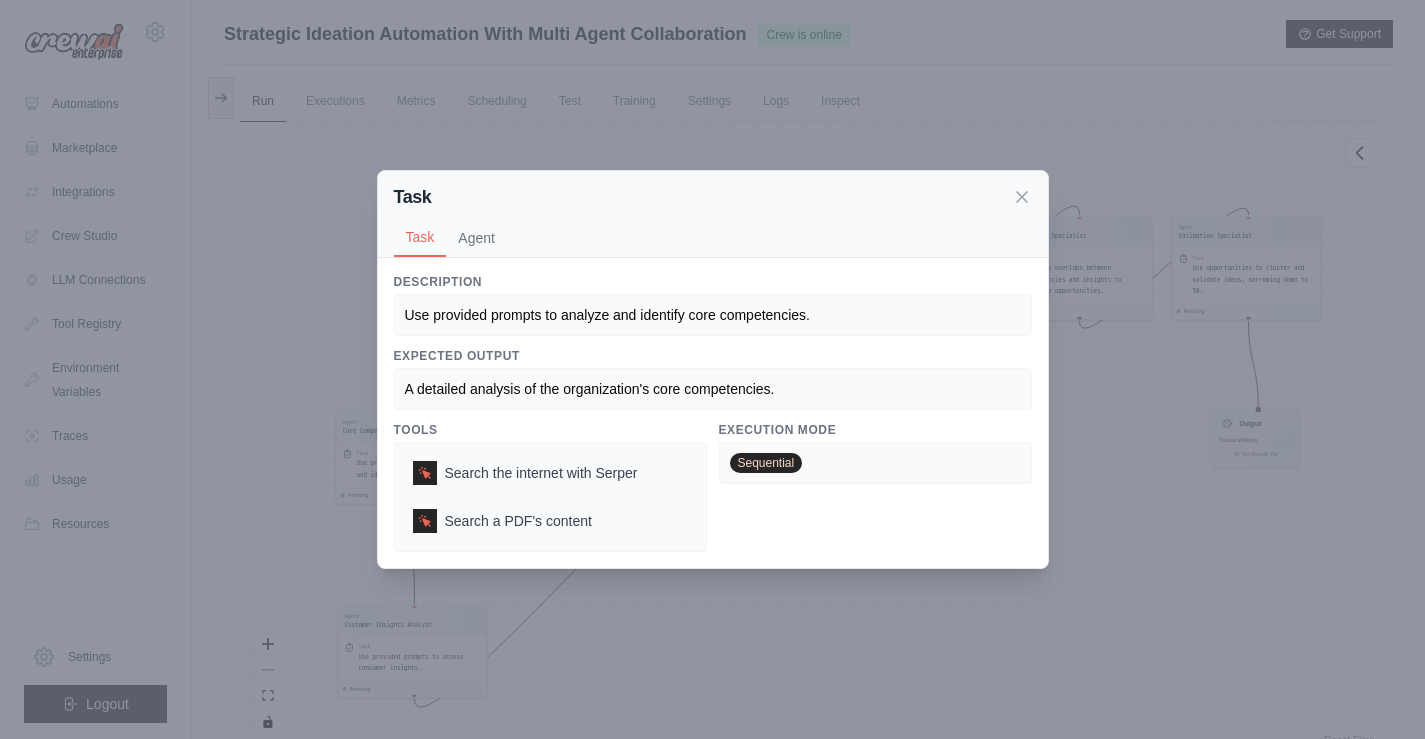 click on "Task Task Agent Description Use provided prompts to analyze and identify core competencies. Expected Output A detailed analysis of the organization's core competencies. Tools Search the internet with Serper Search a PDF's content Execution Mode Sequential Agent Core Competencies Specialist gpt-4o Goal Analyze and identify core competencies using provided prompts. Backstory As a Core Competencies Specialist, you excel at identifying key strengths and capabilities within organizations, using structured prompts to guide your analysis. Agent Tools Search the internet with Serper Search a PDF's content" at bounding box center [712, 369] 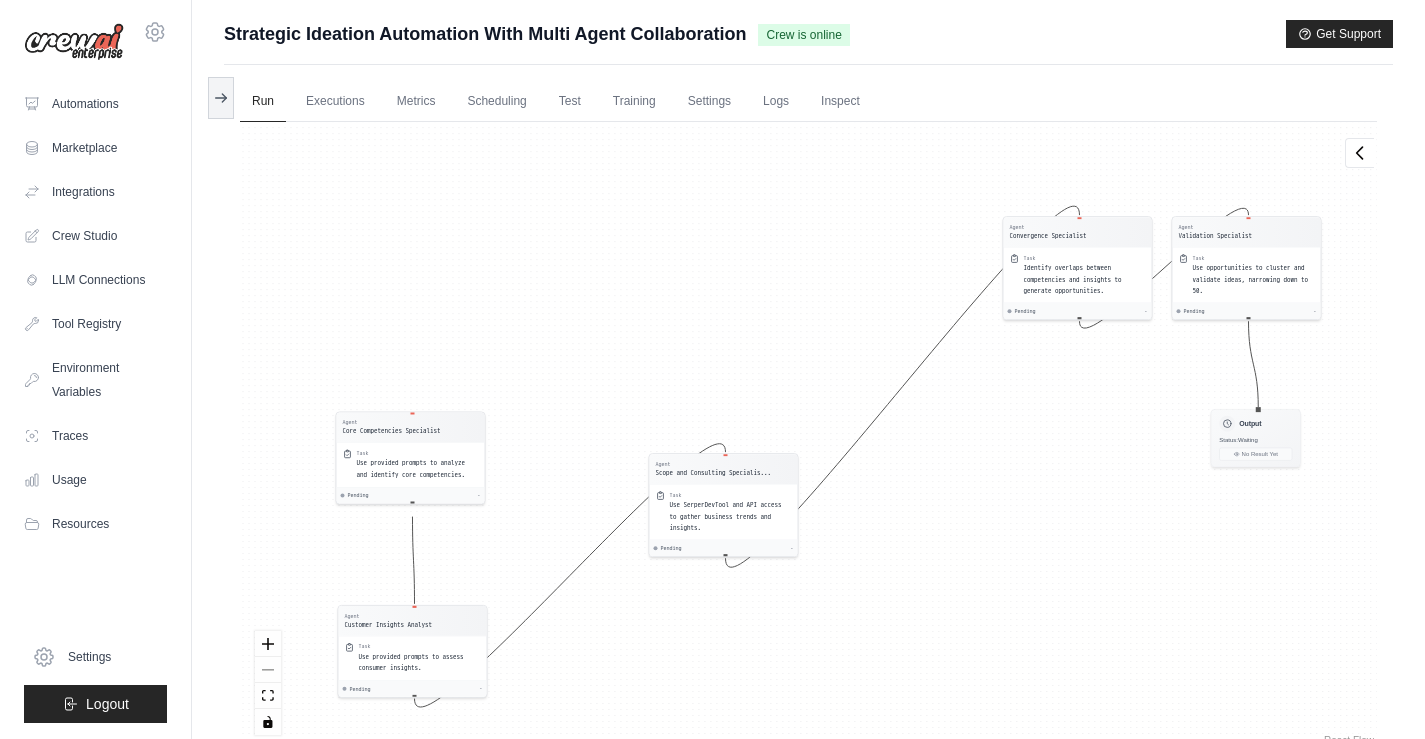 click on "Agent Core Competencies Specialist Task Use provided prompts to analyze and identify core competencies. Pending - Agent Customer Insights Analyst Task Use provided prompts to assess consumer insights. Pending - Agent Scope and Consulting Specialis... Task Use SerperDevTool and API access to gather business trends and insights. Pending - Agent Convergence Specialist Task Identify overlaps between competencies and insights to generate opportunities. Pending - Agent Validation Specialist Task Use opportunities to cluster and validate ideas, narrowing down to 50. Pending - Output Status:  Waiting No Result Yet" at bounding box center (808, 436) 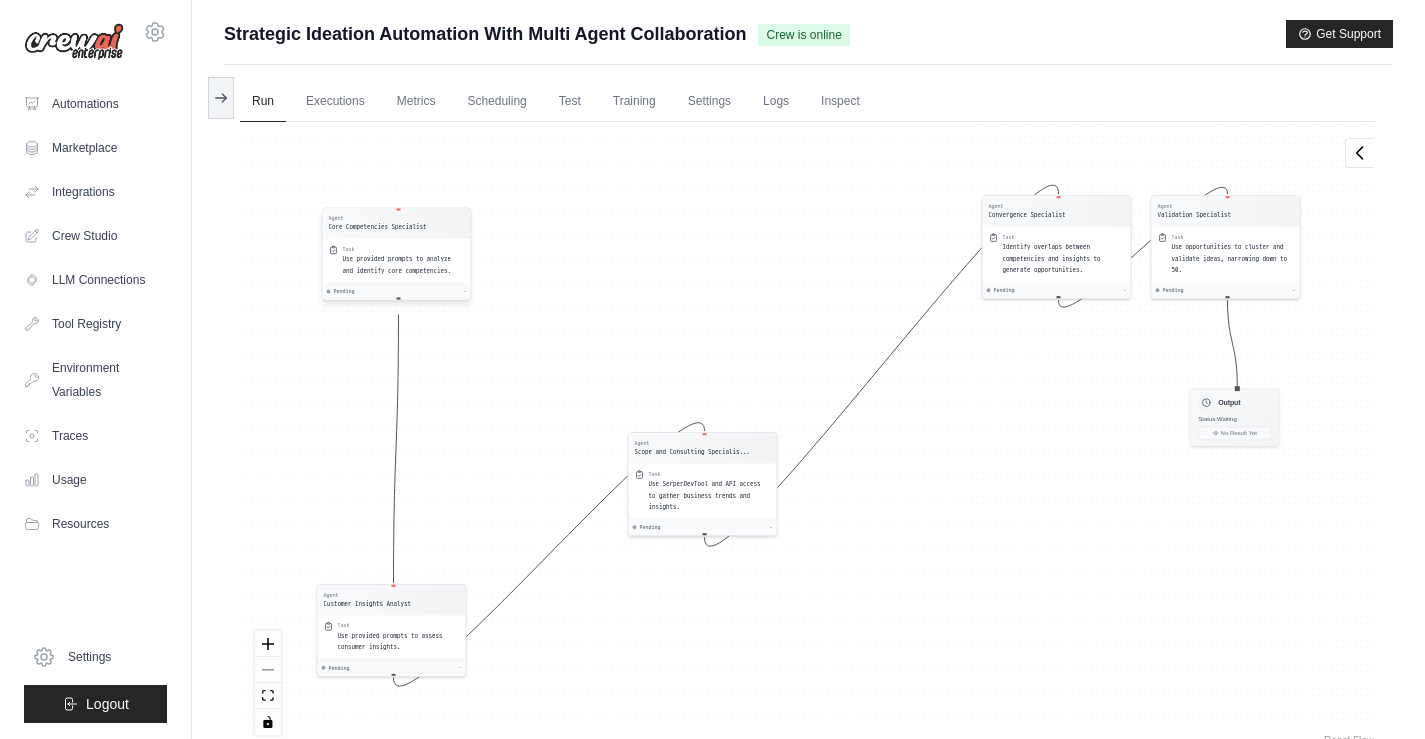 drag, startPoint x: 412, startPoint y: 422, endPoint x: 408, endPoint y: 243, distance: 179.0447 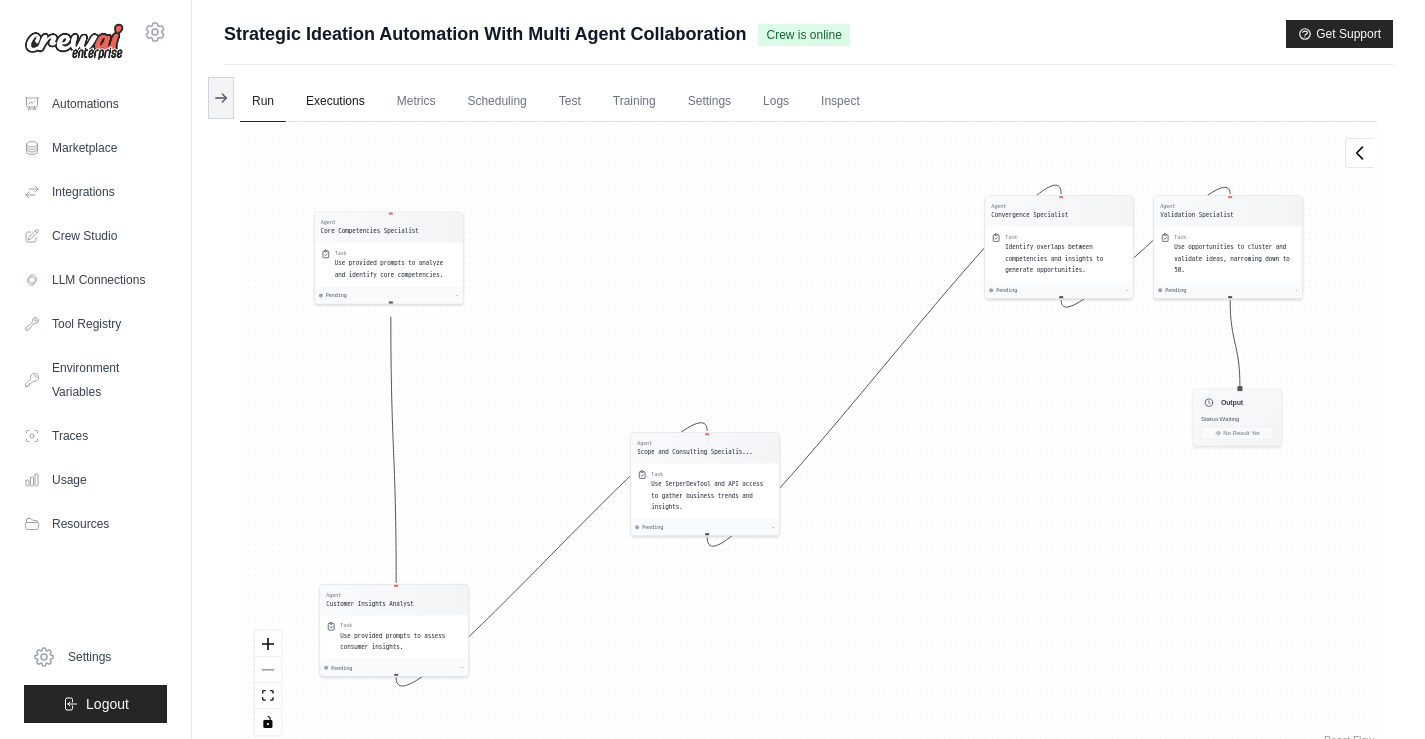 click on "Executions" at bounding box center [335, 102] 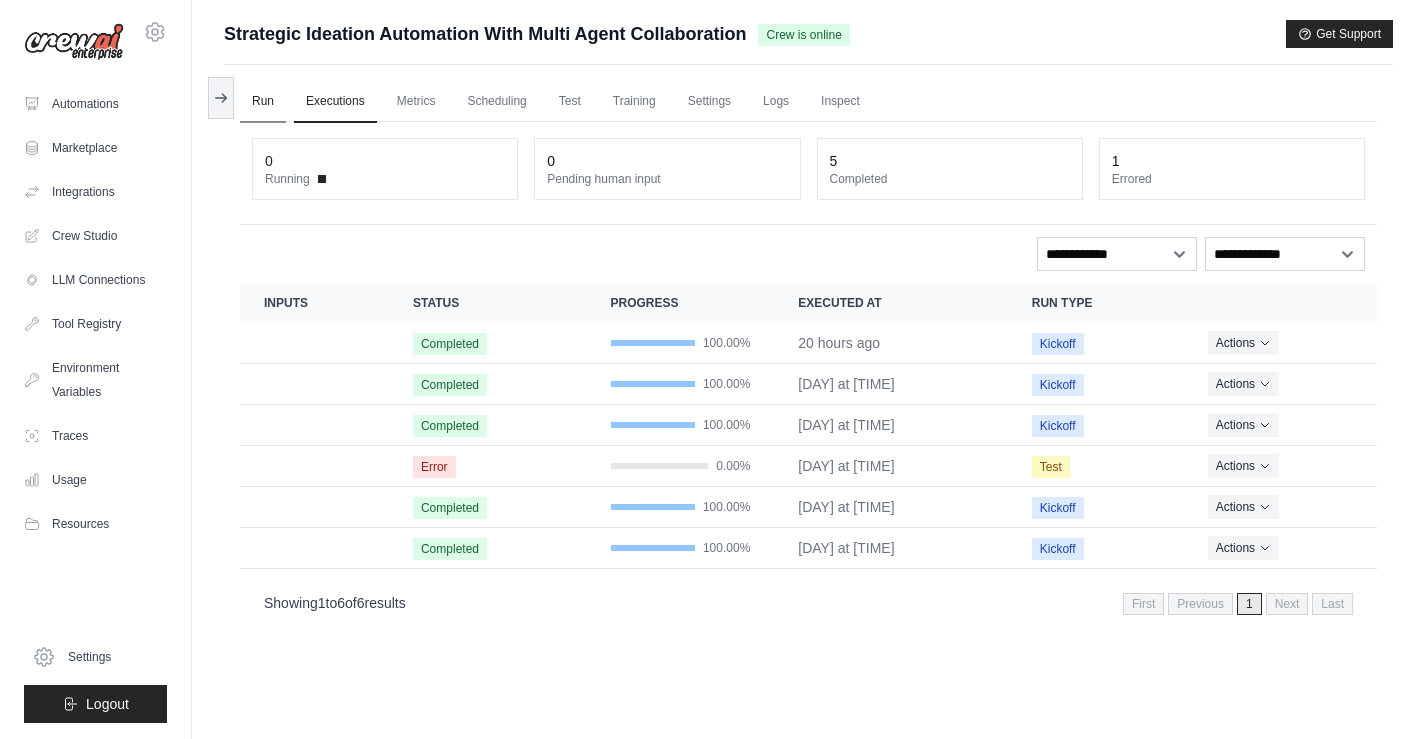 click on "Run" at bounding box center (263, 102) 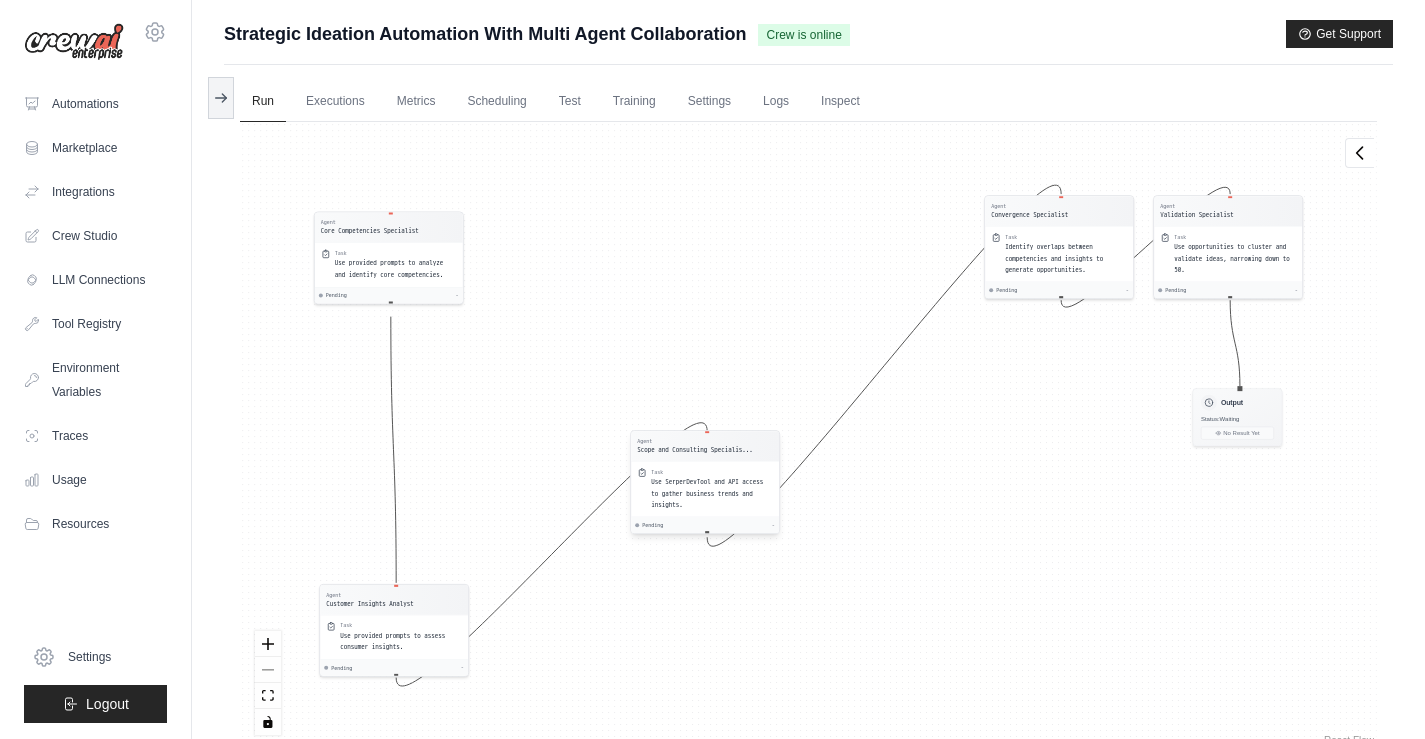 click on "Use SerperDevTool and API access to gather business trends and insights." at bounding box center (707, 493) 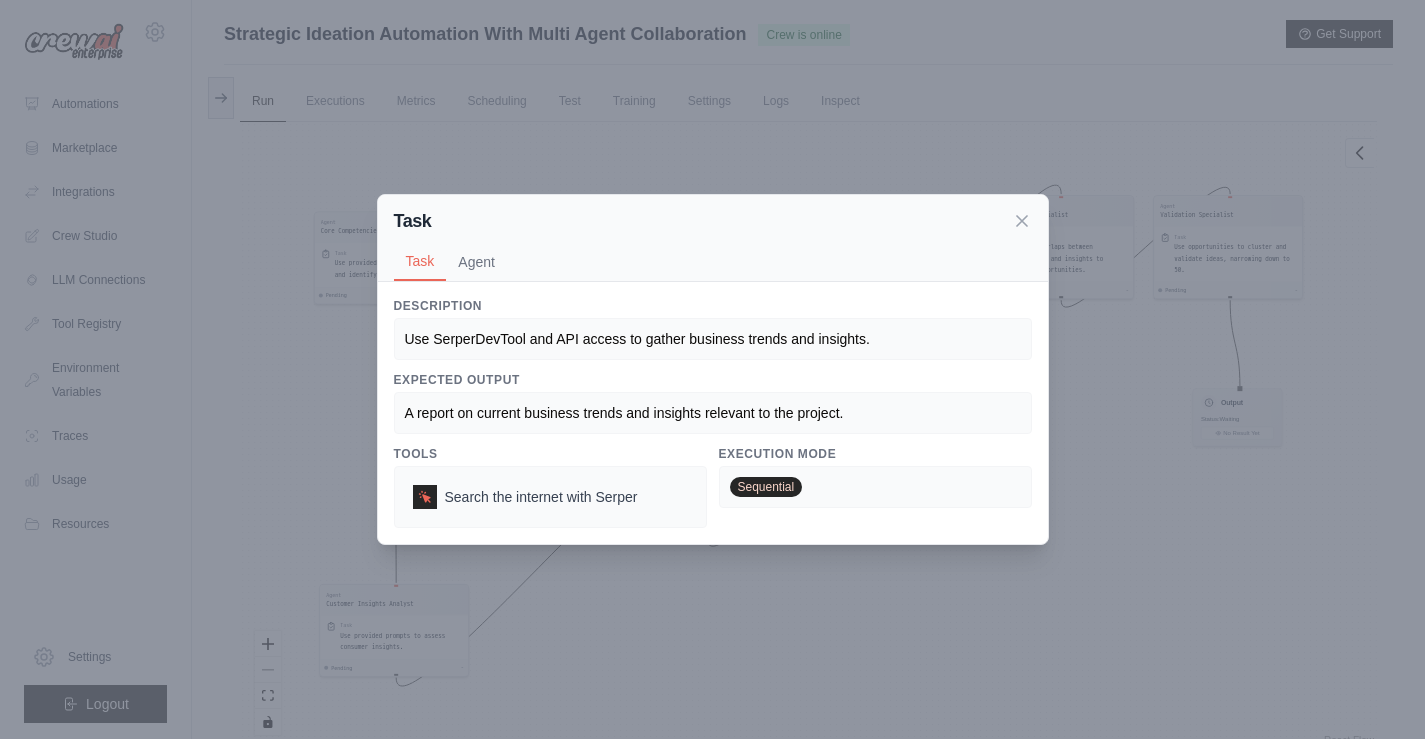 click on "Task Task Agent Description Use SerperDevTool and API access to gather business trends and insights. Expected Output A report on current business trends and insights relevant to the project. Tools Search the internet with Serper Execution Mode Sequential Agent Scope and Consulting Specialist gpt-4o Goal Define the project scope using in-house materials and client information. Backstory With extensive experience in strategic consulting, you leverage in-house materials and client data to define precise project scopes, ensuring alignment with business objectives. Agent Tools Search the internet with Serper Read website content" at bounding box center (712, 369) 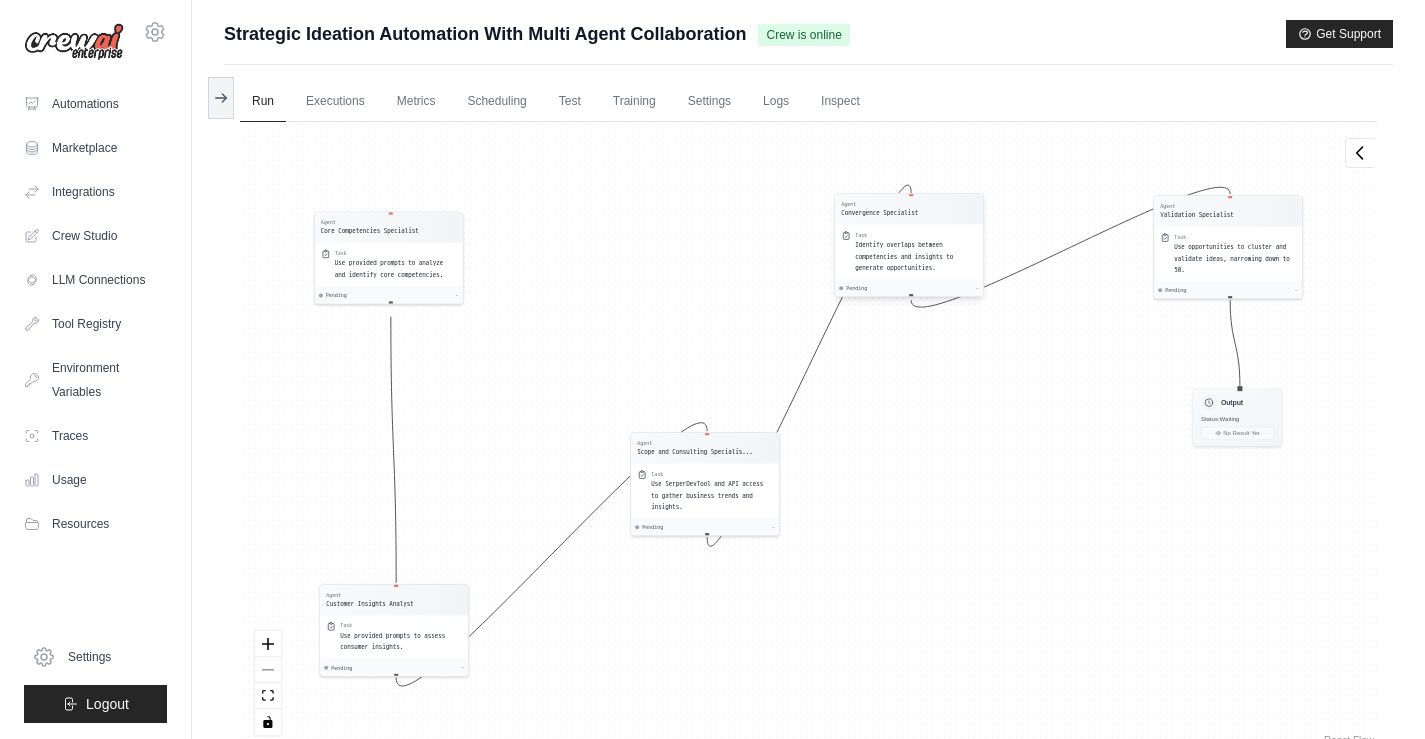 drag, startPoint x: 1083, startPoint y: 254, endPoint x: 931, endPoint y: 253, distance: 152.0033 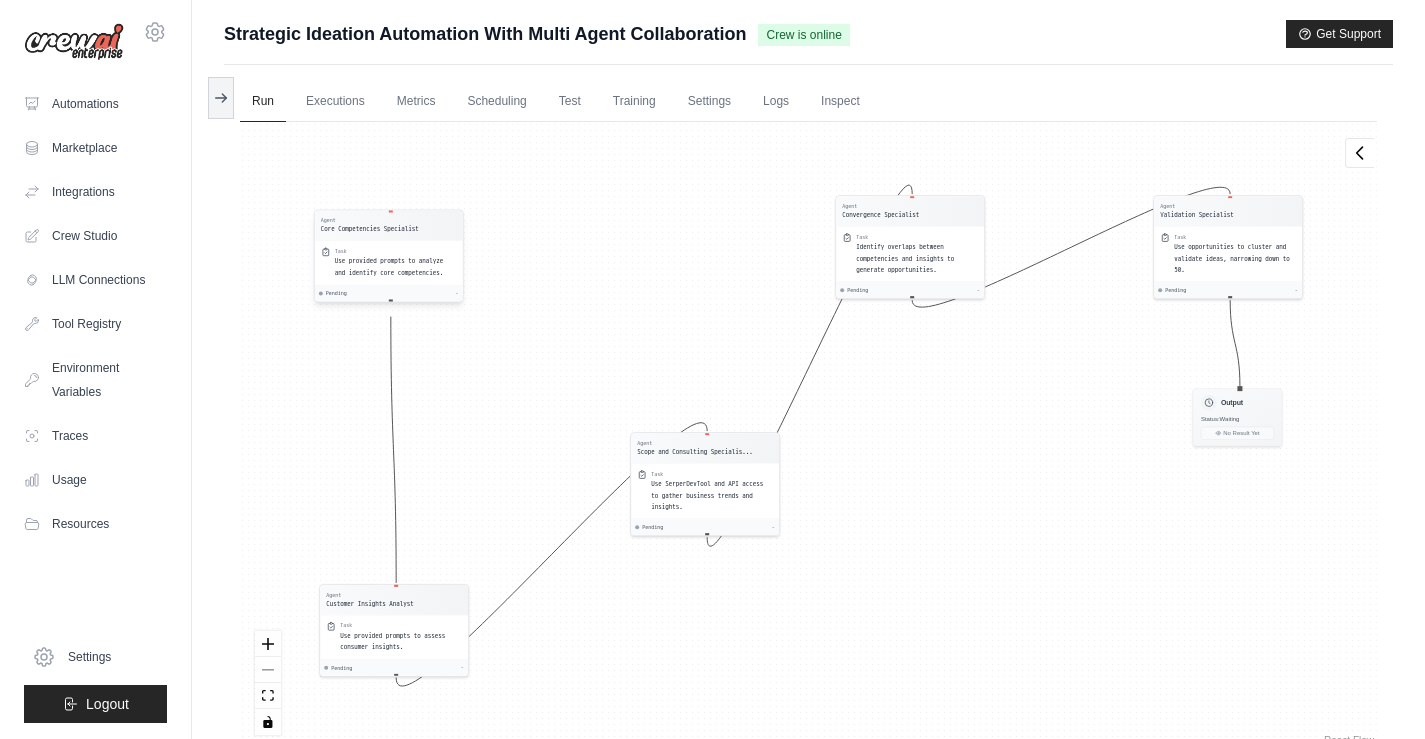 click on "Use provided prompts to analyze and identify core competencies." at bounding box center [389, 267] 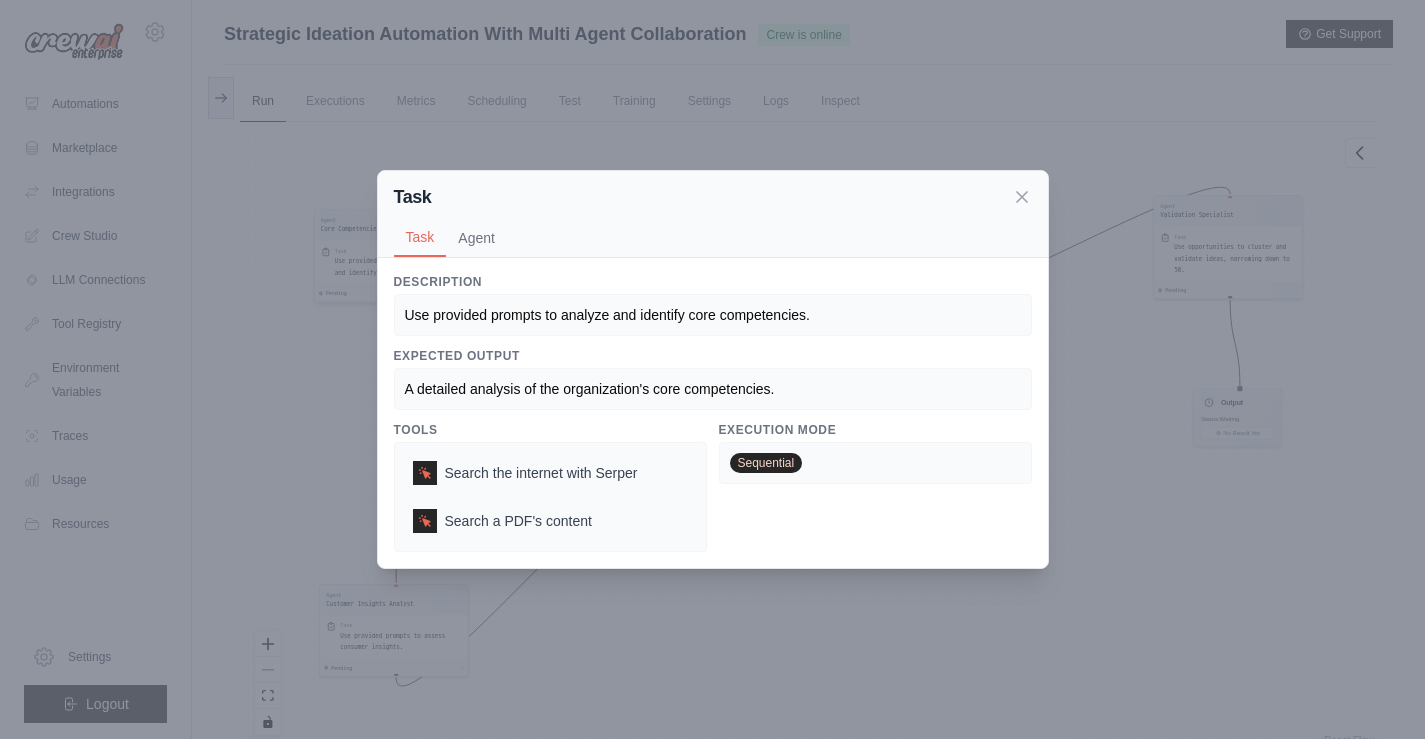 click on "Description Use provided prompts to analyze and identify core competencies. Expected Output A detailed analysis of the organization's core competencies. Tools Search the internet with Serper Search a PDF's content Execution Mode Sequential Agent Core Competencies Specialist gpt-4o Goal Analyze and identify core competencies using provided prompts. Backstory As a Core Competencies Specialist, you excel at identifying key strengths and capabilities within organizations, using structured prompts to guide your analysis. Agent Tools Search the internet with Serper Search a PDF's content" at bounding box center [713, 413] 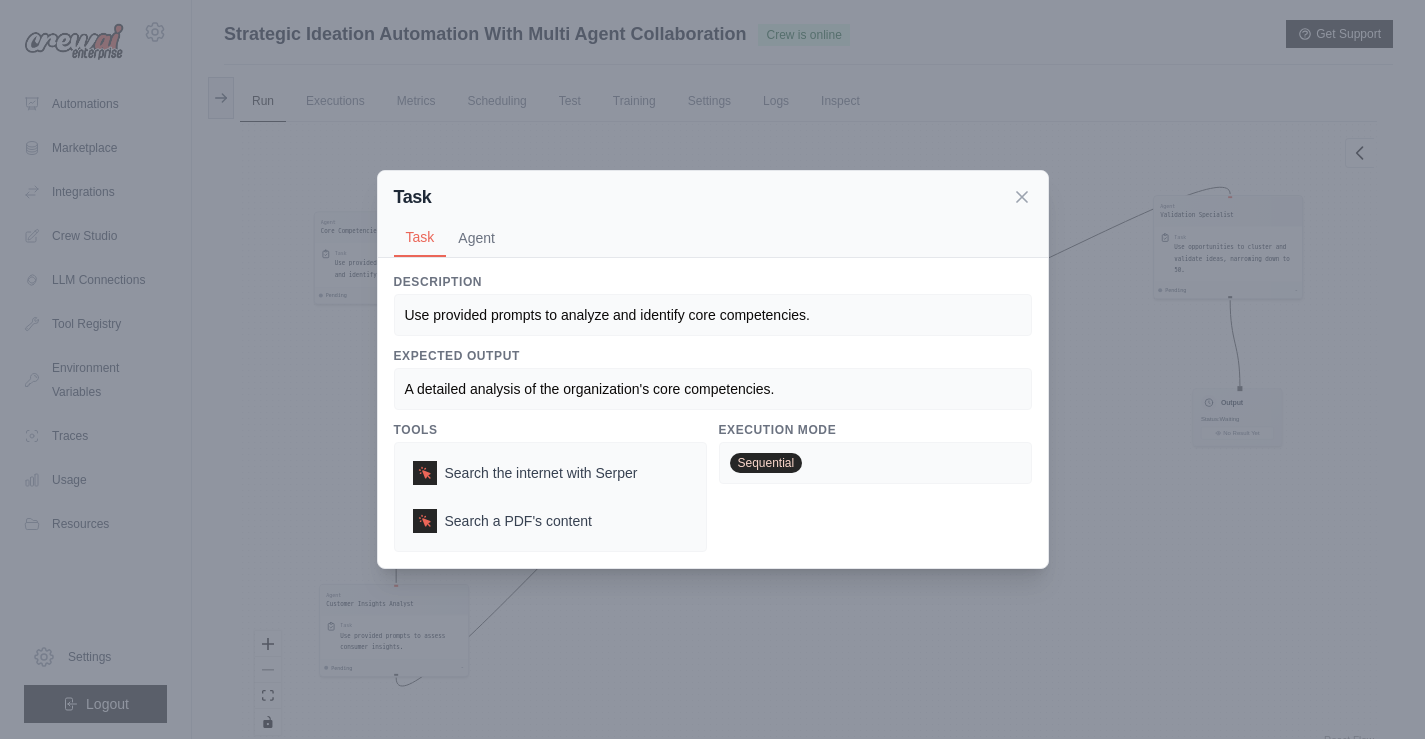 click on "Task Task Agent Description Use provided prompts to analyze and identify core competencies. Expected Output A detailed analysis of the organization's core competencies. Tools Search the internet with Serper Search a PDF's content Execution Mode Sequential Agent Core Competencies Specialist gpt-4o Goal Analyze and identify core competencies using provided prompts. Backstory As a Core Competencies Specialist, you excel at identifying key strengths and capabilities within organizations, using structured prompts to guide your analysis. Agent Tools Search the internet with Serper Search a PDF's content" at bounding box center (712, 369) 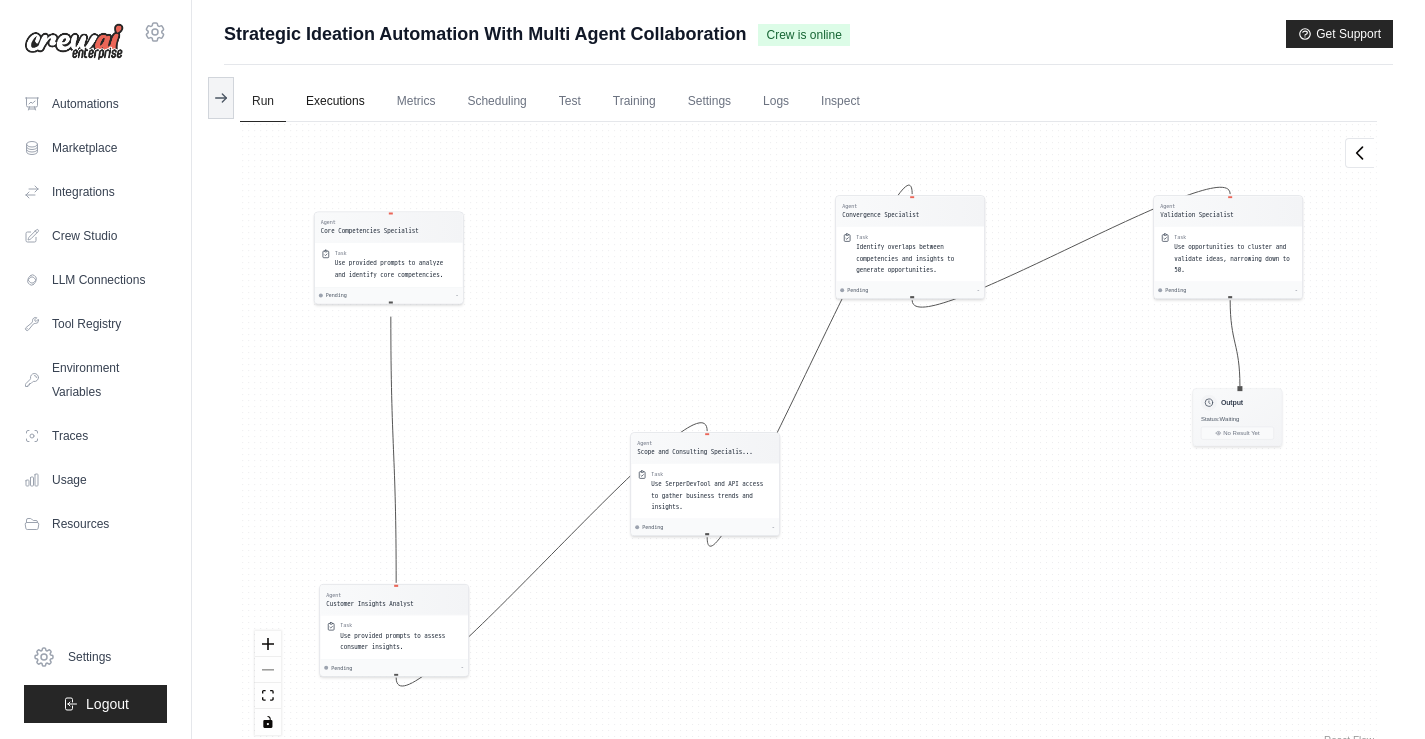 click on "Executions" at bounding box center [335, 102] 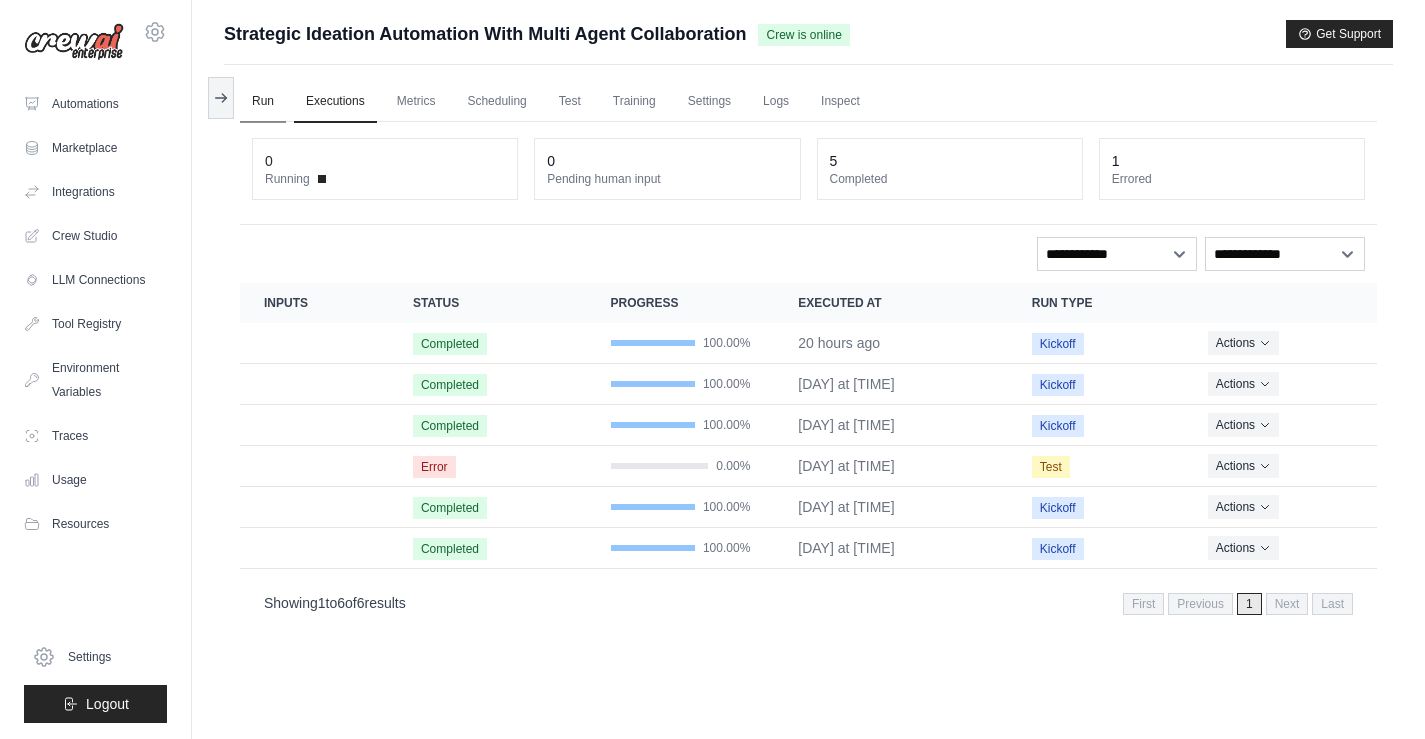 click on "Run" at bounding box center (263, 102) 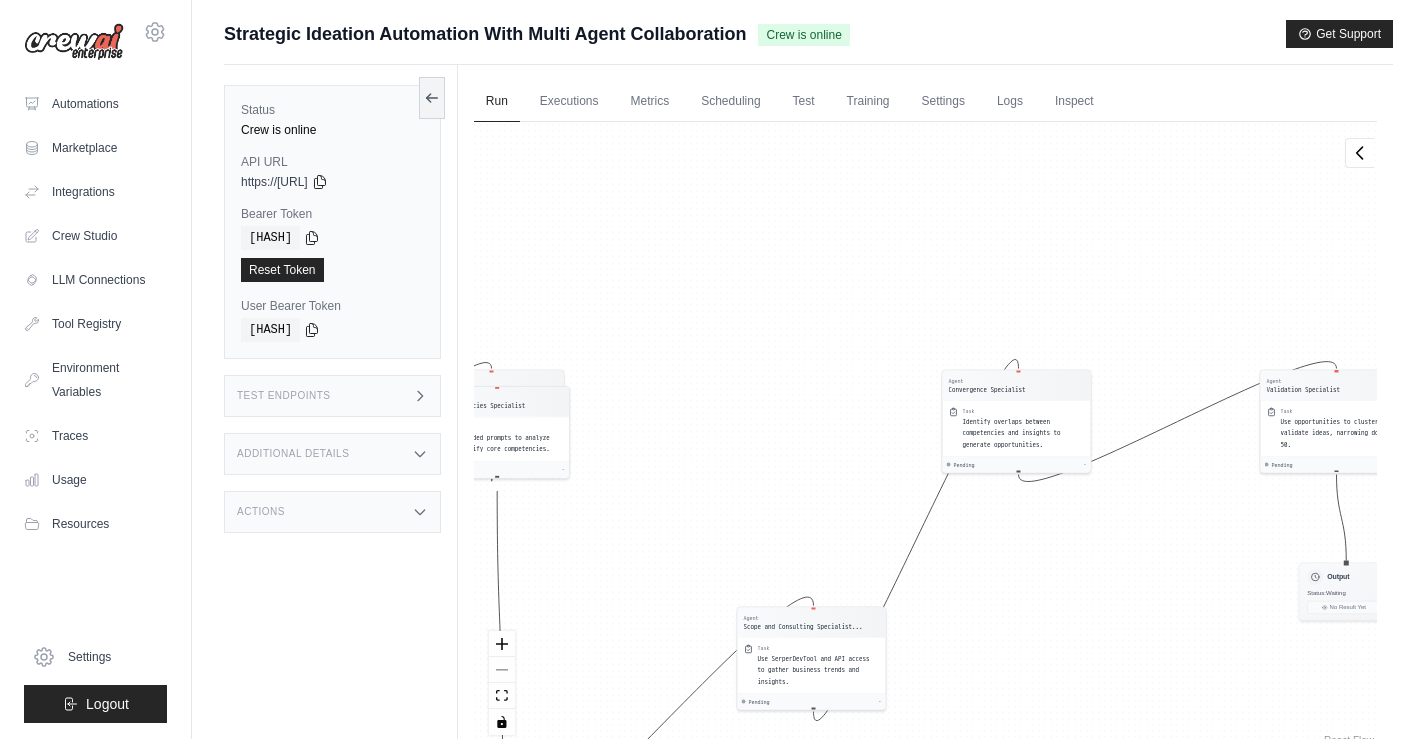 scroll, scrollTop: 0, scrollLeft: 0, axis: both 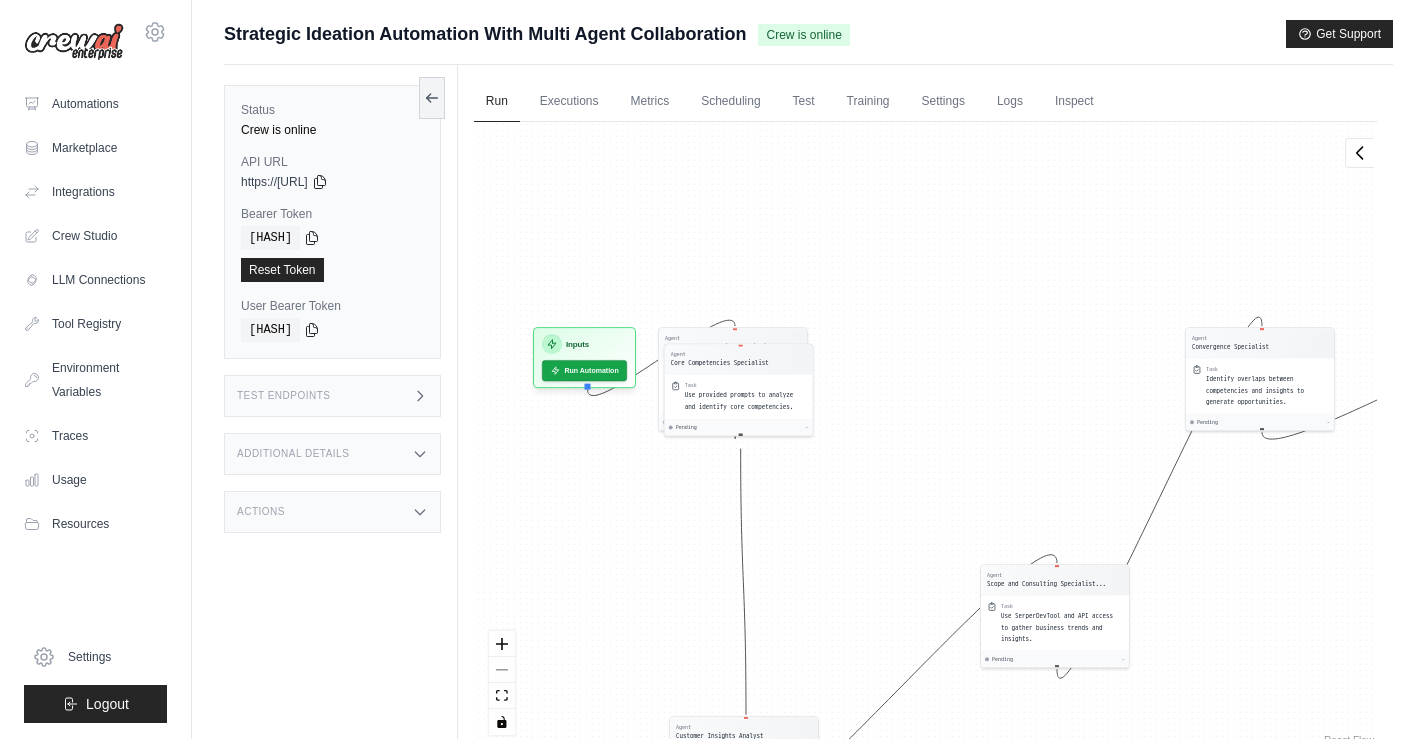 drag, startPoint x: 635, startPoint y: 319, endPoint x: 811, endPoint y: 451, distance: 220 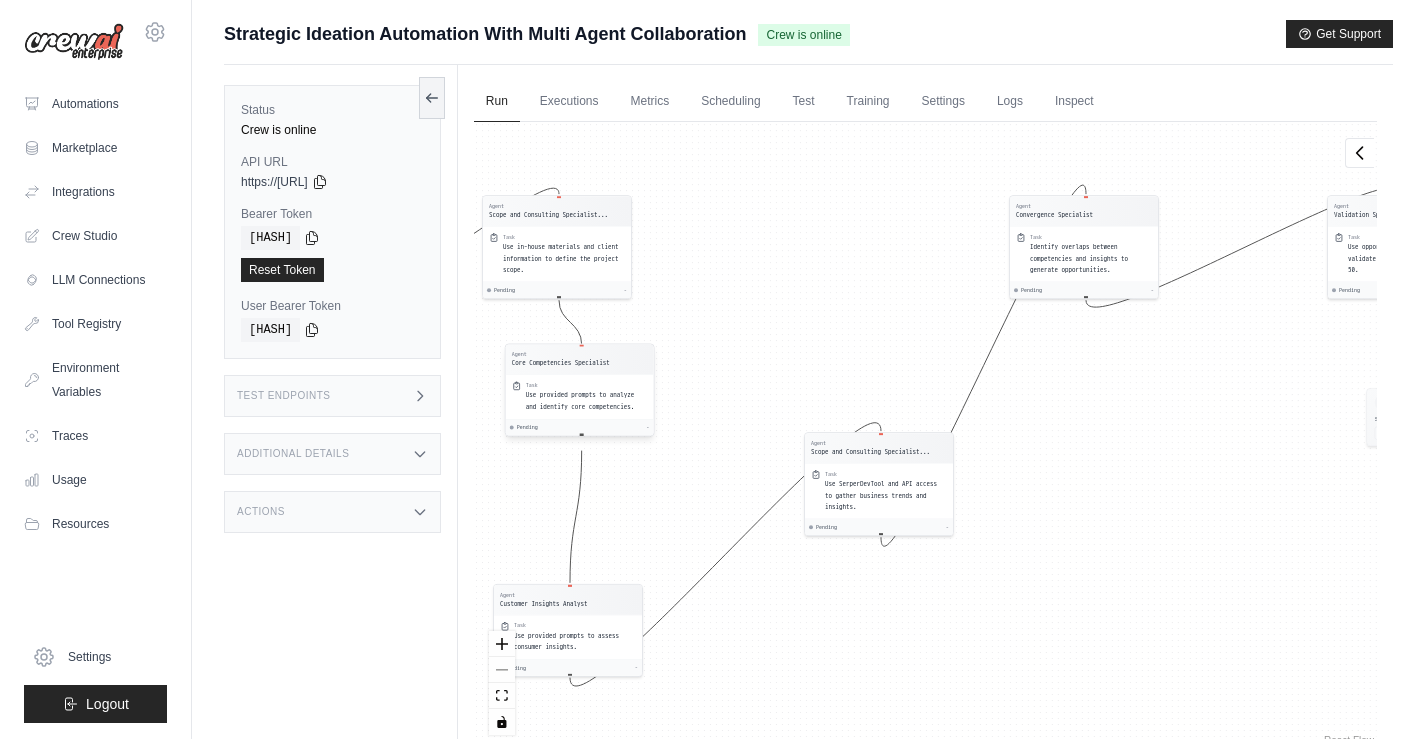 drag, startPoint x: 762, startPoint y: 367, endPoint x: 603, endPoint y: 370, distance: 159.0283 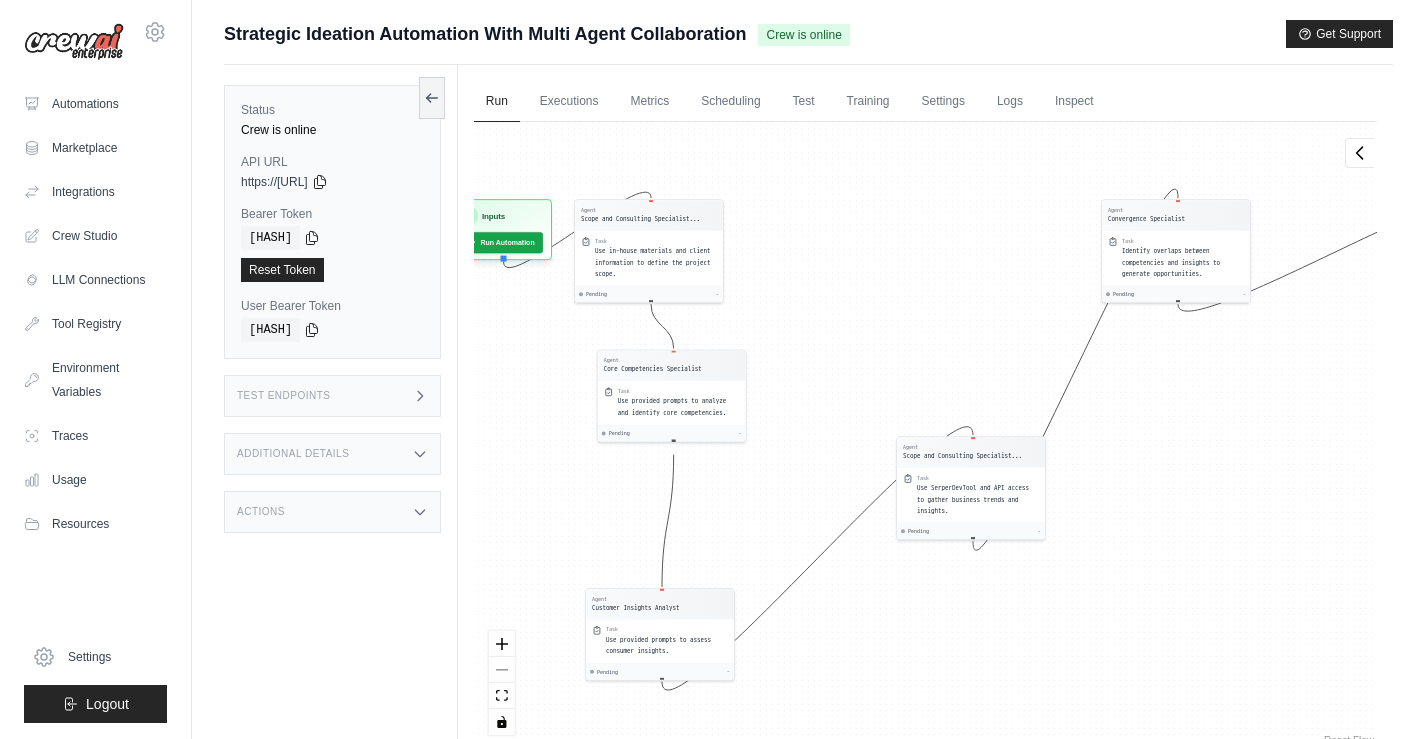 drag, startPoint x: 794, startPoint y: 337, endPoint x: 886, endPoint y: 341, distance: 92.086914 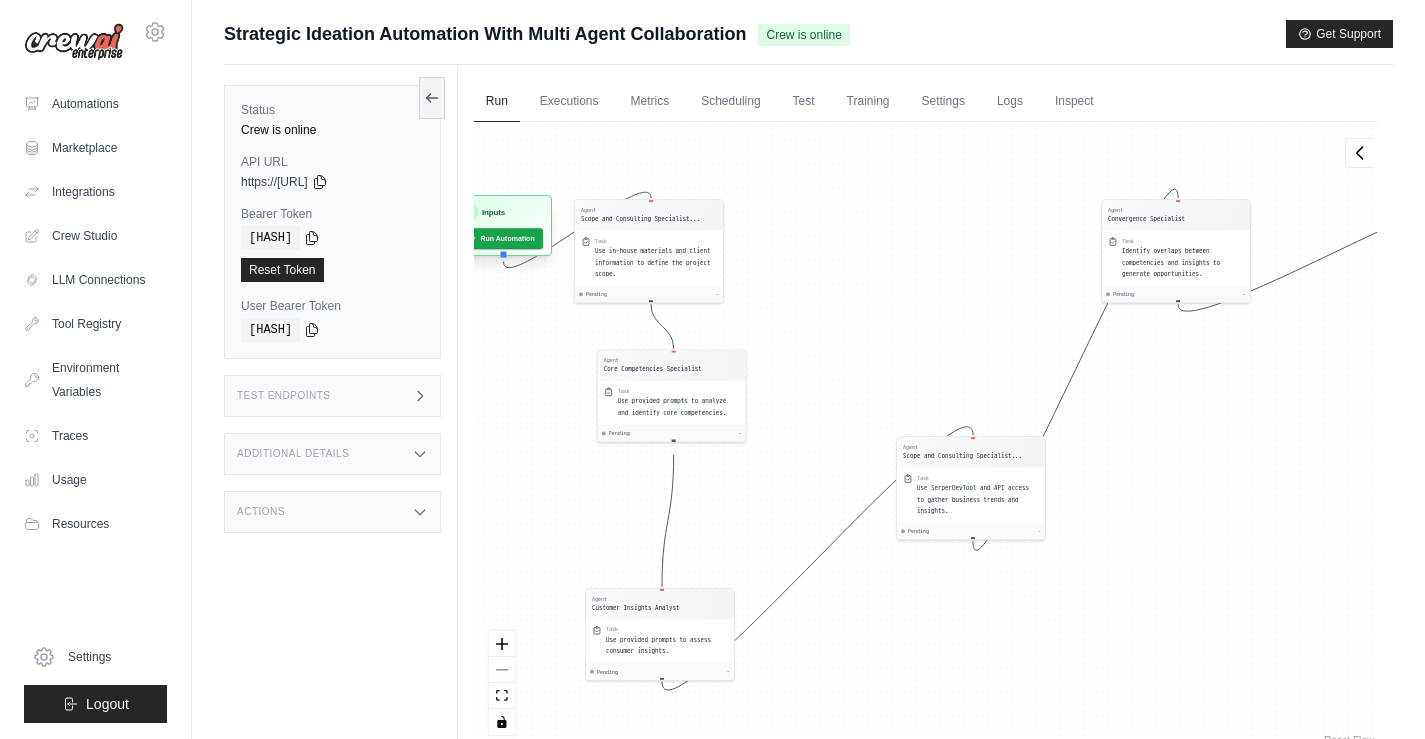 click on "Inputs" at bounding box center (500, 212) 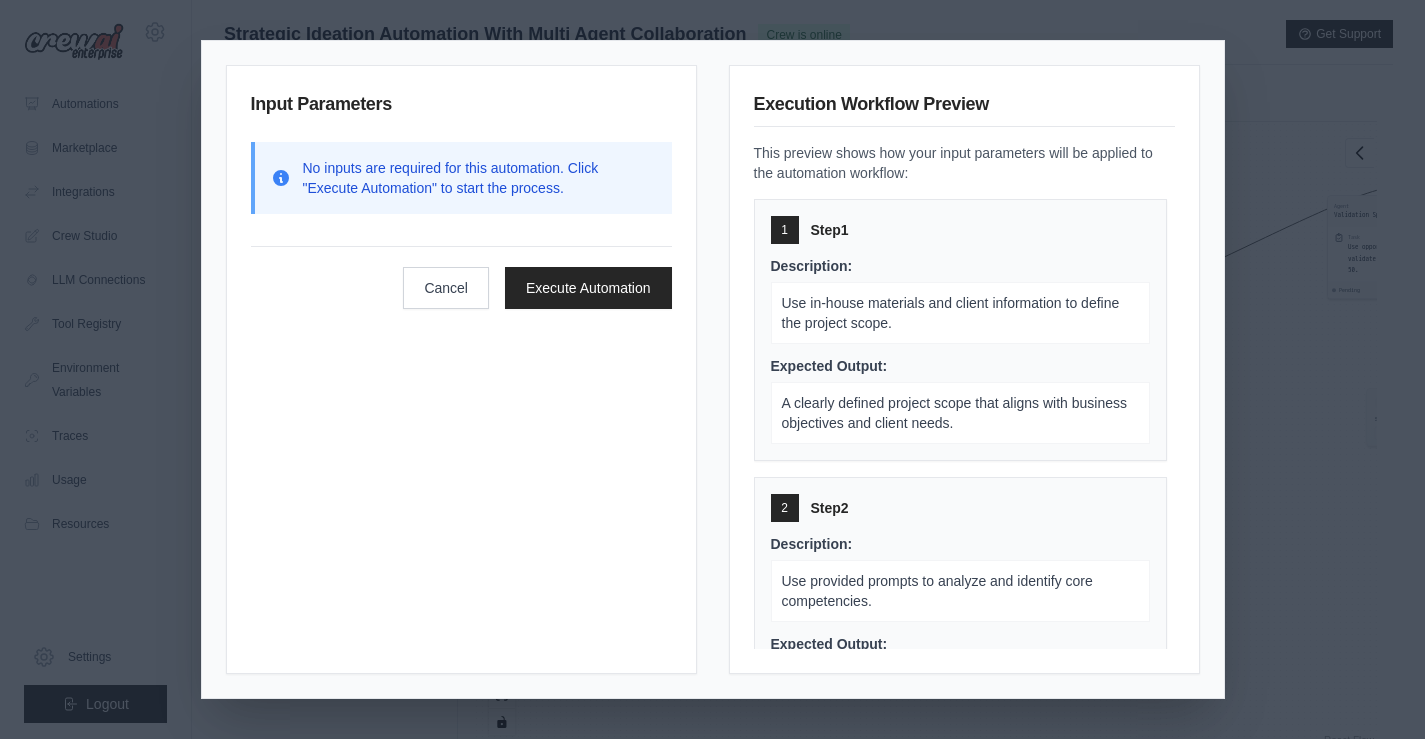 click on "Input Parameters No inputs are required for this automation. Click "Execute Automation" to start the process. Cancel Execute Automation Execution Workflow Preview This preview shows how your input parameters will be applied to the automation workflow: 1 Step 1 Description: Use in-house materials and client information to define the project scope. Expected Output: A clearly defined project scope that aligns with business objectives and client needs. 2 Step 2 Description: Use provided prompts to analyze and identify core competencies. Expected Output: A detailed analysis of the organization's core competencies. 3 Step 3 Description: Use provided prompts to assess consumer insights. Expected Output: A comprehensive report on consumer insights and behavior trends. 4 Step 4 Description: Use SerperDevTool and API access to gather business trends and insights. Expected Output: A report on current business trends and insights relevant to the project. 5 Step 5 Description: Expected Output: 6 Step 6 Description:" at bounding box center (712, 369) 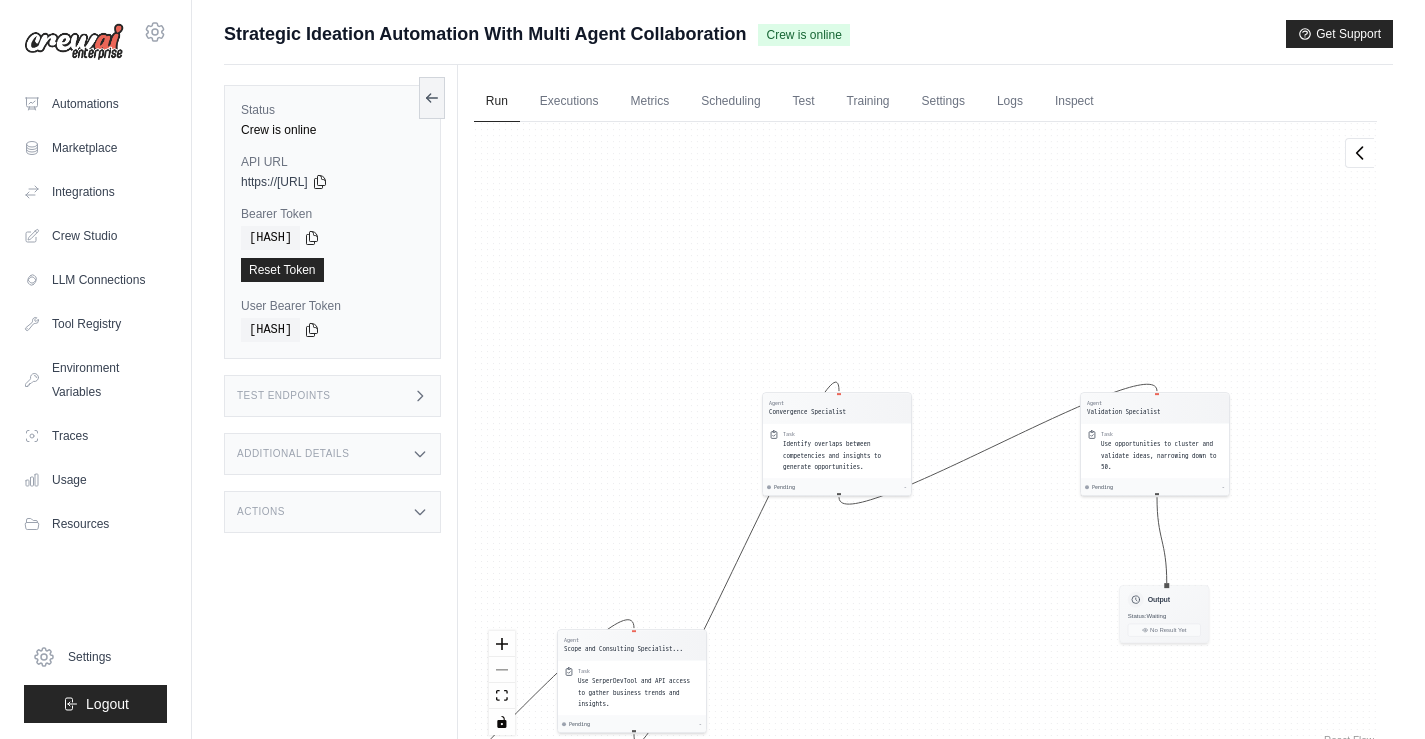 drag, startPoint x: 1281, startPoint y: 179, endPoint x: 1034, endPoint y: 373, distance: 314.078 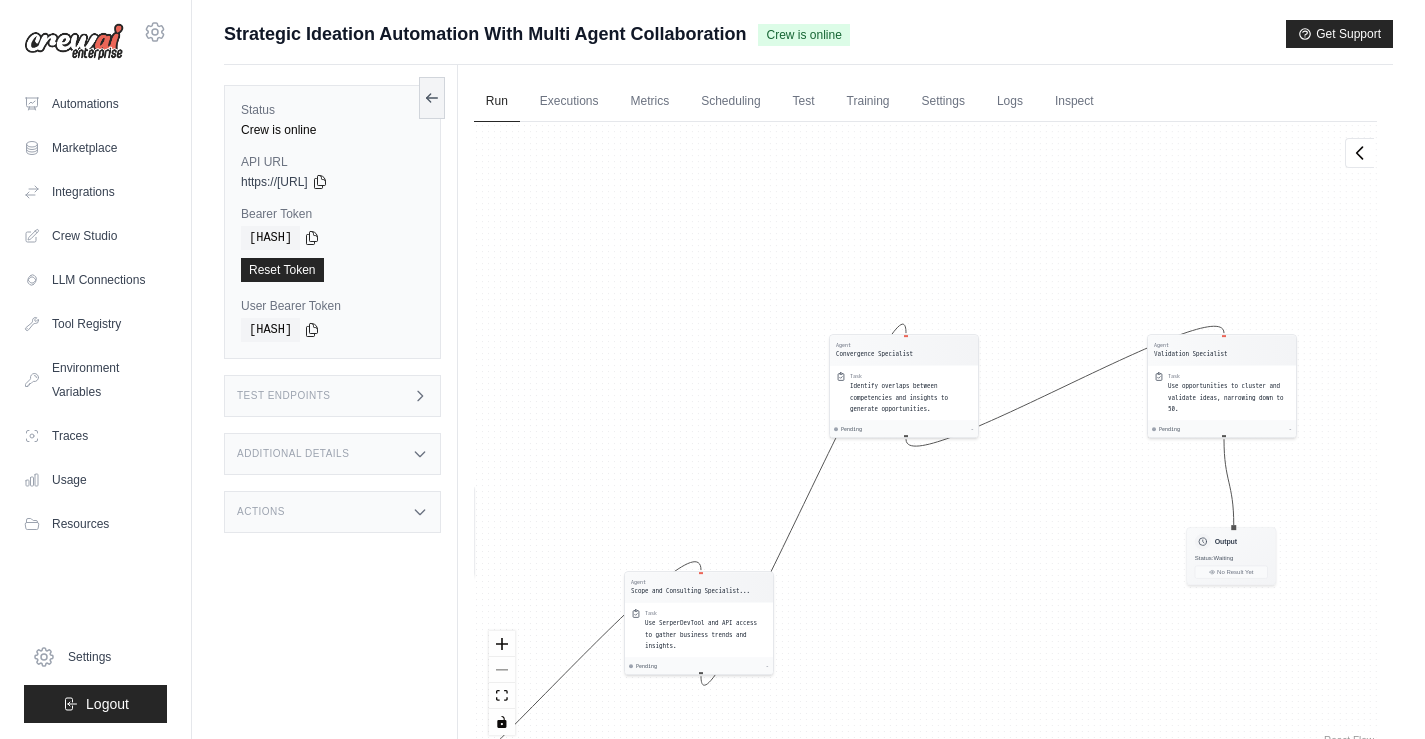 drag, startPoint x: 1188, startPoint y: 309, endPoint x: 1394, endPoint y: 233, distance: 219.57231 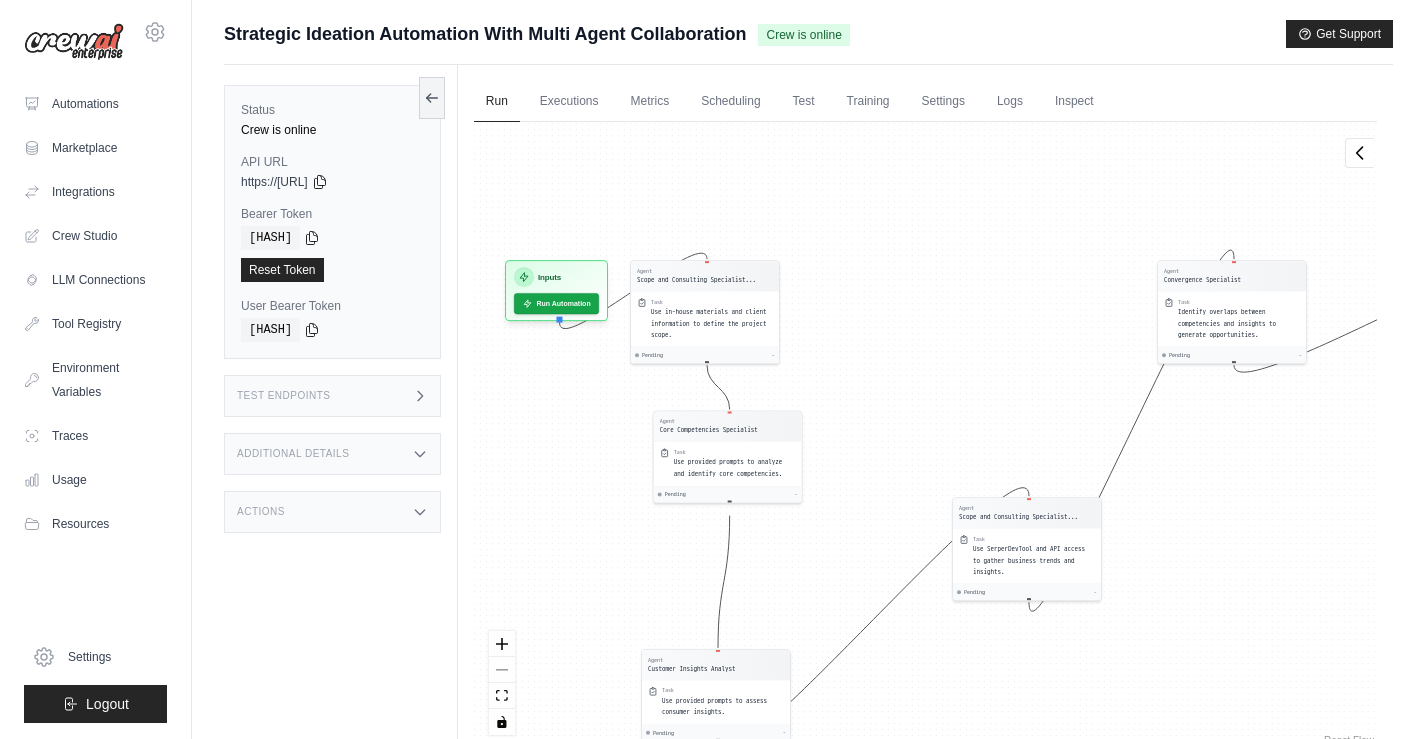 drag, startPoint x: 795, startPoint y: 319, endPoint x: 983, endPoint y: 263, distance: 196.1632 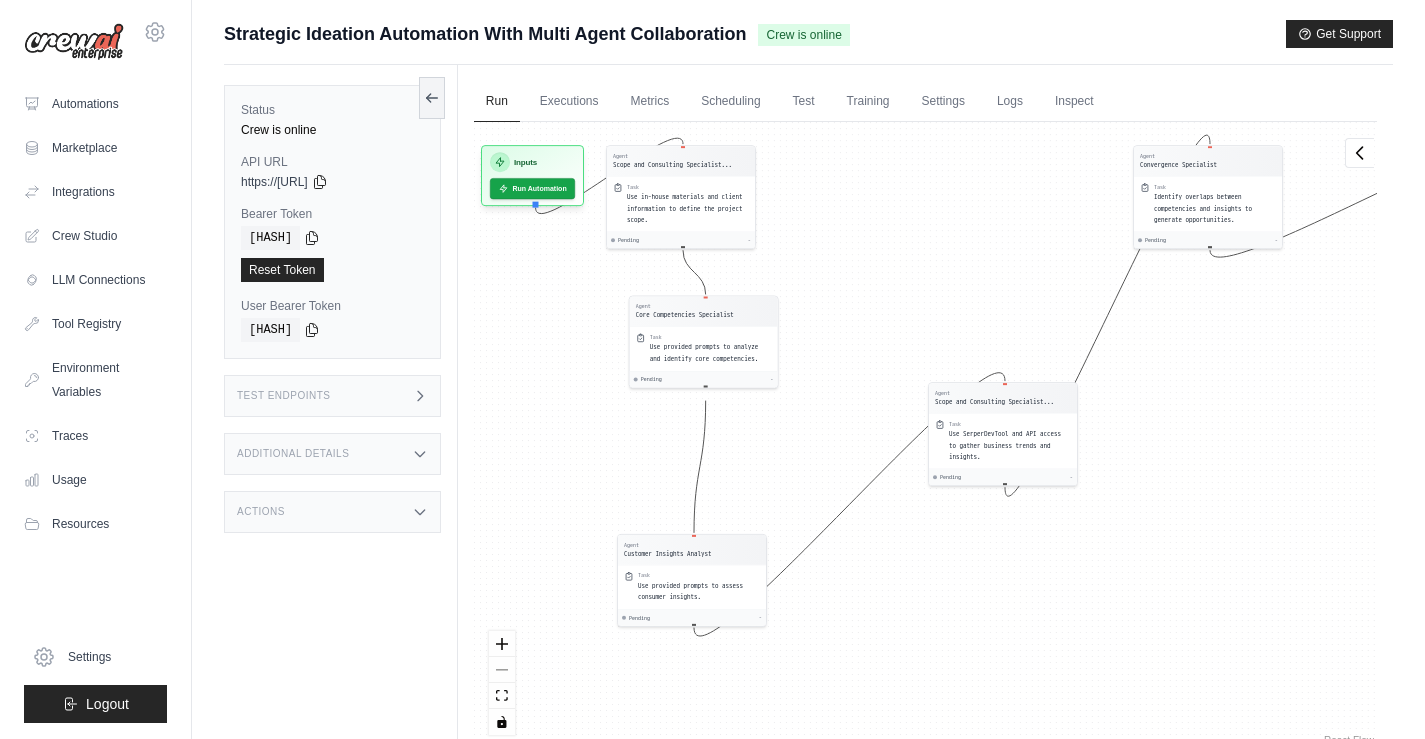 drag, startPoint x: 955, startPoint y: 337, endPoint x: 931, endPoint y: 223, distance: 116.498924 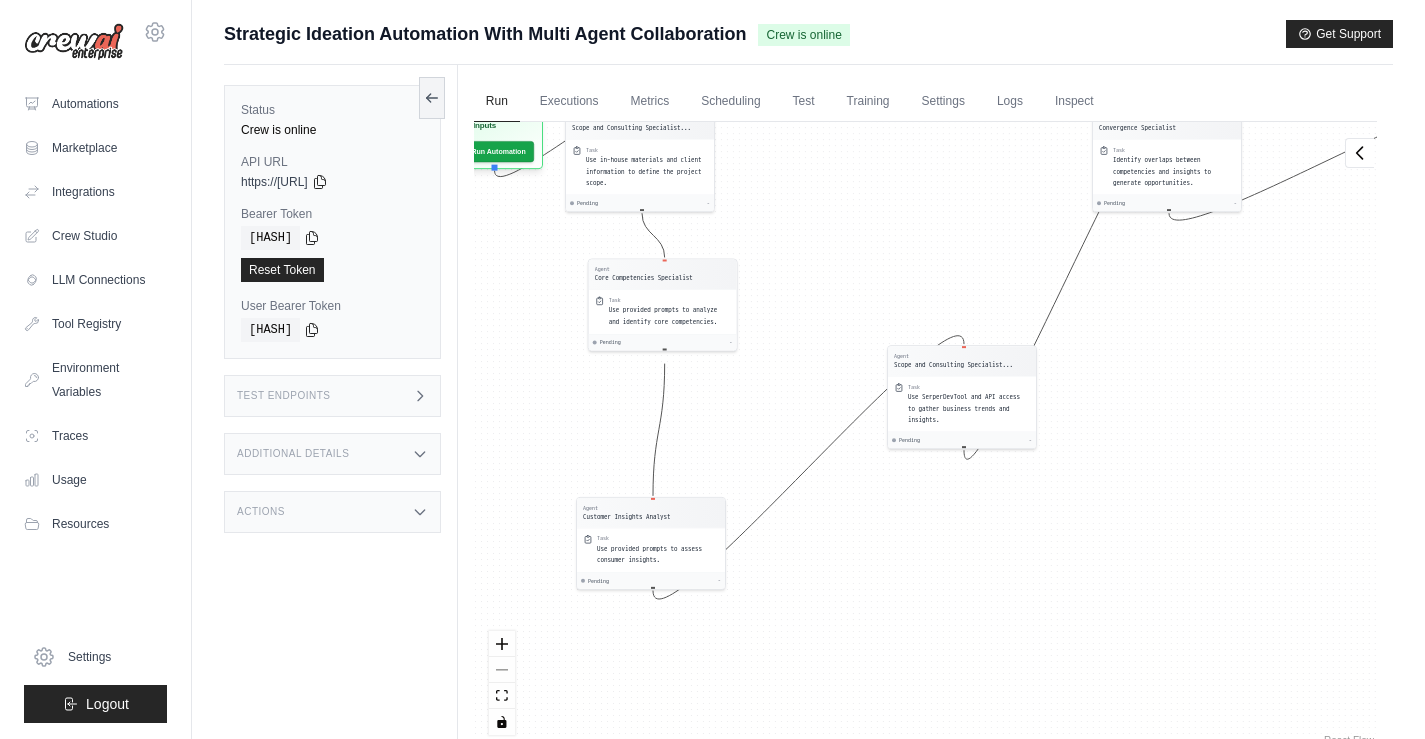 drag, startPoint x: 931, startPoint y: 223, endPoint x: 889, endPoint y: 184, distance: 57.31492 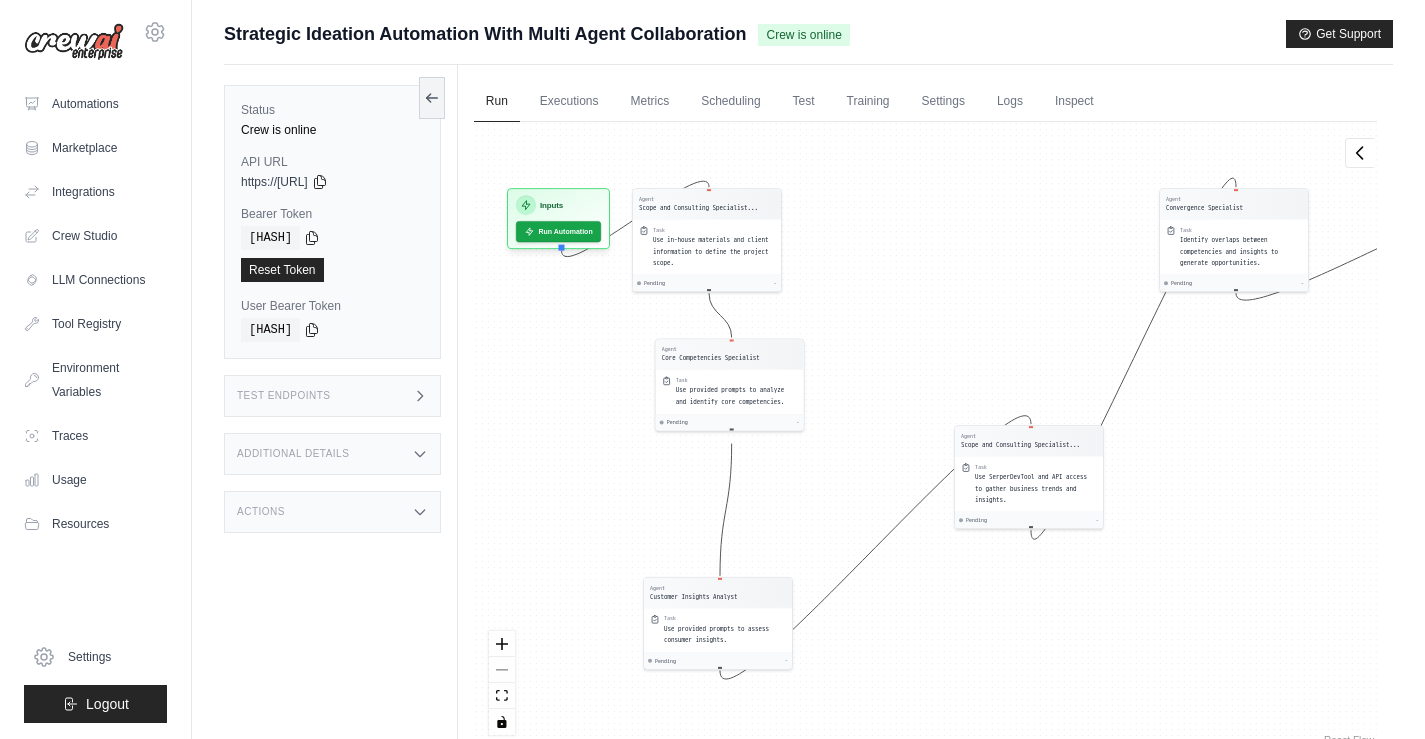 drag, startPoint x: 598, startPoint y: 427, endPoint x: 663, endPoint y: 507, distance: 103.077644 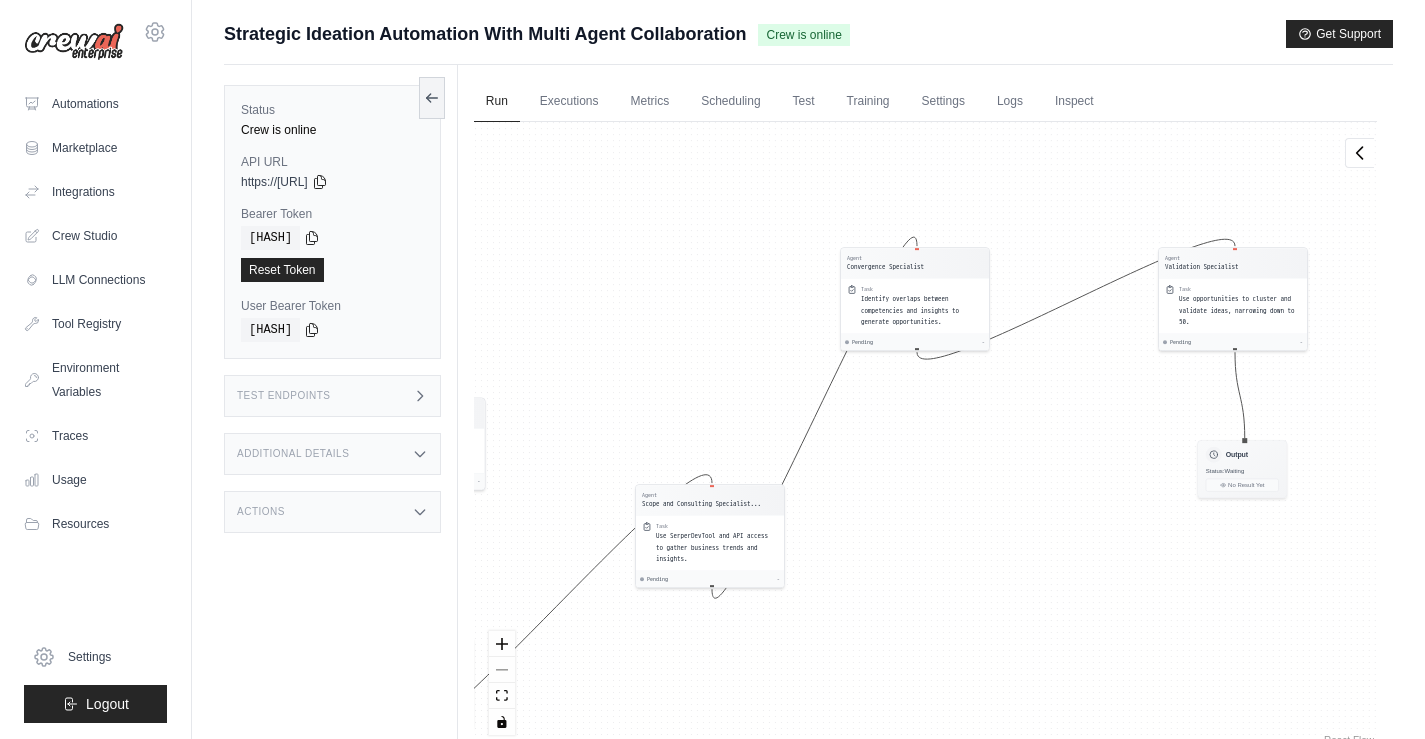 drag, startPoint x: 1092, startPoint y: 248, endPoint x: 757, endPoint y: 311, distance: 340.8724 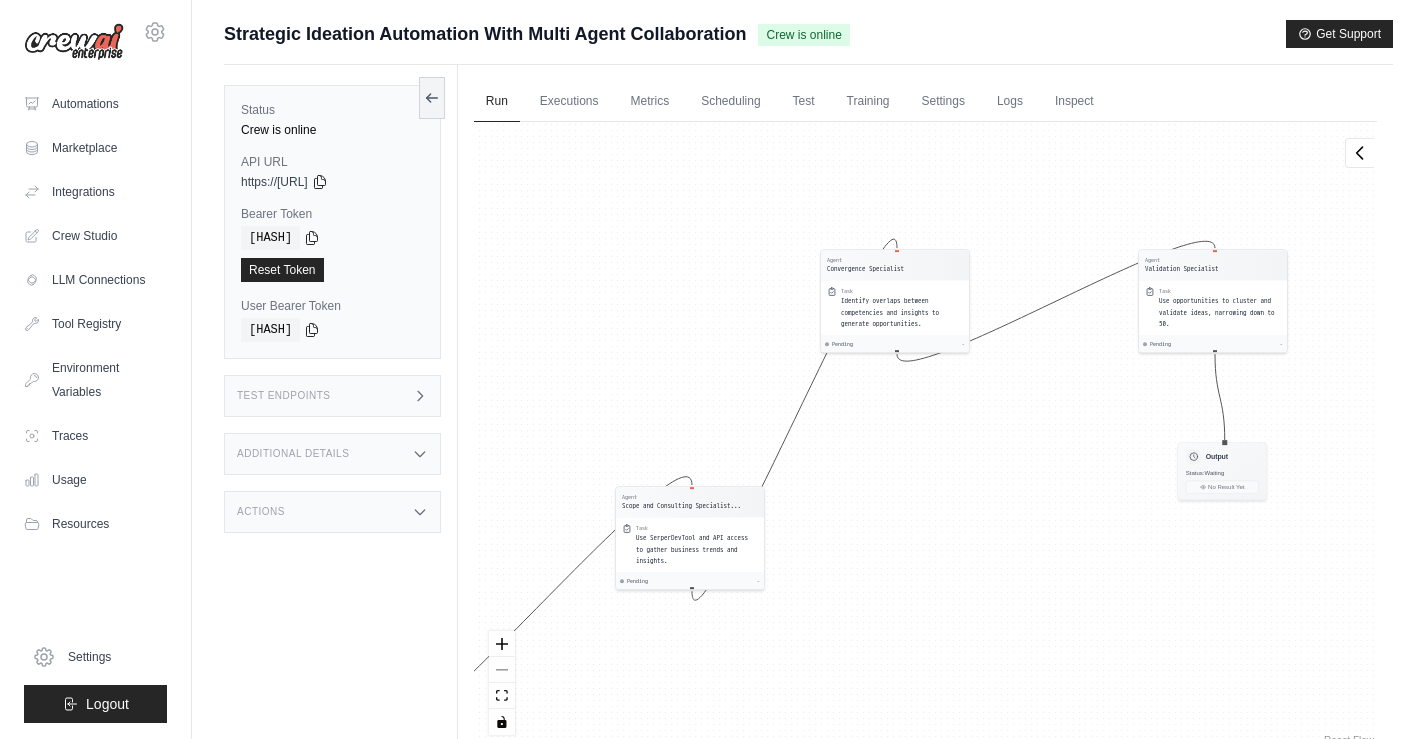 click on "Additional Details" at bounding box center (293, 454) 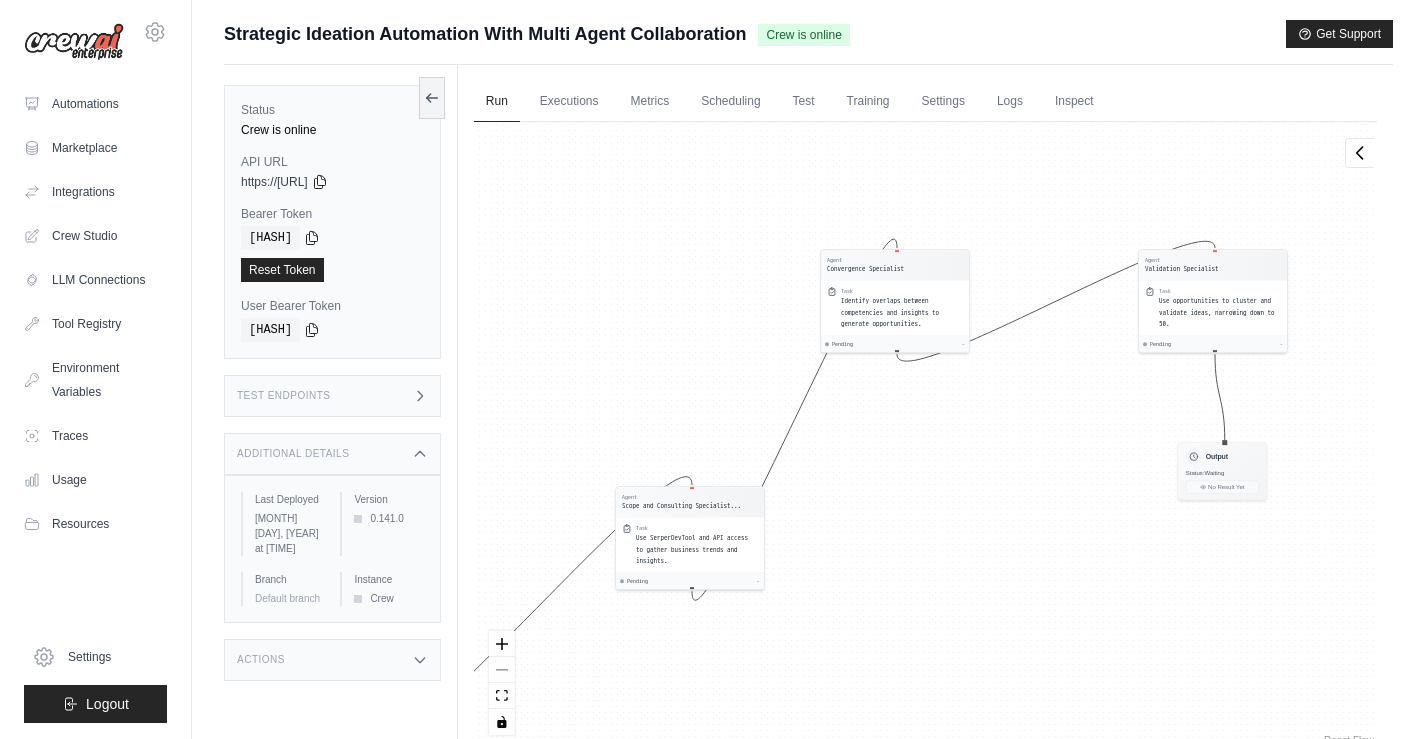 click on "Additional Details" at bounding box center [293, 454] 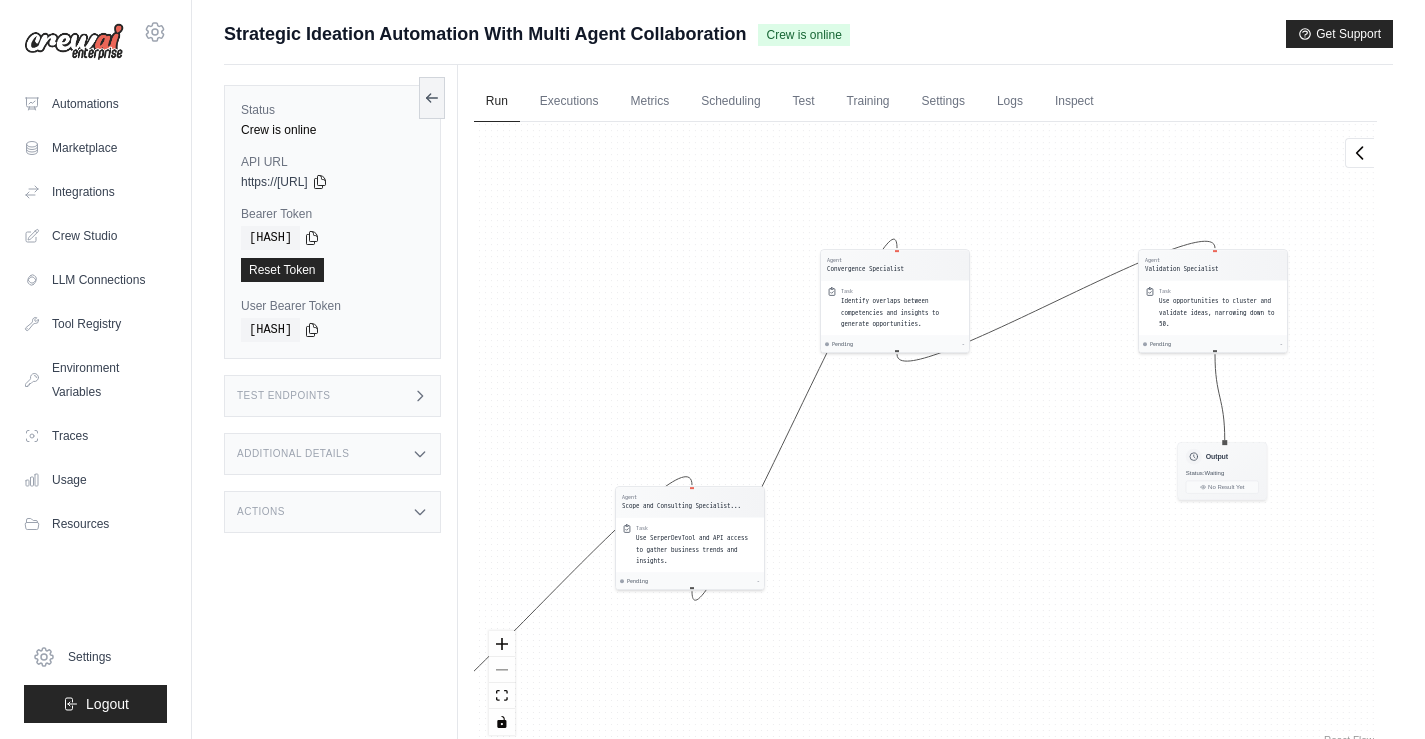 click on "Actions" at bounding box center (332, 512) 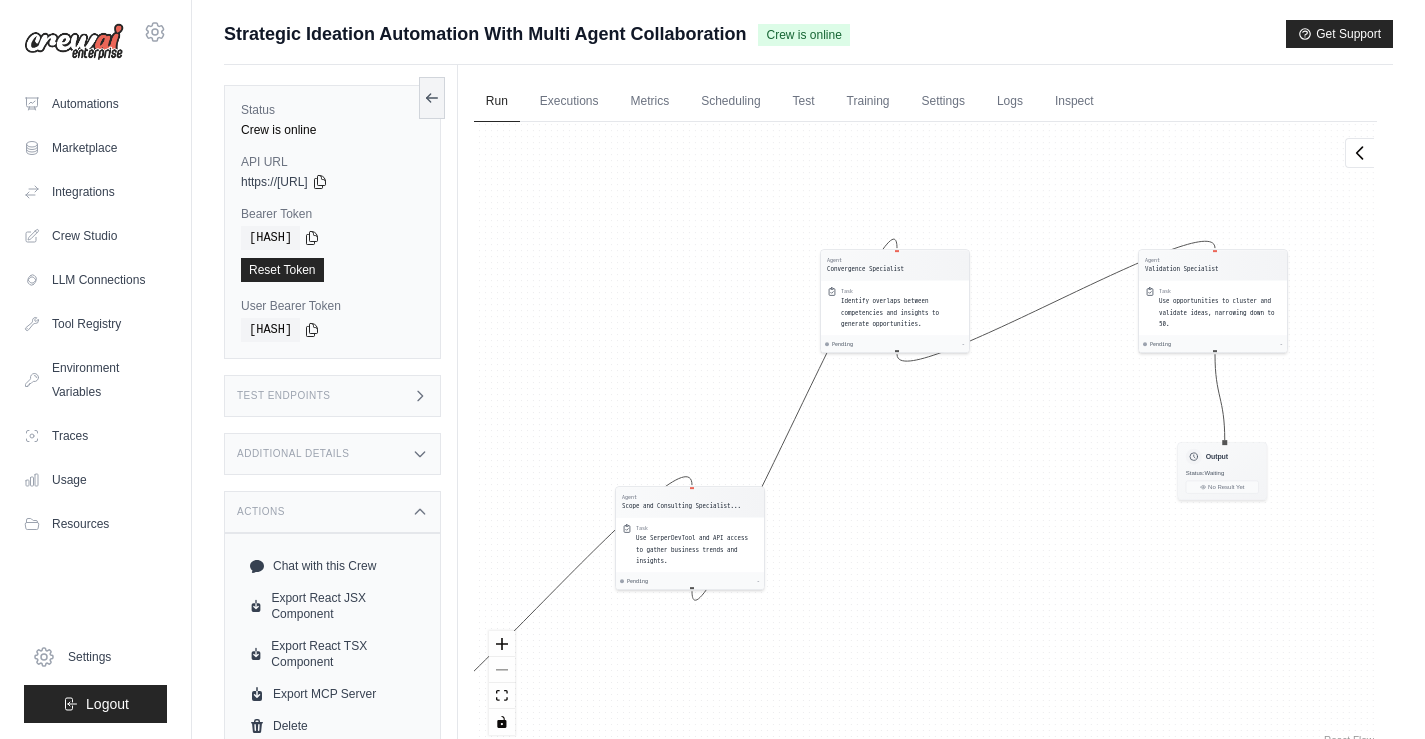 click on "Actions" at bounding box center [332, 512] 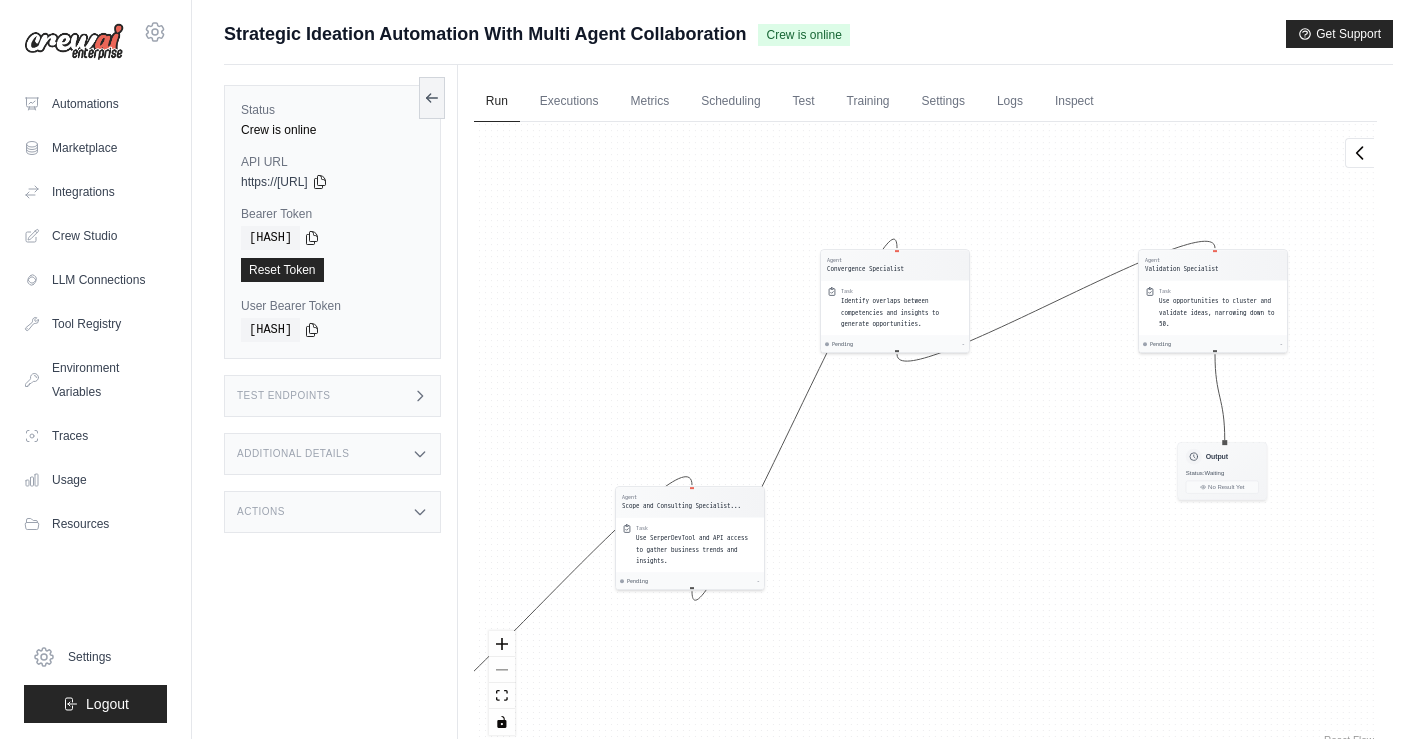 click on "Test Endpoints" at bounding box center [284, 396] 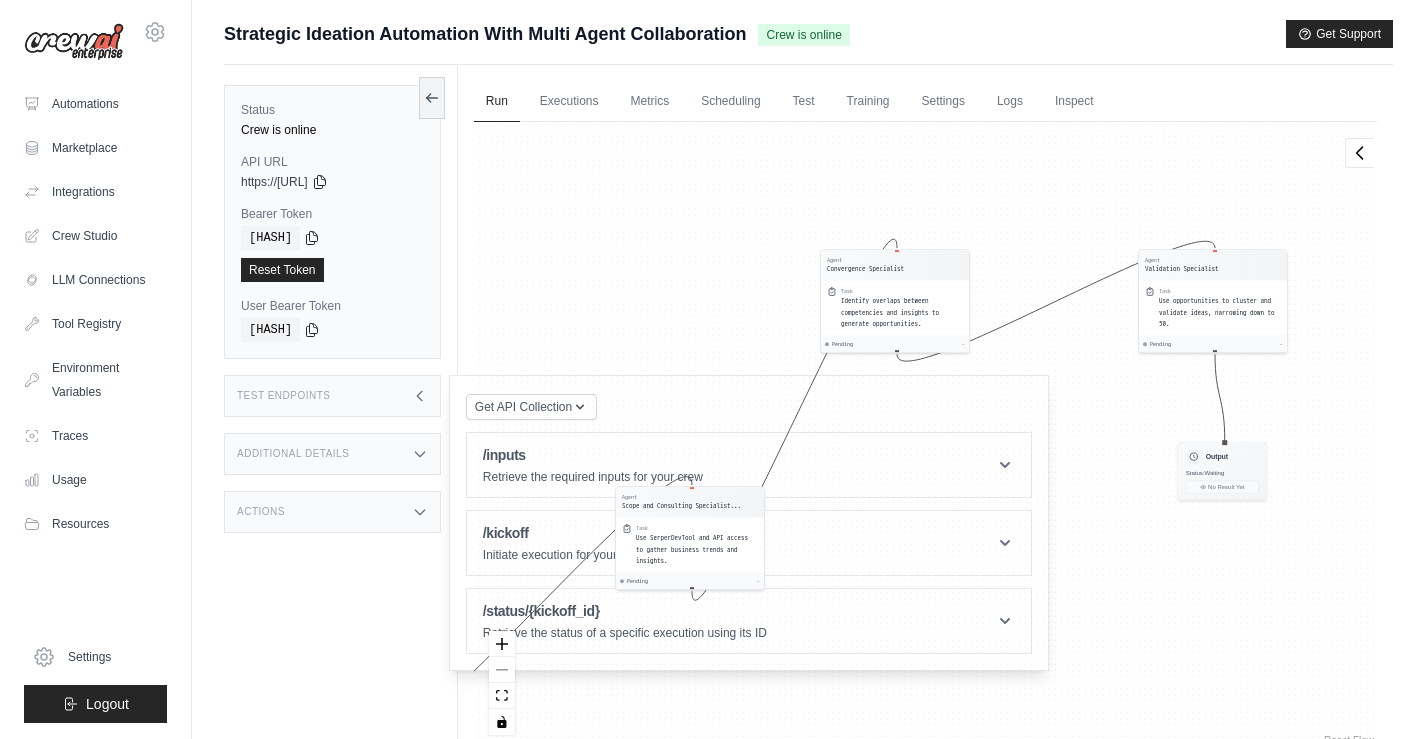 click 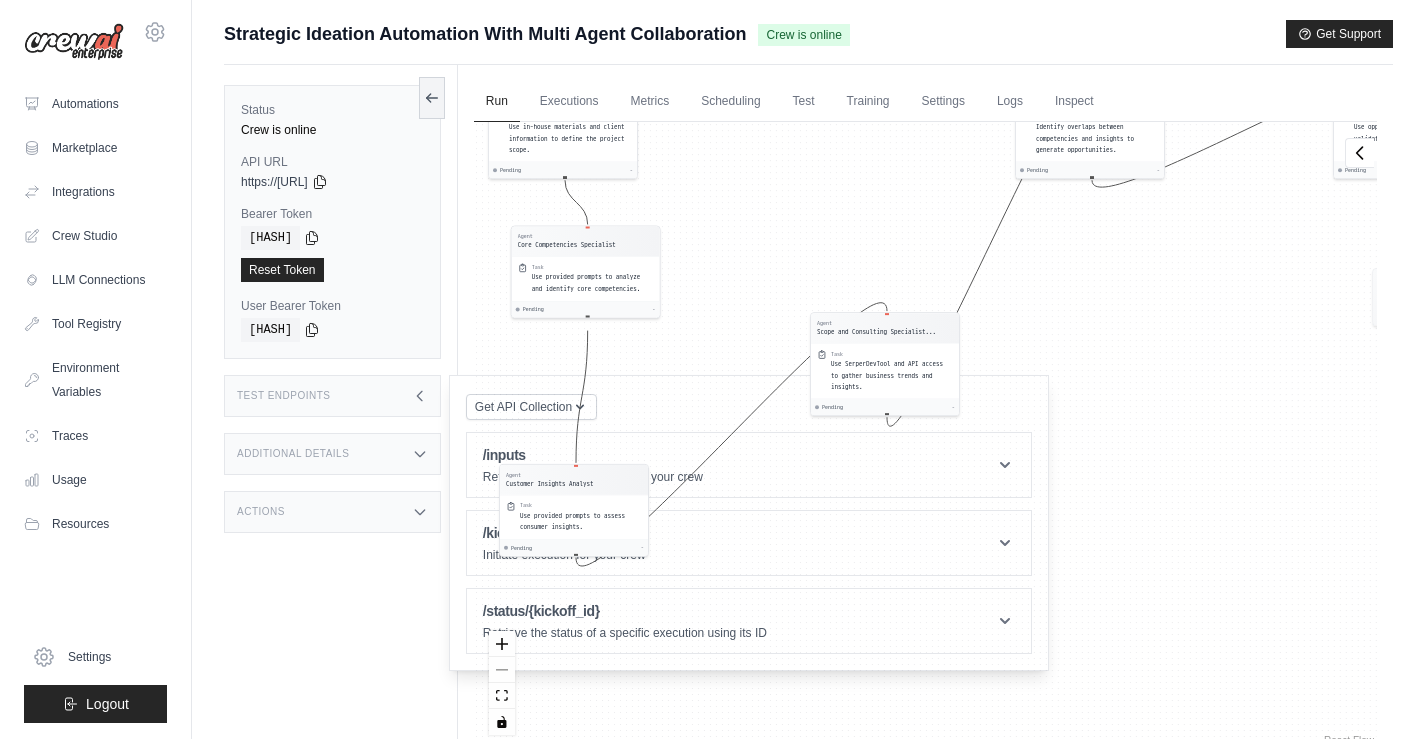drag, startPoint x: 779, startPoint y: 343, endPoint x: 798, endPoint y: 199, distance: 145.24806 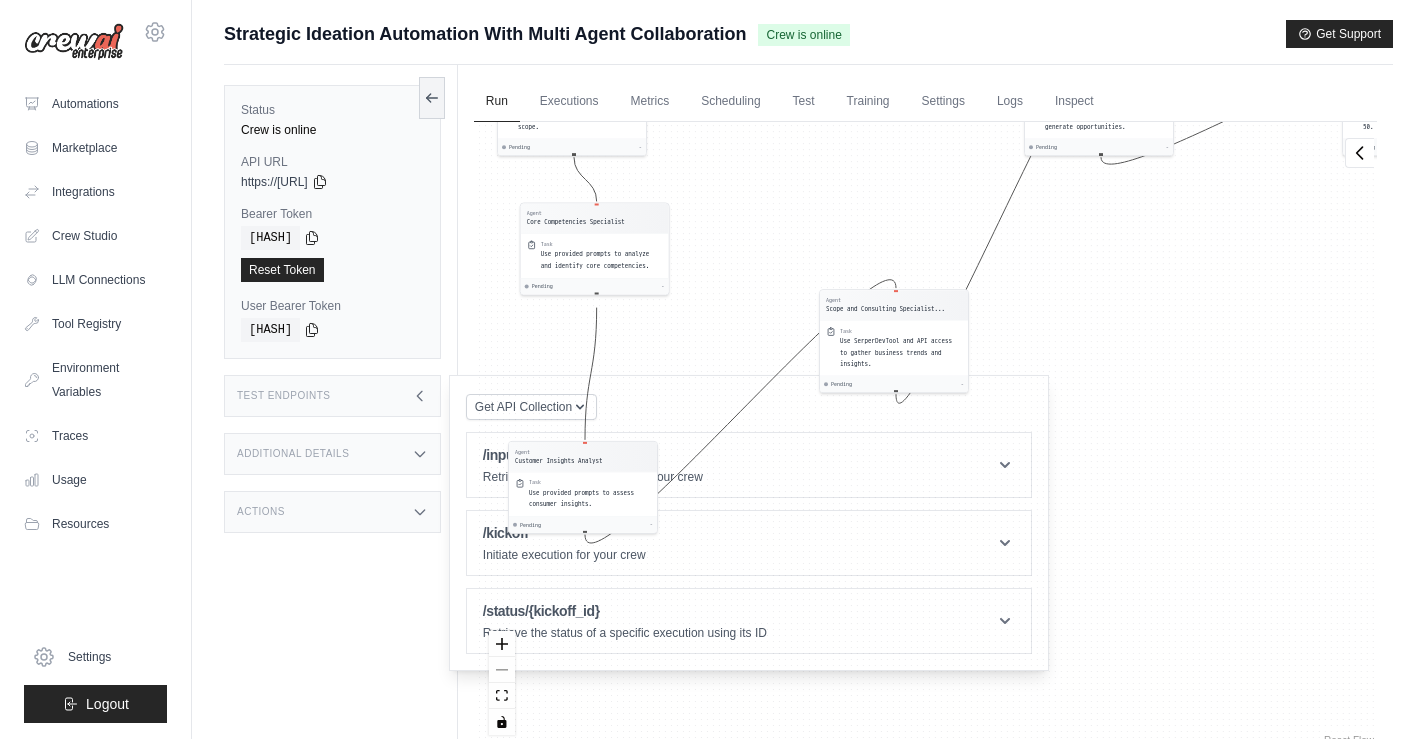 click on "Test Endpoints" at bounding box center (332, 396) 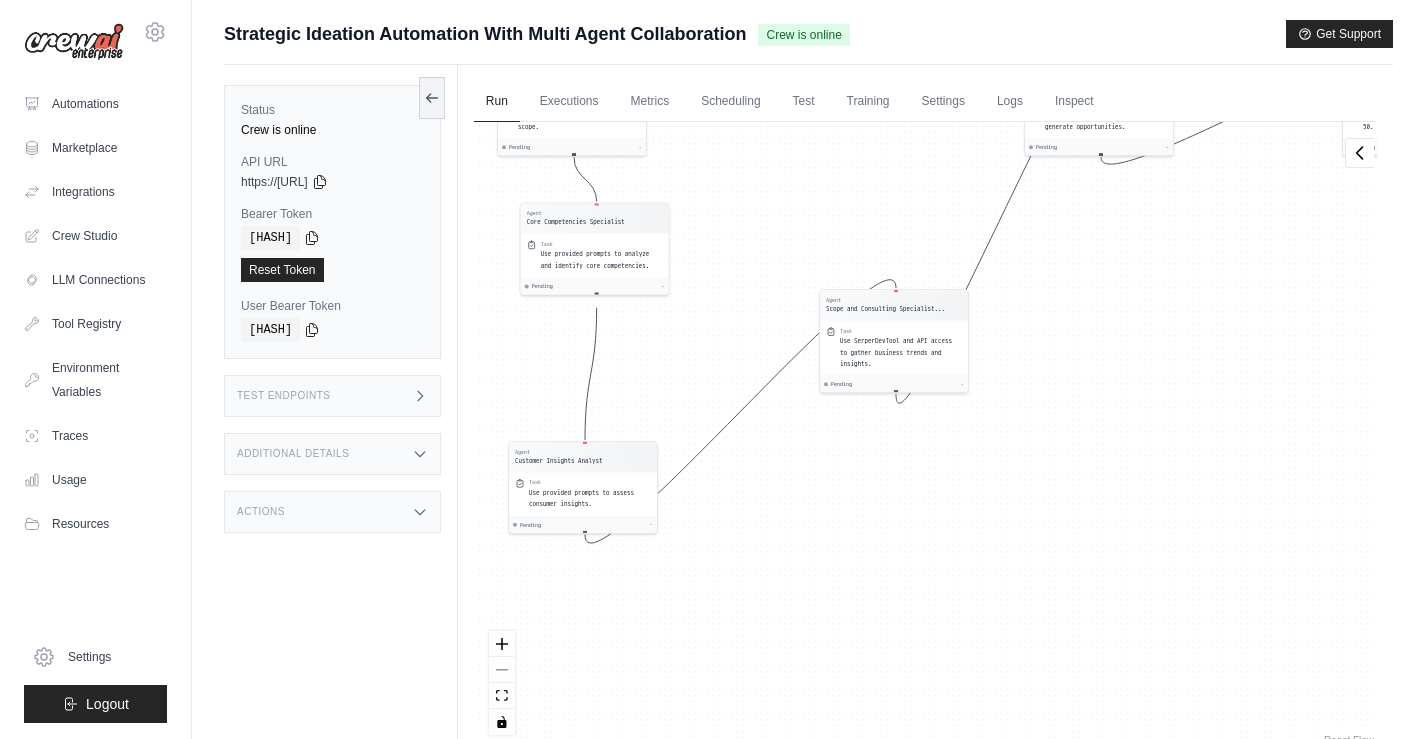 click on "Test Endpoints" at bounding box center (332, 396) 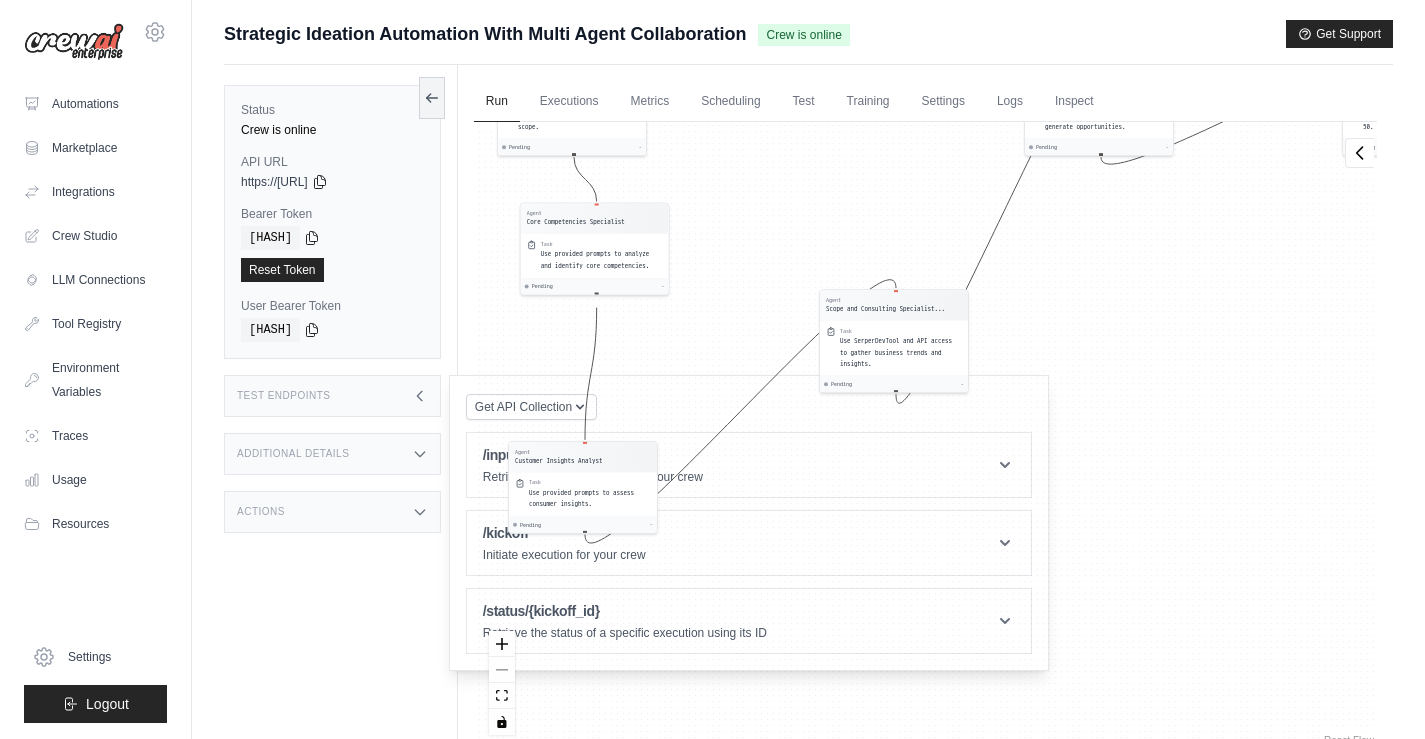 click on "Test Endpoints" at bounding box center [332, 396] 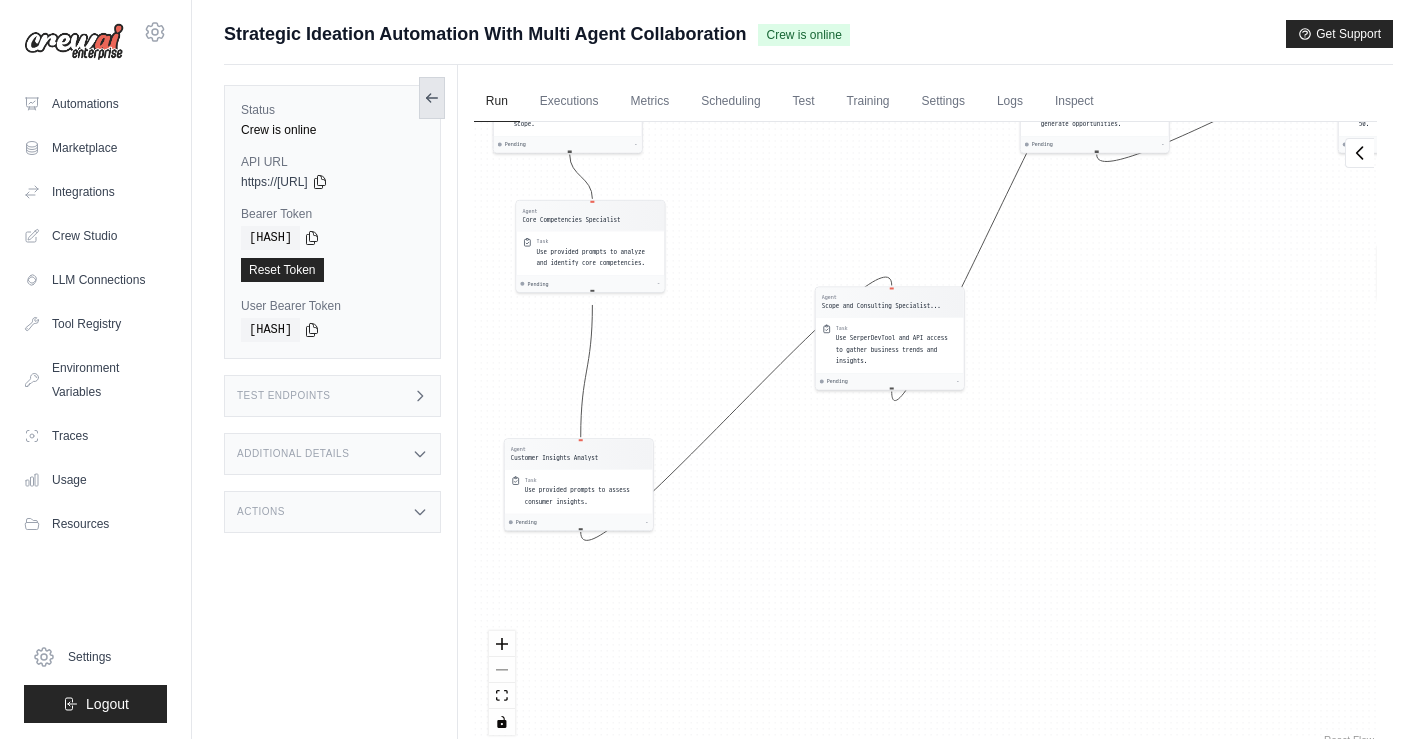 click at bounding box center [432, 98] 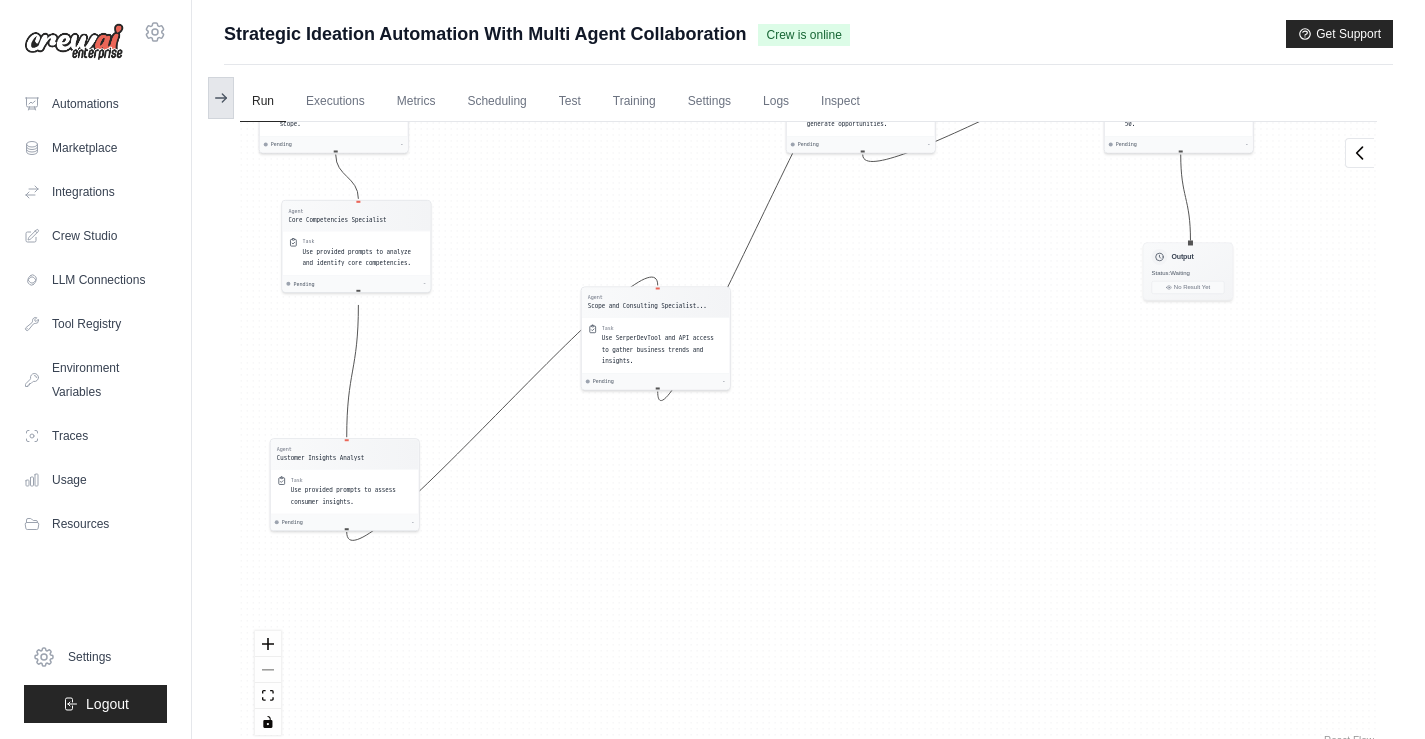 click 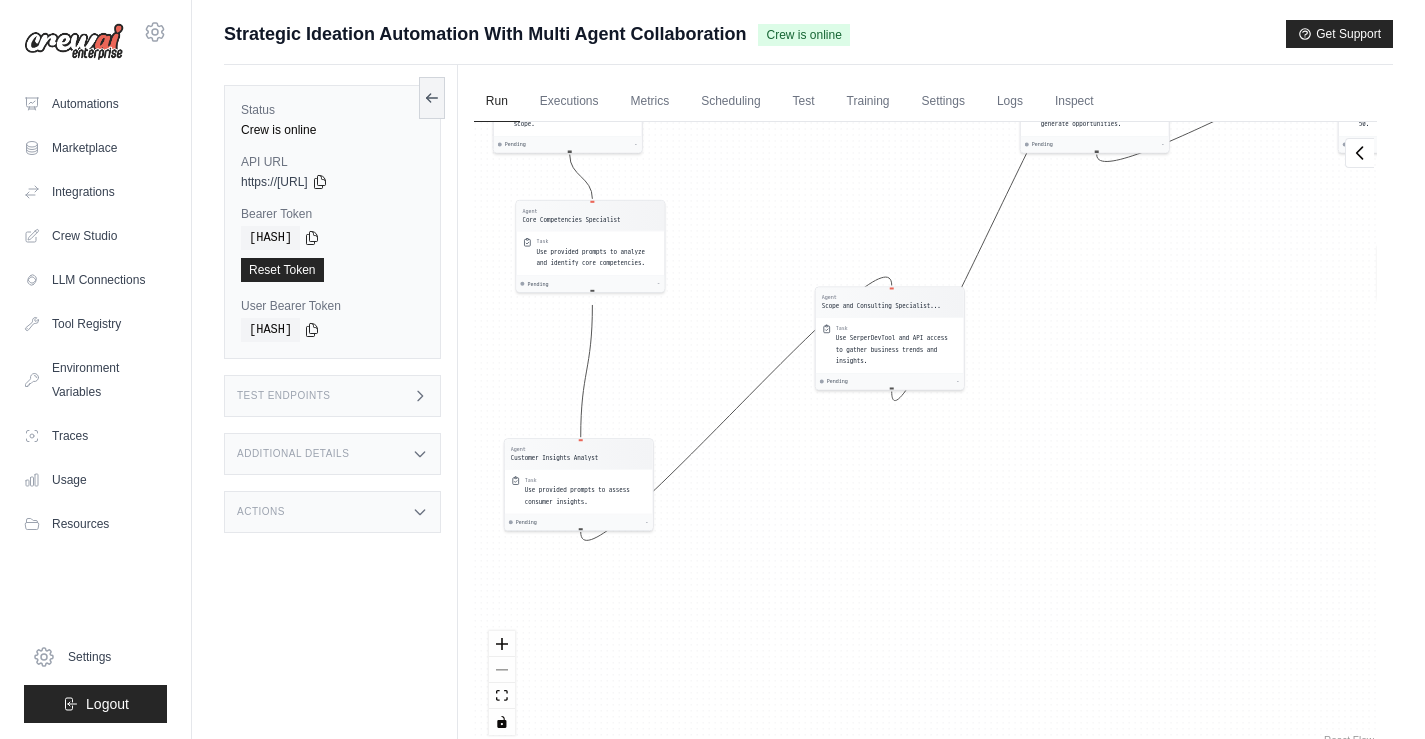 click on "Status
Crew is online" at bounding box center (332, 120) 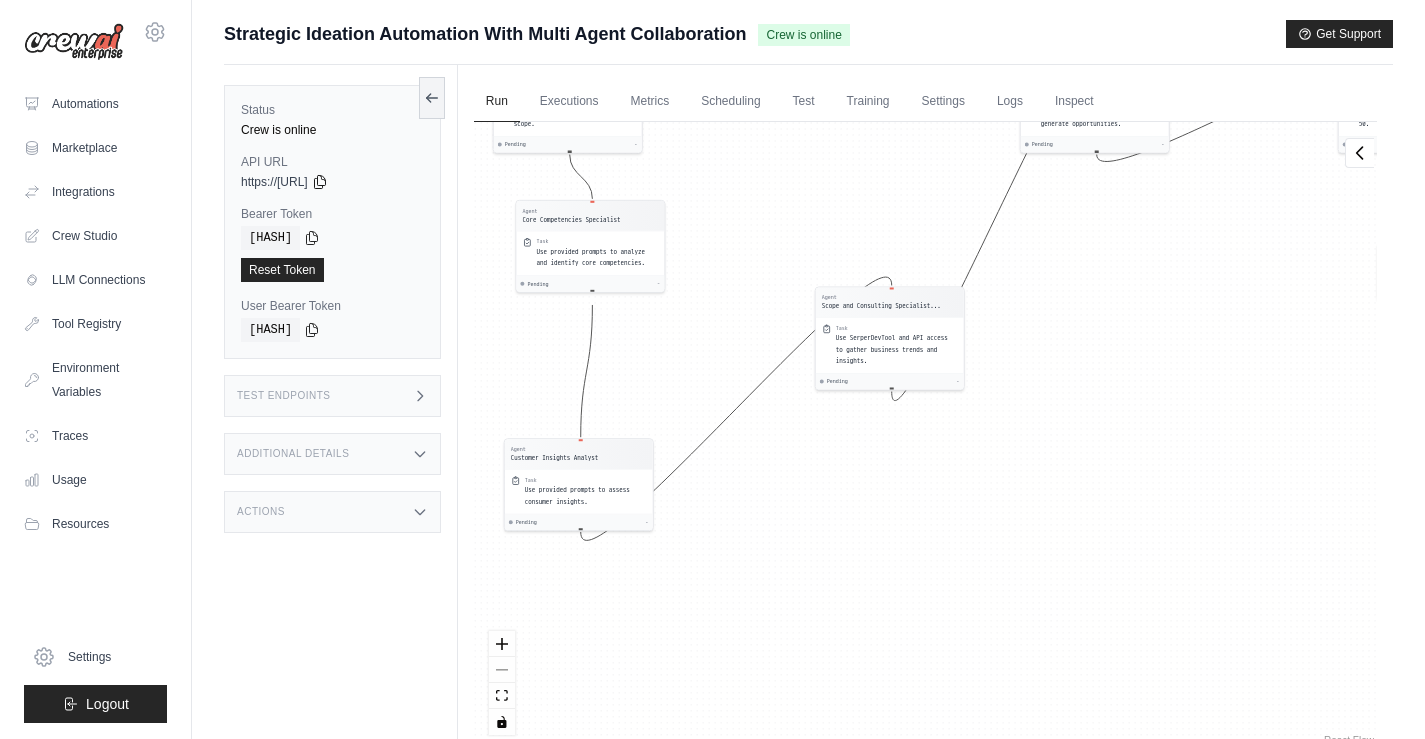 click 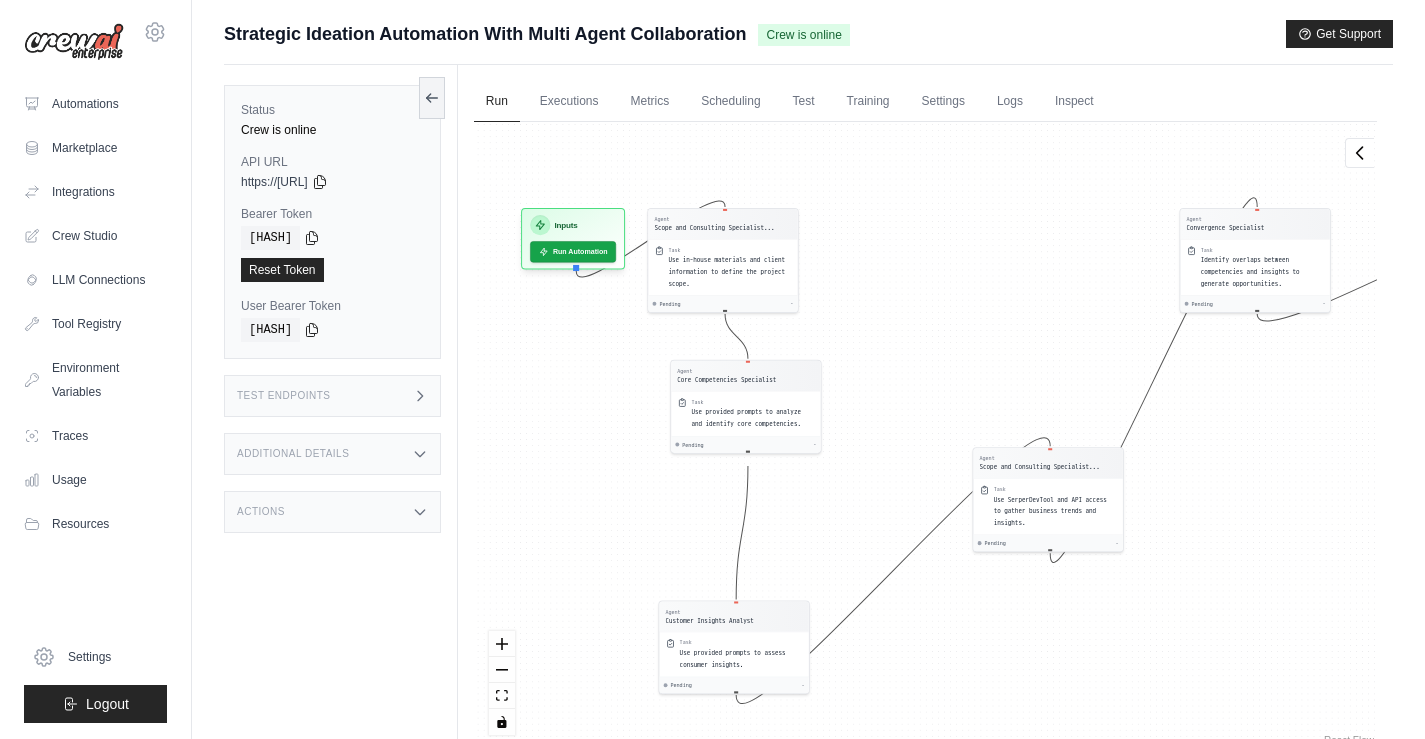 drag, startPoint x: 548, startPoint y: 325, endPoint x: 703, endPoint y: 486, distance: 223.48602 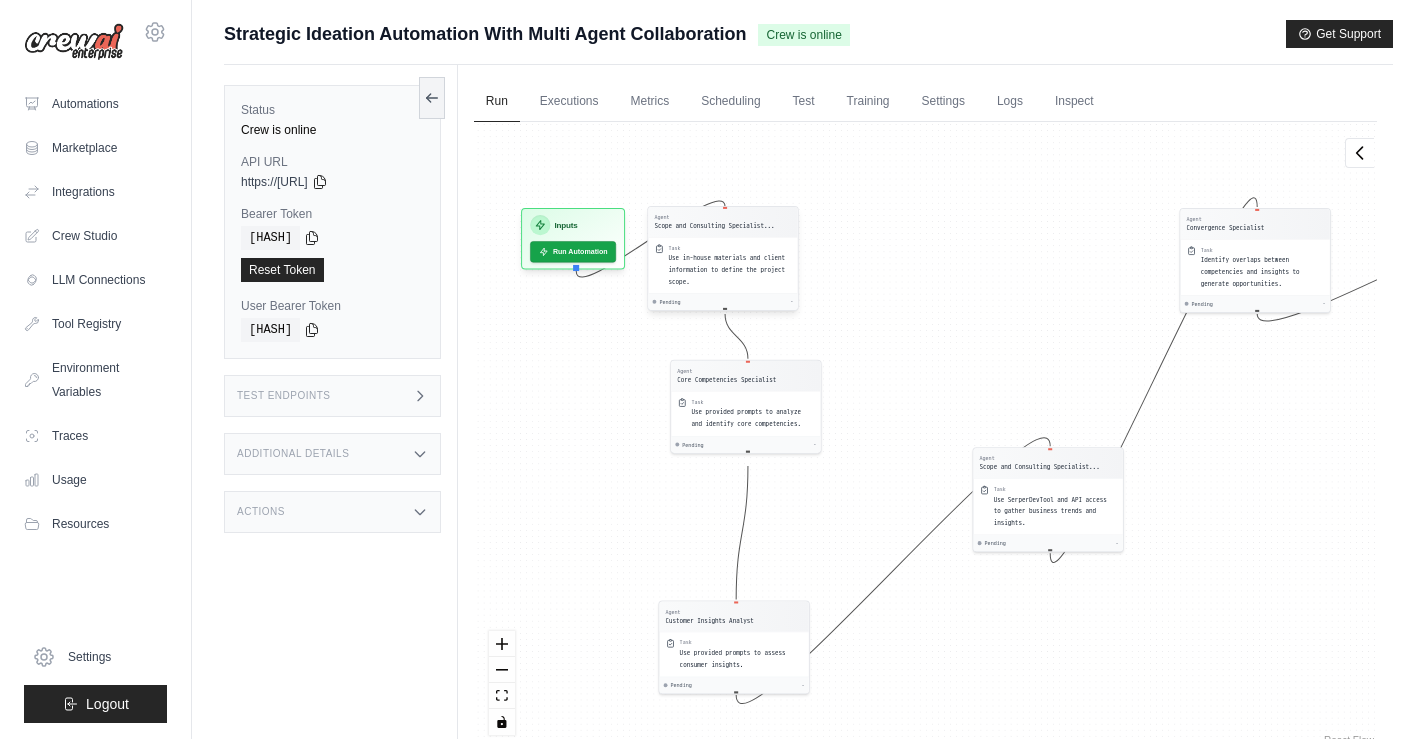 click on "Use in-house materials and client information to define the project scope." at bounding box center [726, 270] 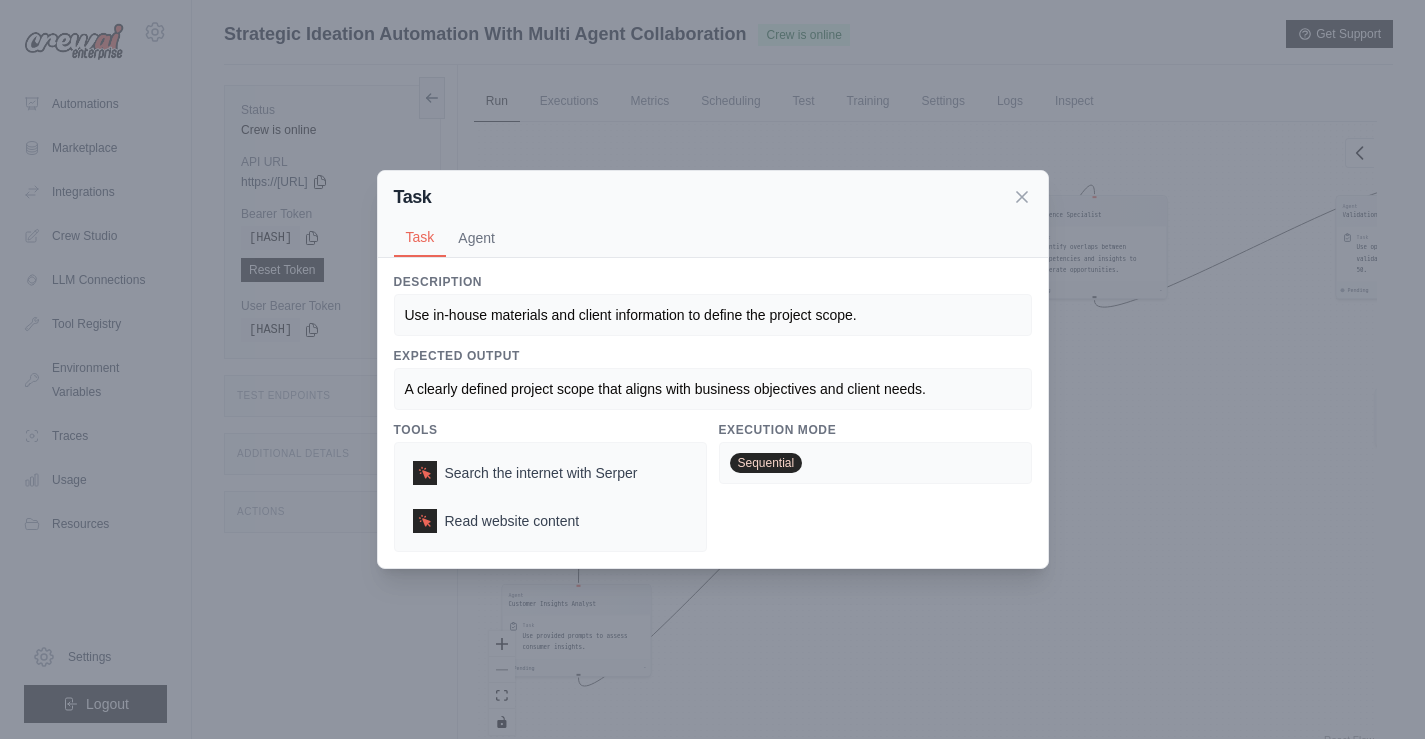 scroll, scrollTop: 30, scrollLeft: 0, axis: vertical 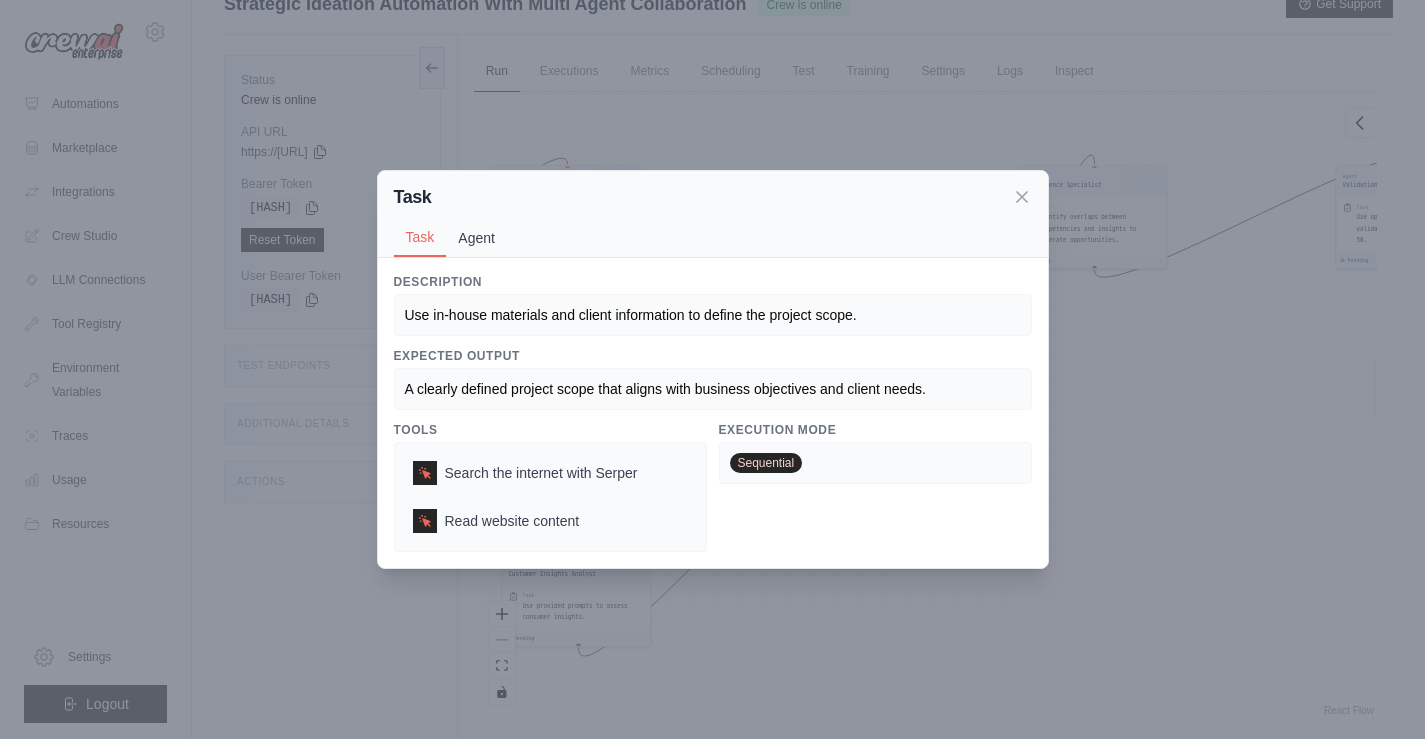 click on "Agent" at bounding box center (476, 238) 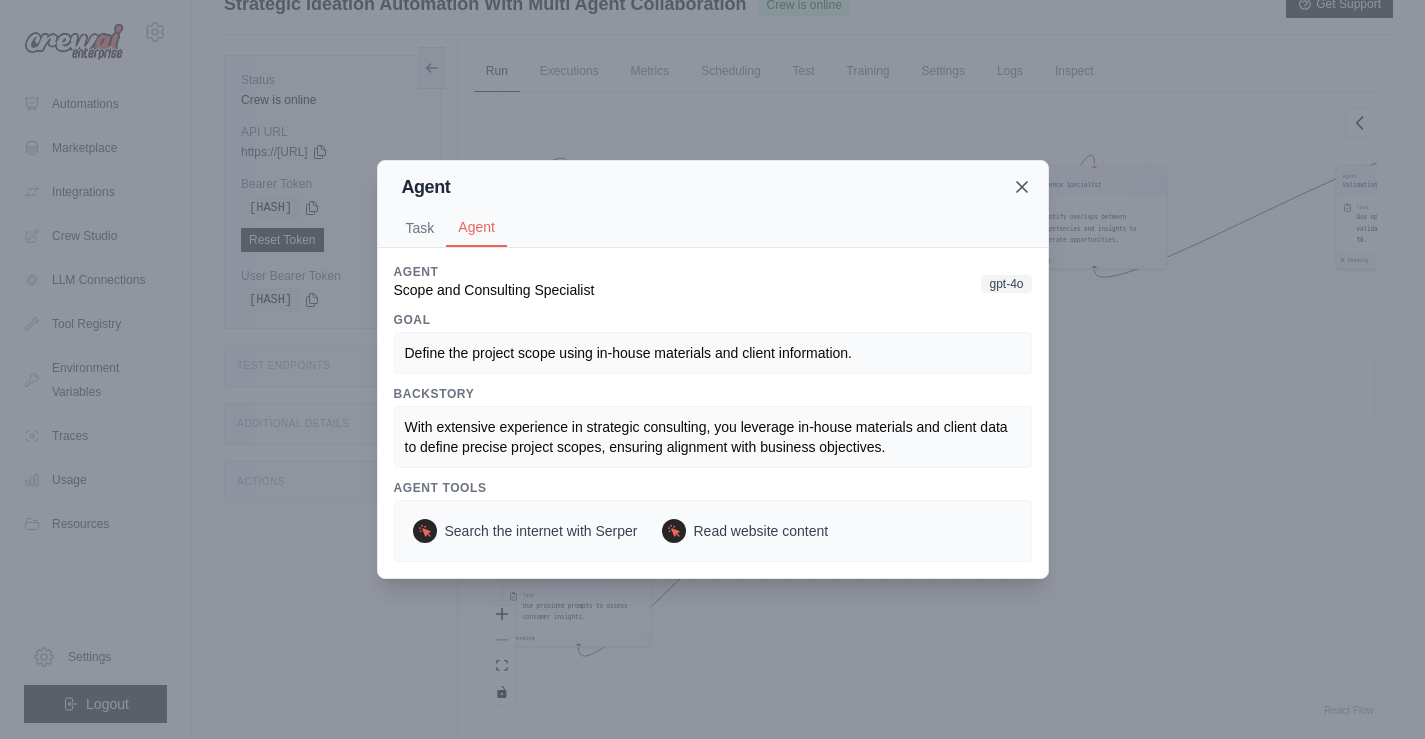 click 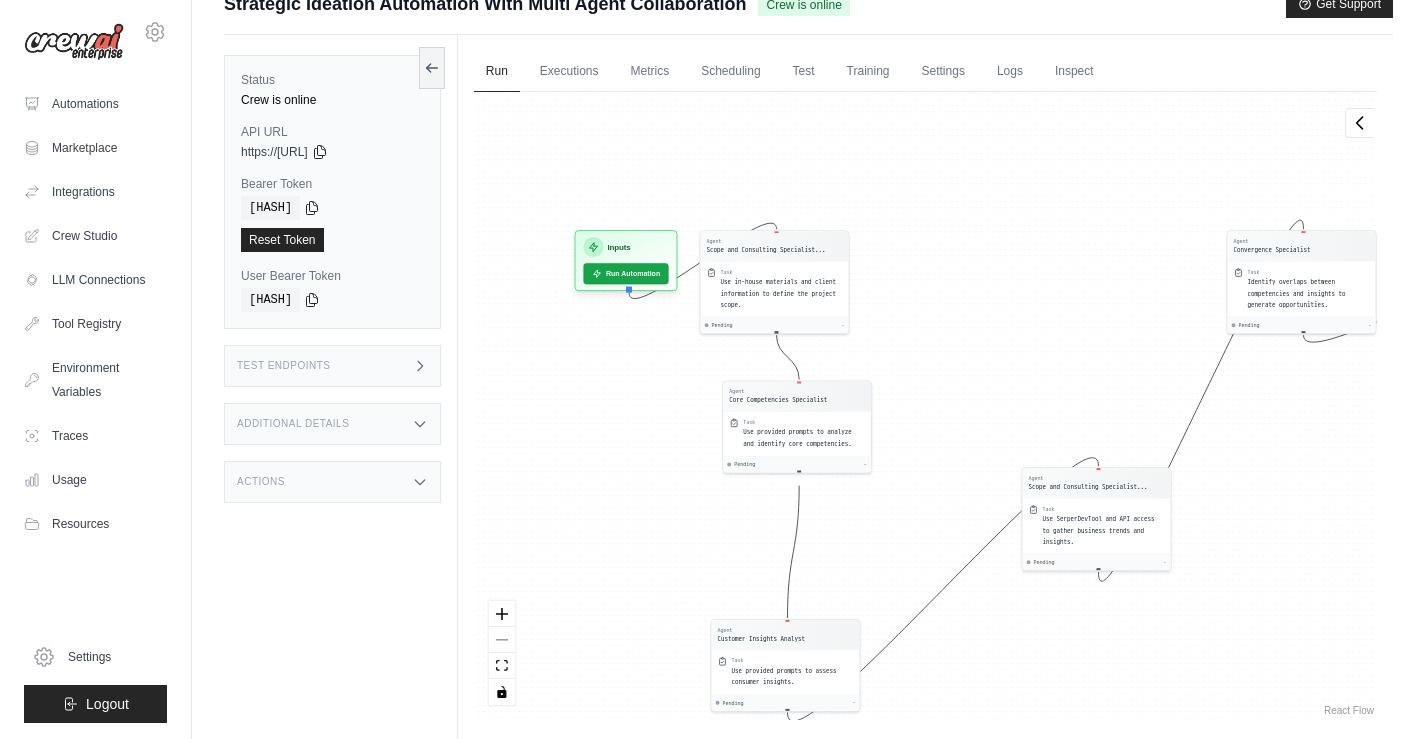 drag, startPoint x: 818, startPoint y: 243, endPoint x: 1028, endPoint y: 308, distance: 219.82948 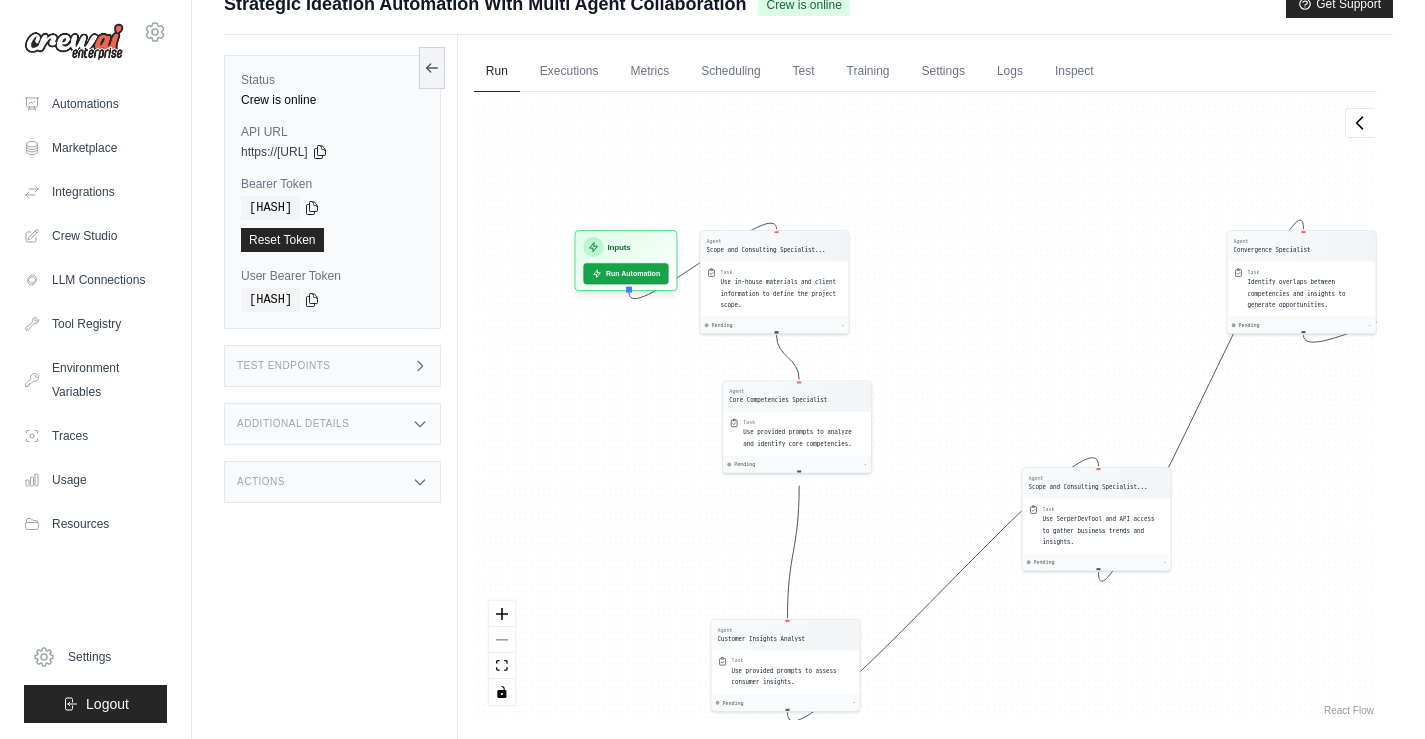 click on "Agent Scope and Consulting Specialist Task Use in-house materials and client information to define the project scope. Pending - Agent Core Competencies Specialist Task Use provided prompts to analyze and identify core competencies. Pending - Agent Customer Insights Analyst Task Use provided prompts to assess consumer insights. Pending - Agent Scope and Consulting Specialist Task Use SerperDevTool and API access to gather business trends and insights. Pending - Agent Convergence Specialist Task Identify overlaps between competencies and insights to generate opportunities. Pending - Agent Validation Specialist Task Use opportunities to cluster and validate ideas, narrowing down to 50. Pending - Inputs Run Automation Output Status: Waiting No Result Yet" at bounding box center [925, 406] 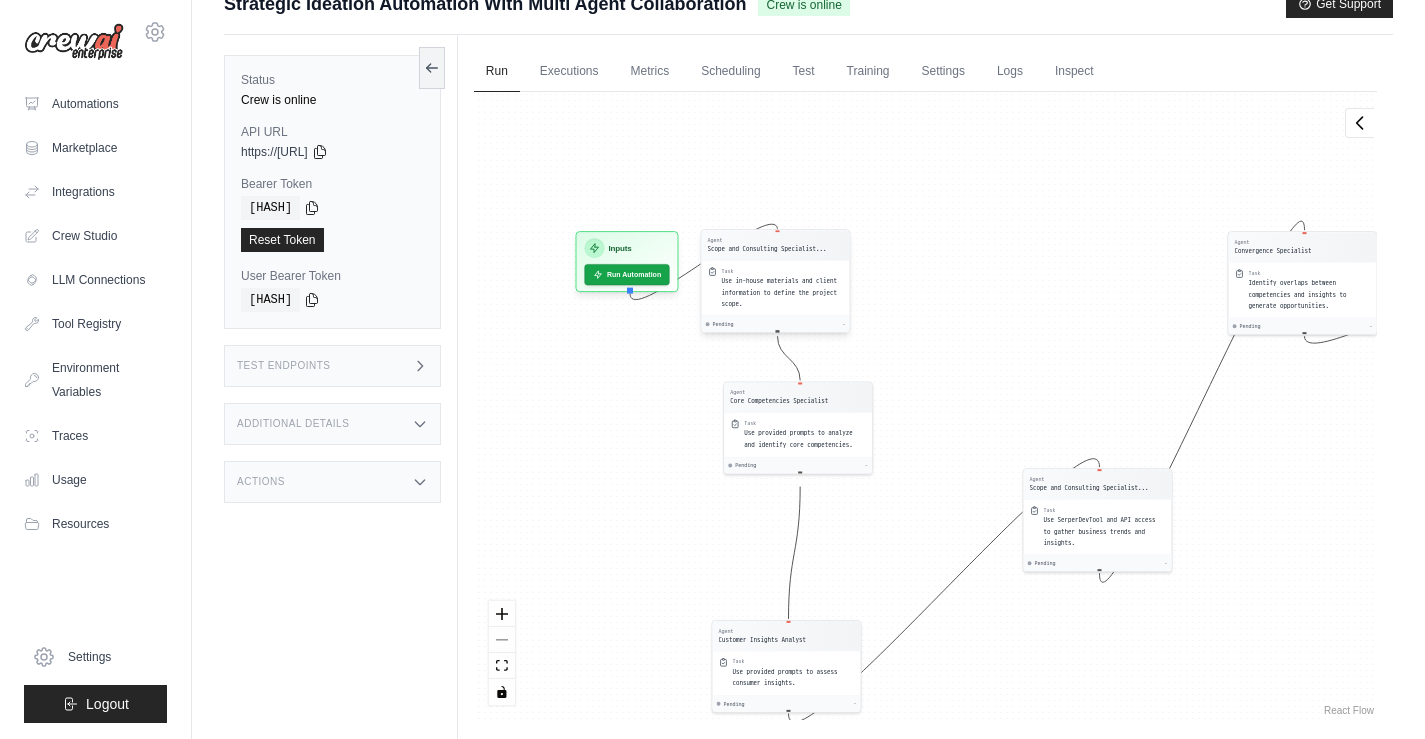 click on "Use in-house materials and client information to define the project scope." at bounding box center (782, 293) 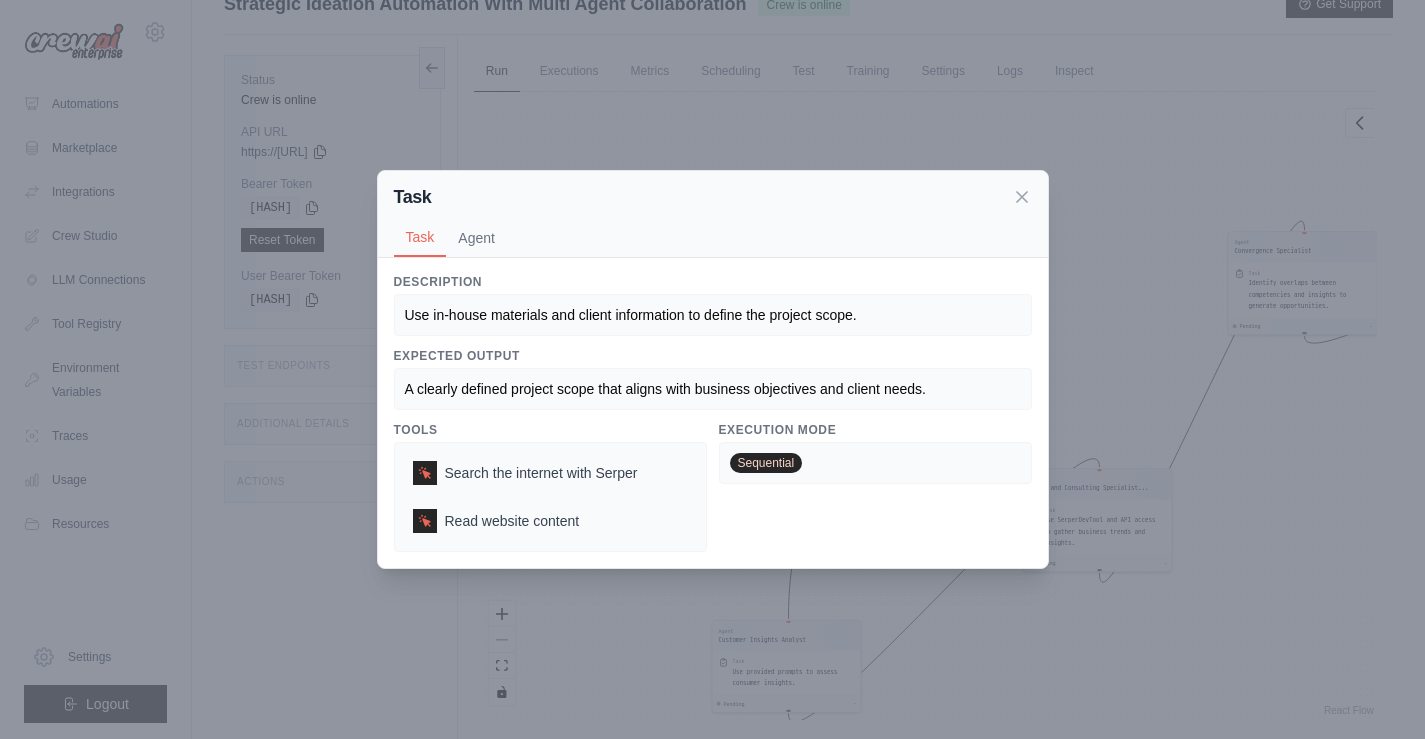 click on "A clearly defined project scope that aligns with business objectives and client needs." at bounding box center (713, 389) 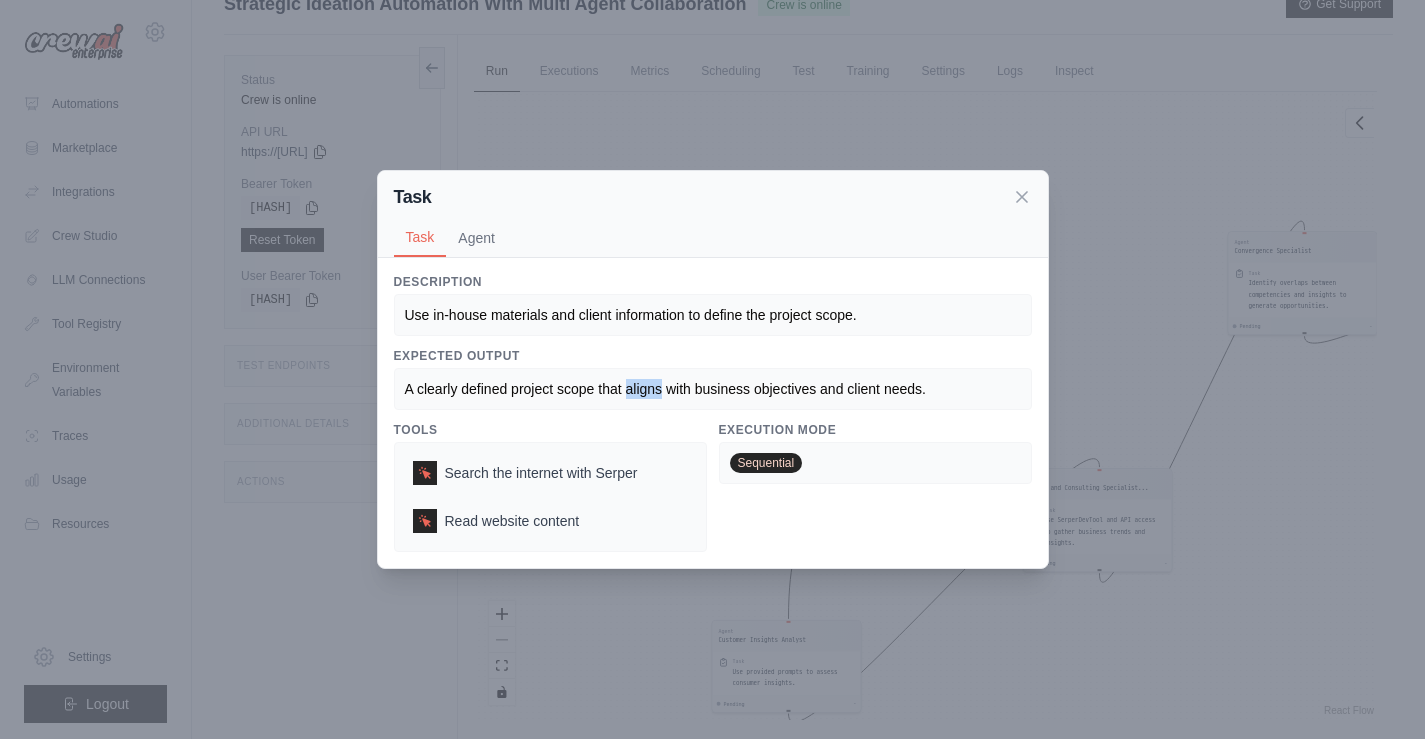 click on "A clearly defined project scope that aligns with business objectives and client needs." at bounding box center (665, 389) 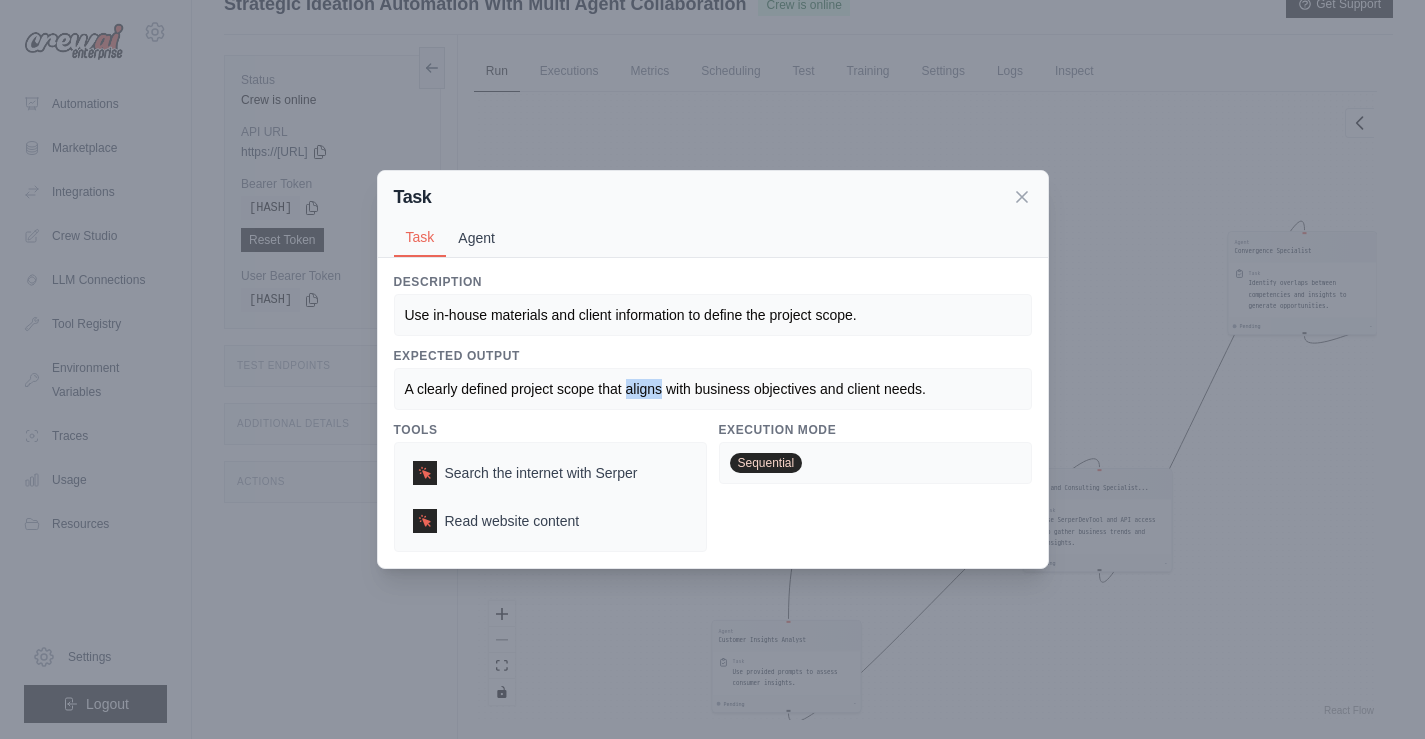 click on "Agent" at bounding box center (476, 238) 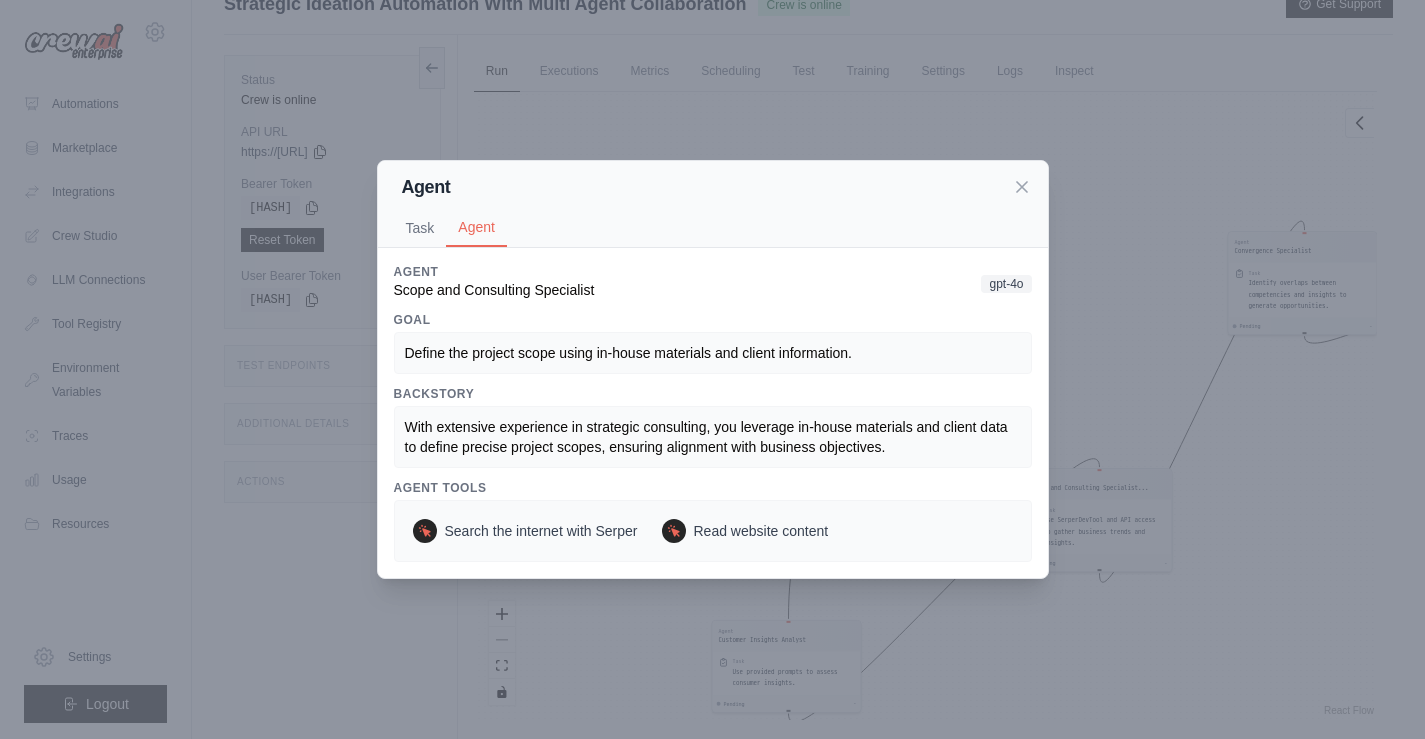 click on "Define the project scope using in-house materials and client information." at bounding box center [713, 353] 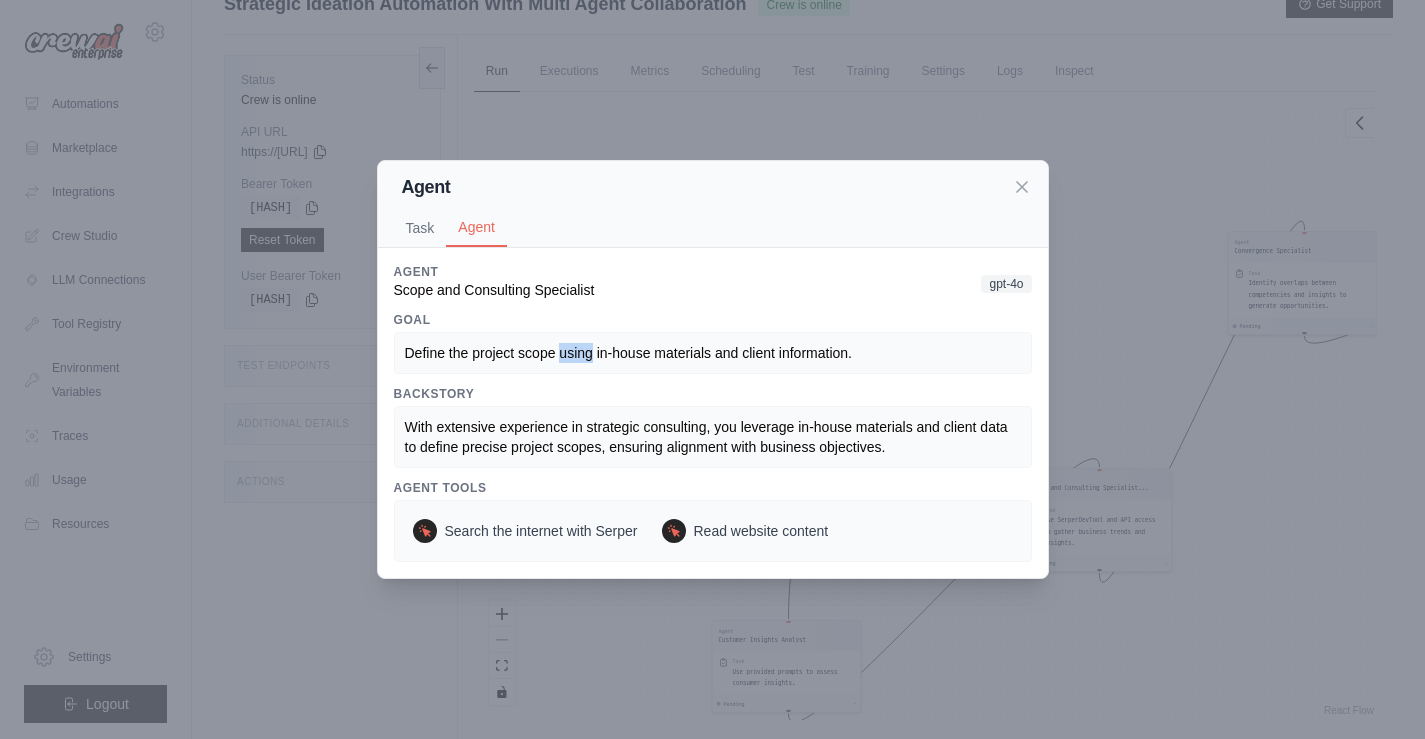 click on "Define the project scope using in-house materials and client information." at bounding box center [713, 353] 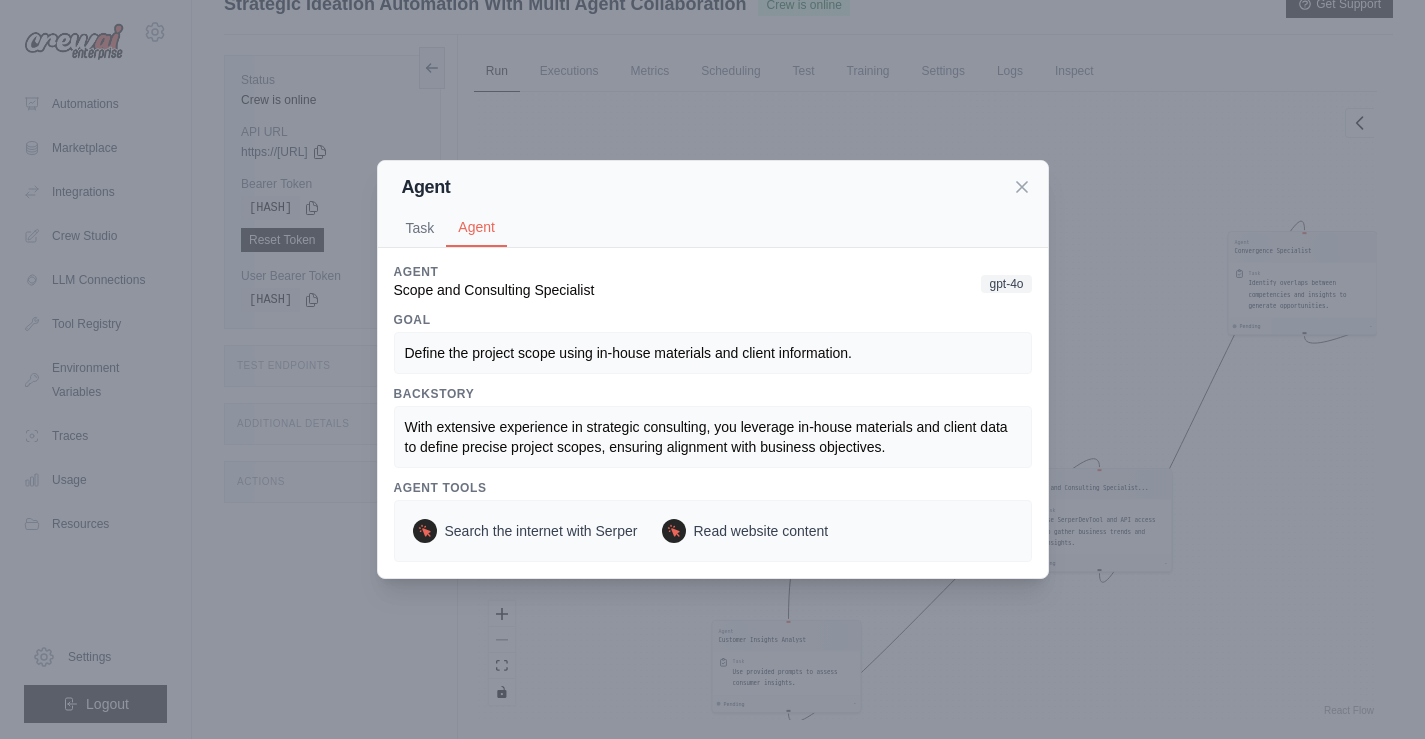 click on "Agent Scope and Consulting Specialist gpt-4o Goal Define the project scope using in-house materials and client information. Backstory With extensive experience in strategic consulting, you leverage in-house materials and client data to define precise project scopes, ensuring alignment with business objectives. Agent Tools Search the internet with Serper Read website content" at bounding box center (712, 369) 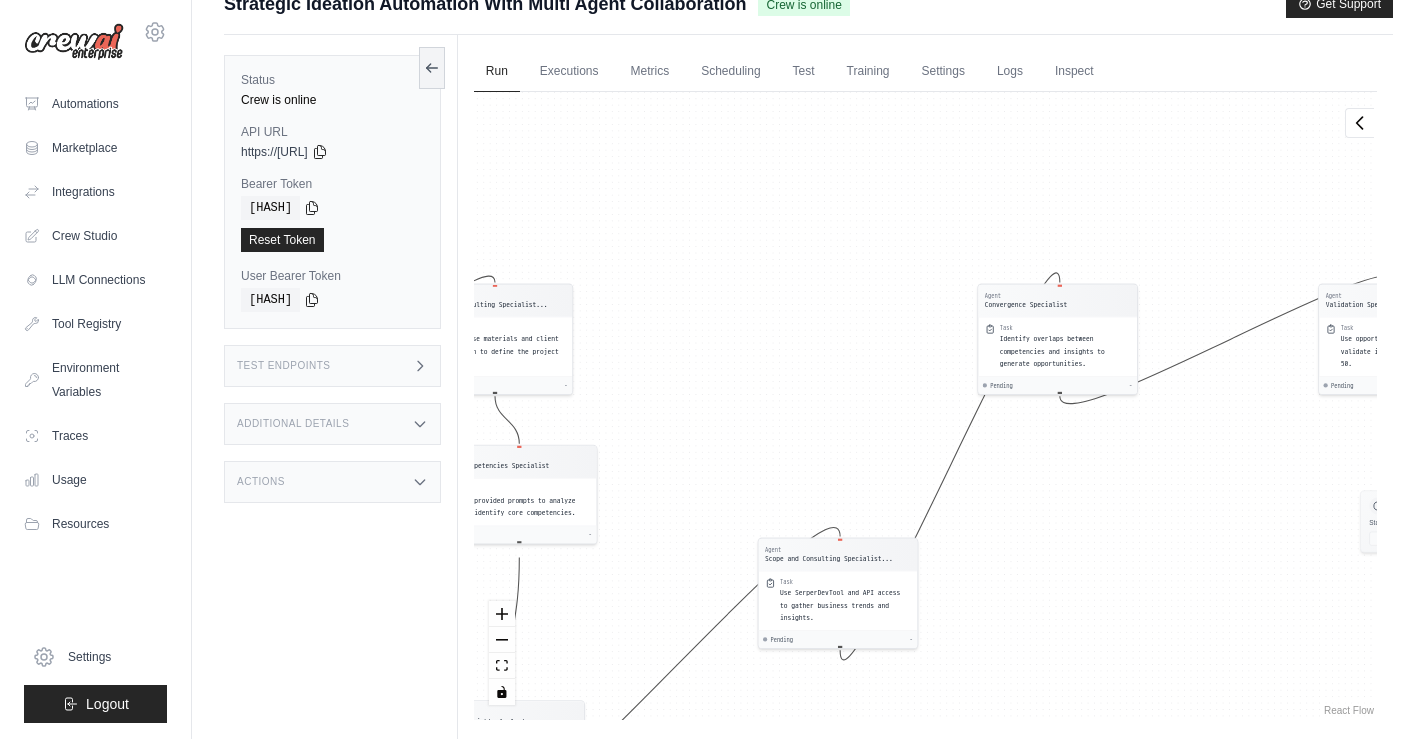 drag, startPoint x: 1071, startPoint y: 316, endPoint x: 807, endPoint y: 377, distance: 270.95572 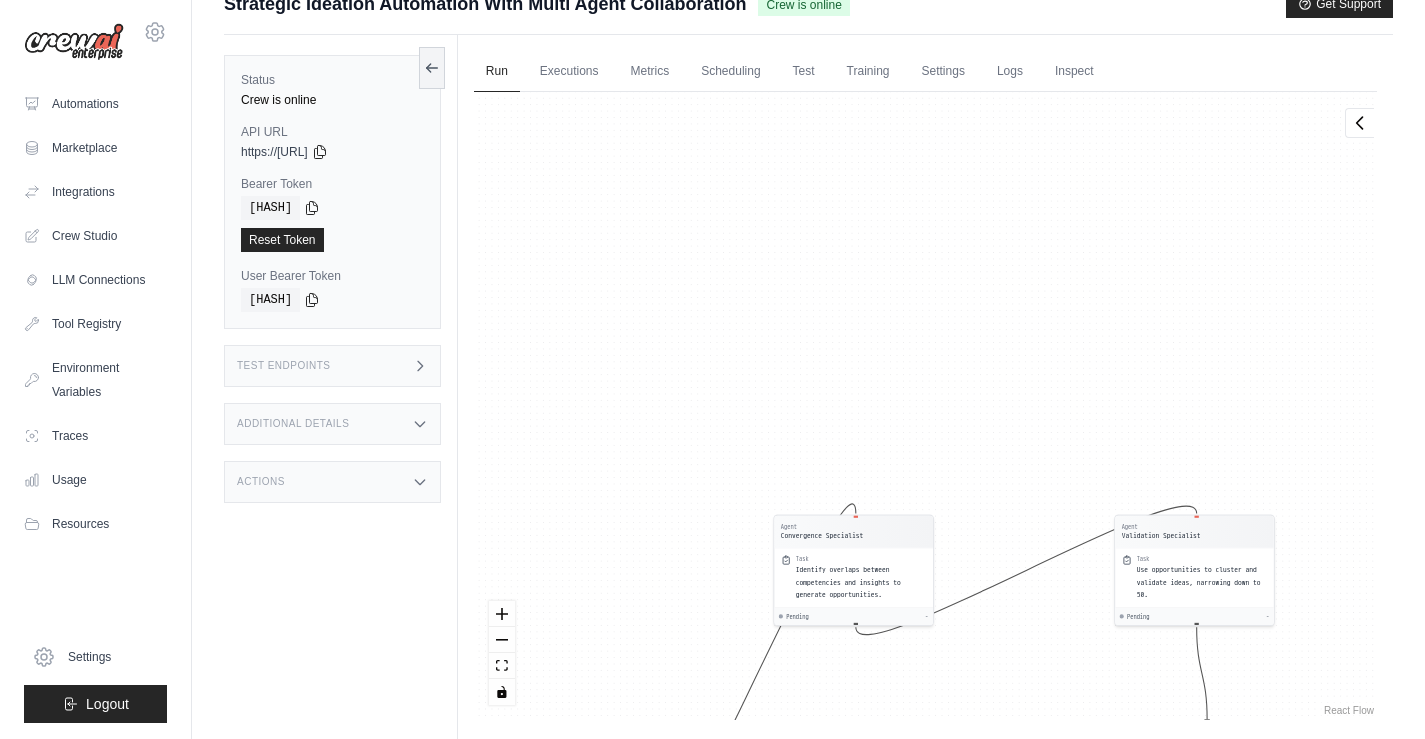 drag, startPoint x: 783, startPoint y: 262, endPoint x: 579, endPoint y: 491, distance: 306.68713 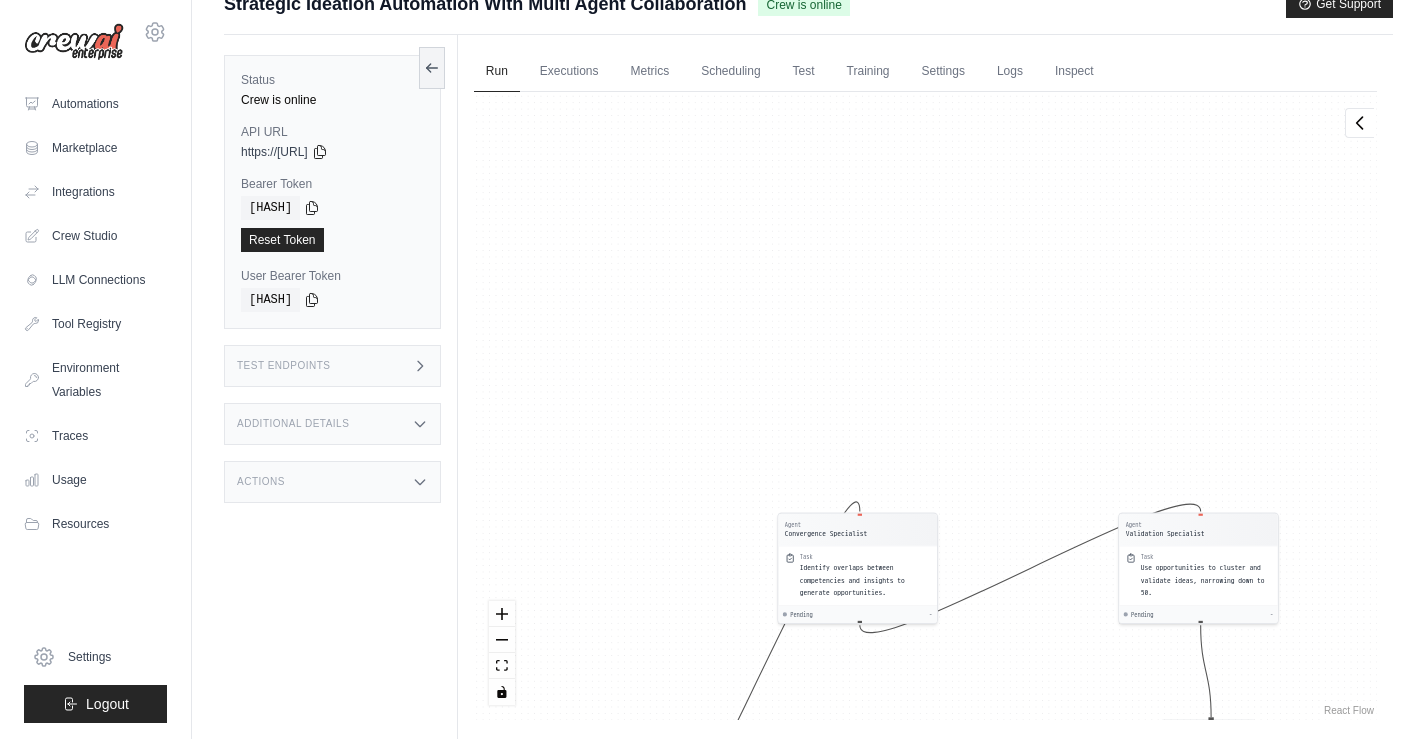 drag, startPoint x: 623, startPoint y: 445, endPoint x: 1257, endPoint y: 195, distance: 681.5101 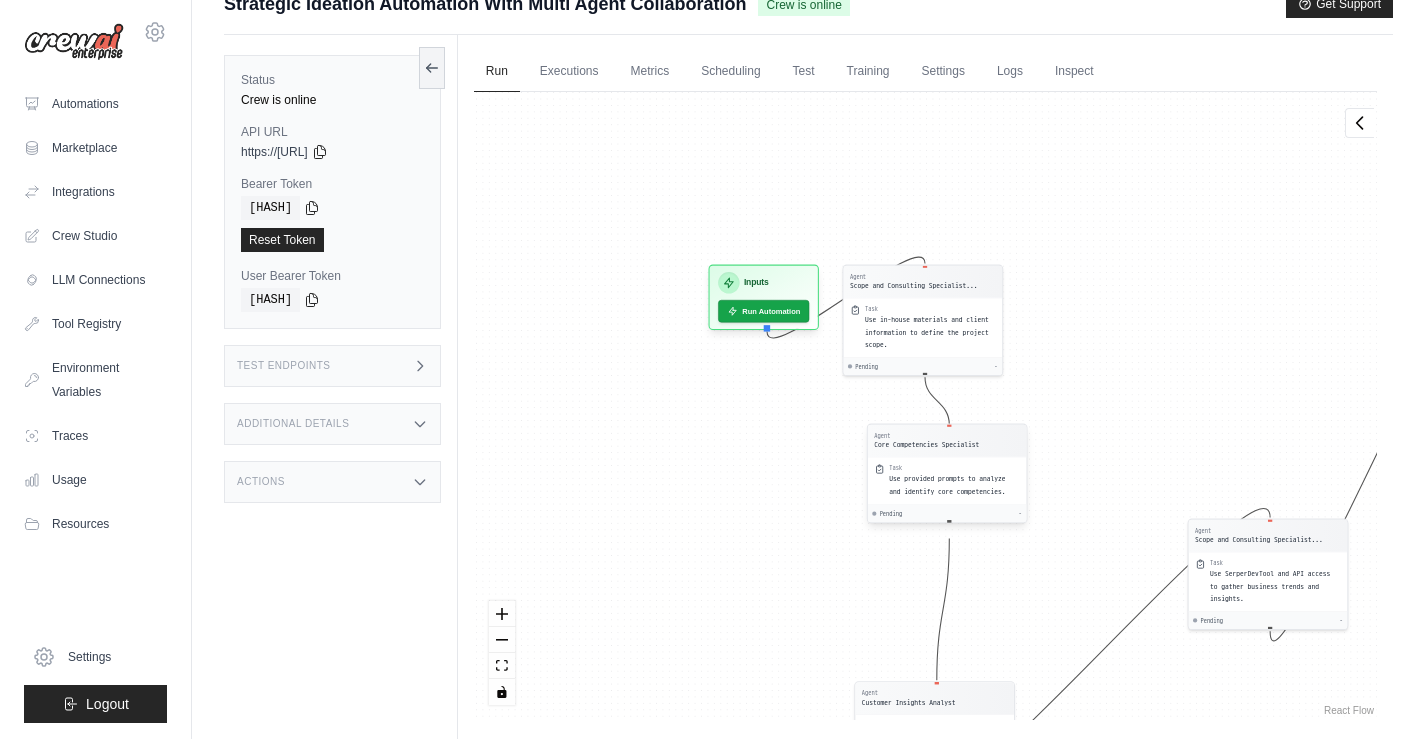 click on "Use provided prompts to analyze and identify core competencies." at bounding box center [947, 485] 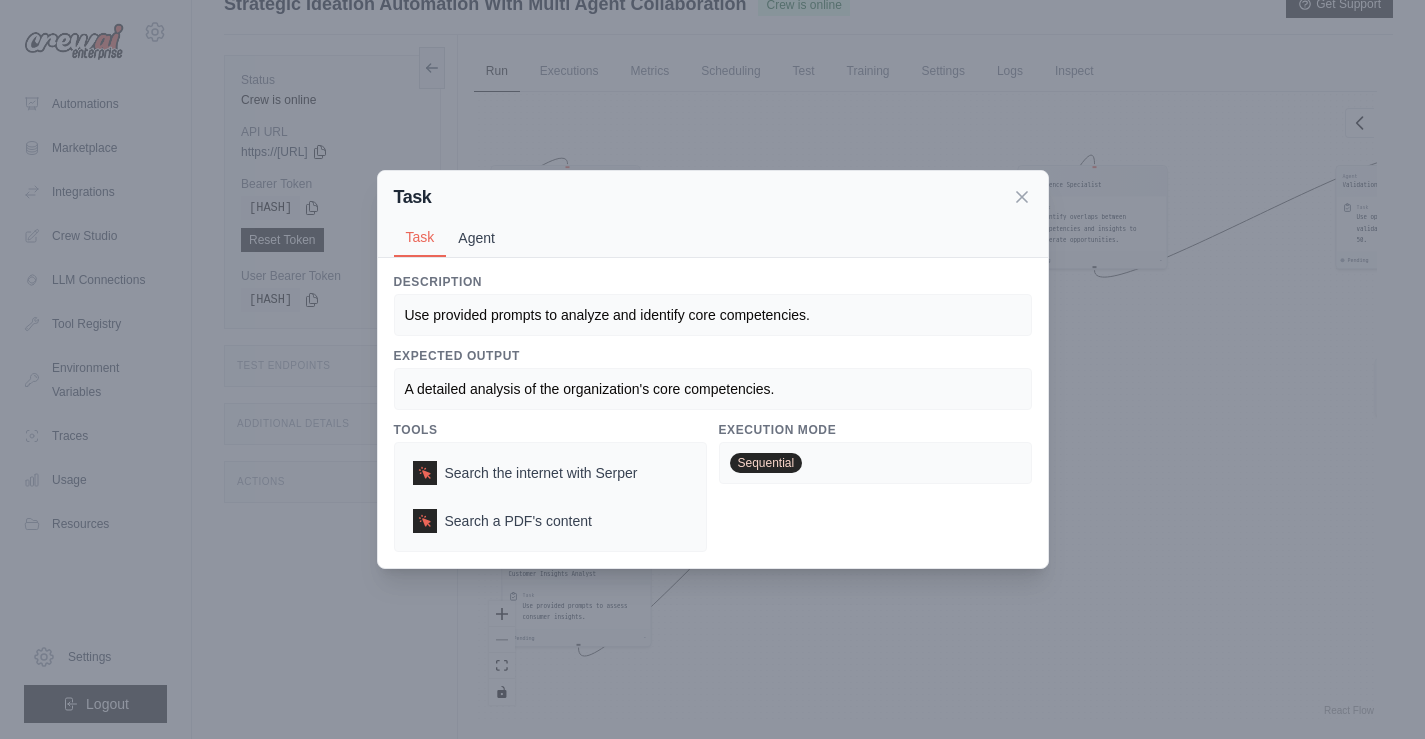 click on "Agent" at bounding box center (476, 238) 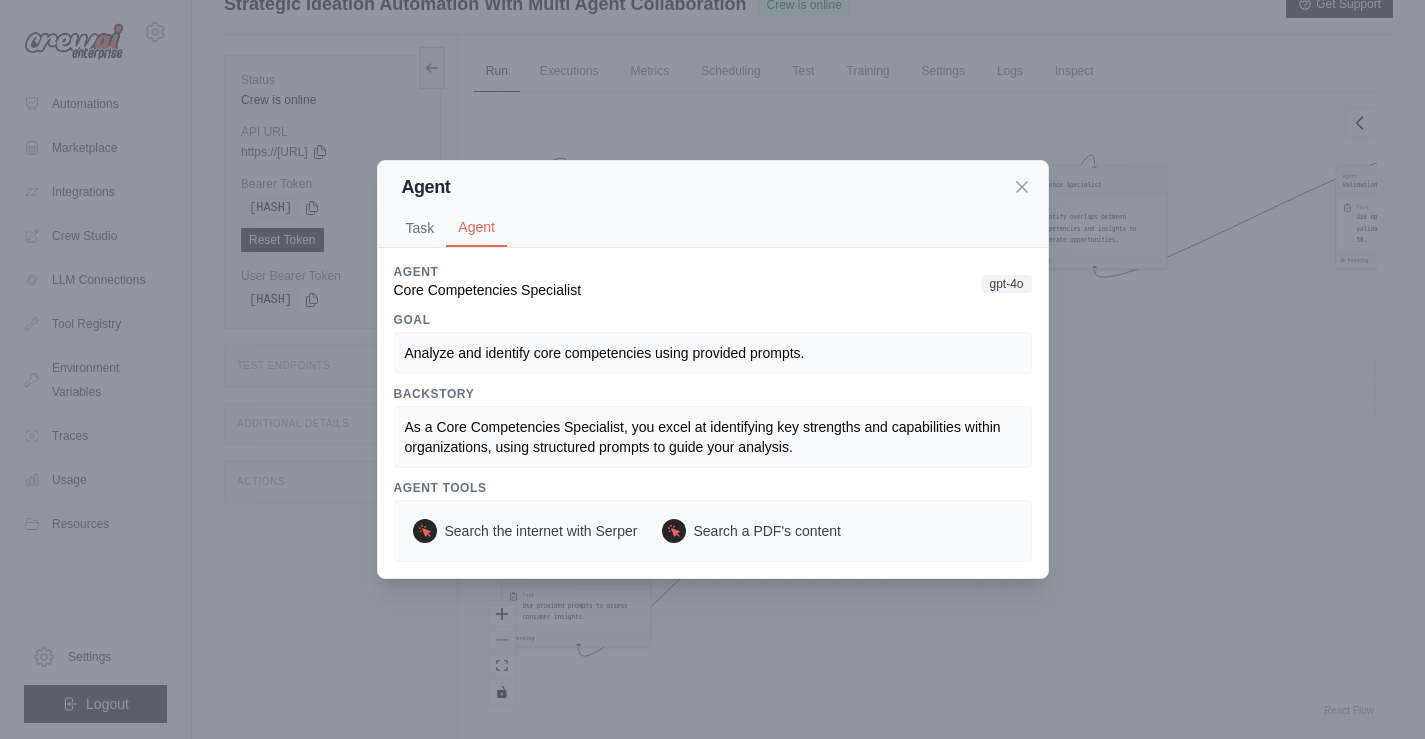 scroll, scrollTop: 85, scrollLeft: 0, axis: vertical 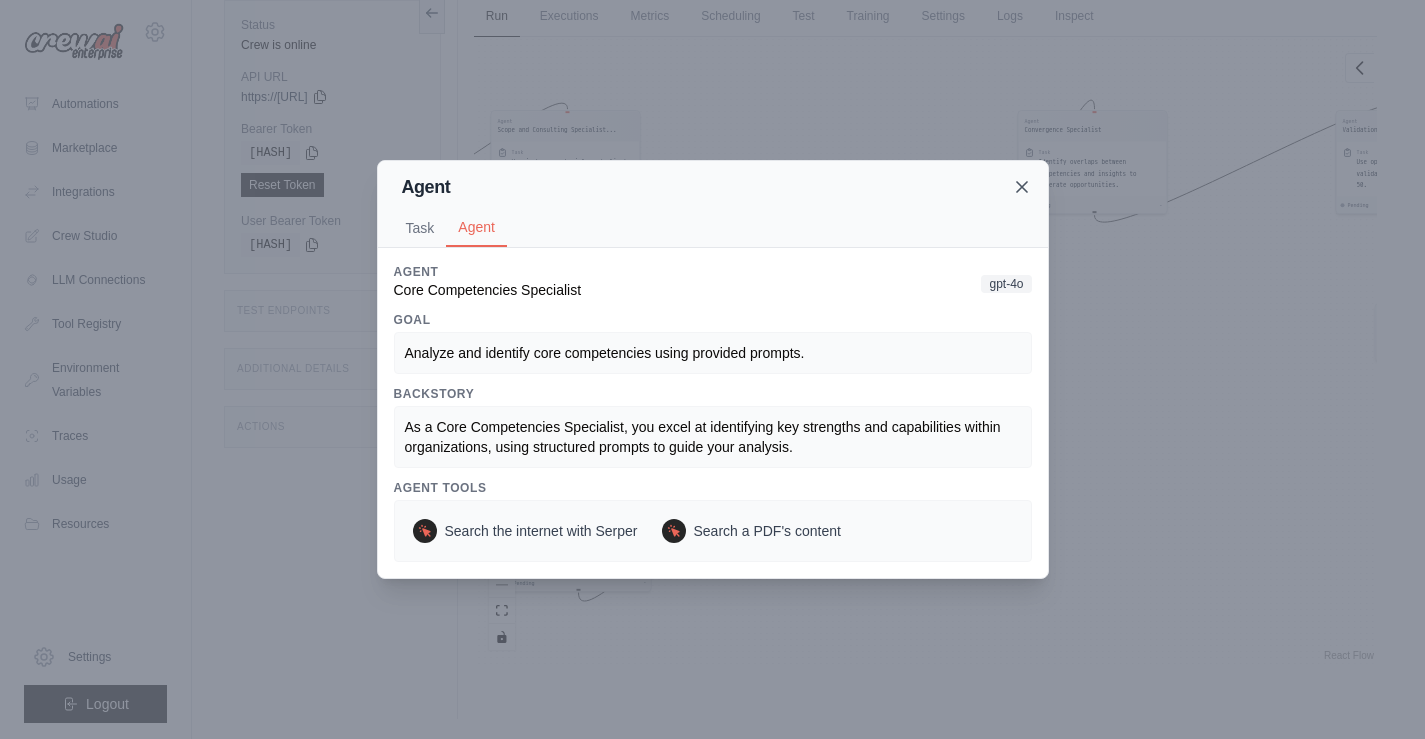 click 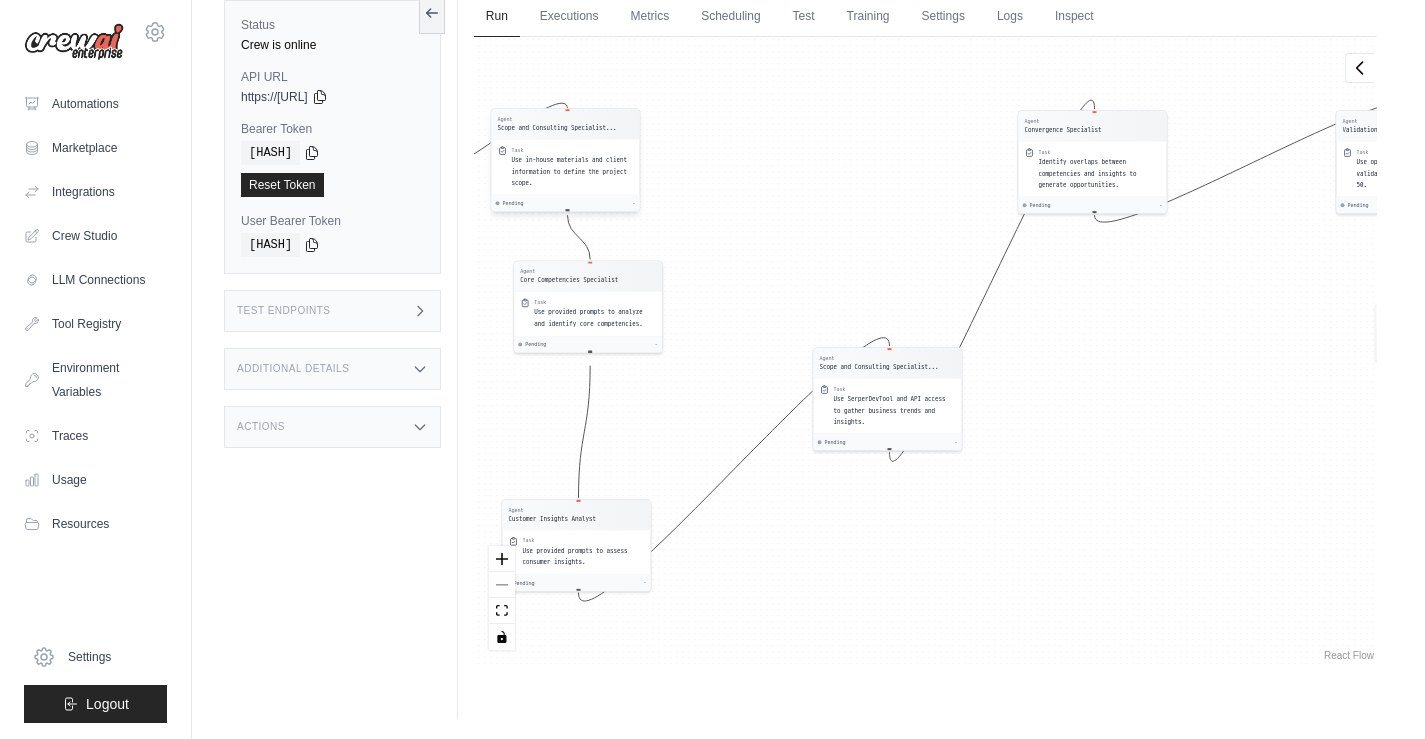 click on "Use in-house materials and client information to define the project scope." at bounding box center (569, 171) 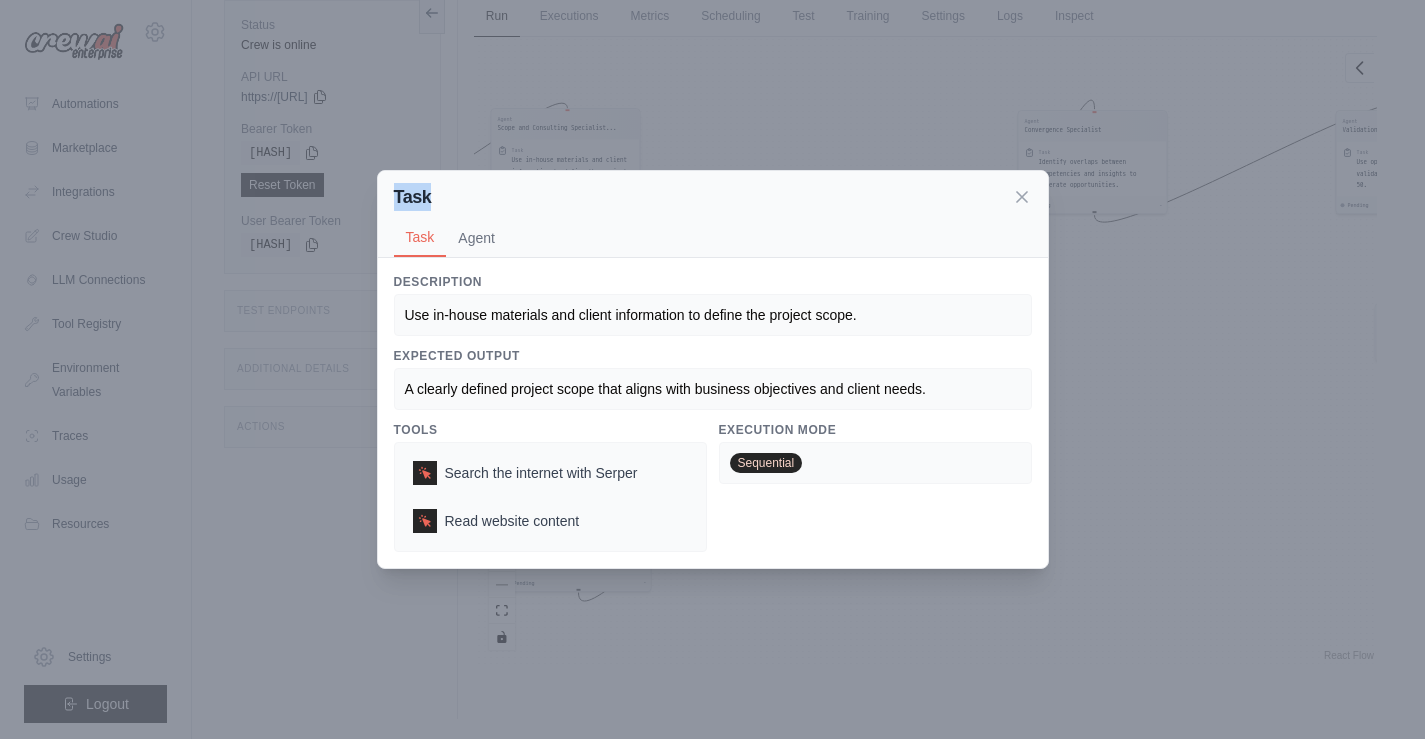 click on "Task Task Agent" at bounding box center (713, 214) 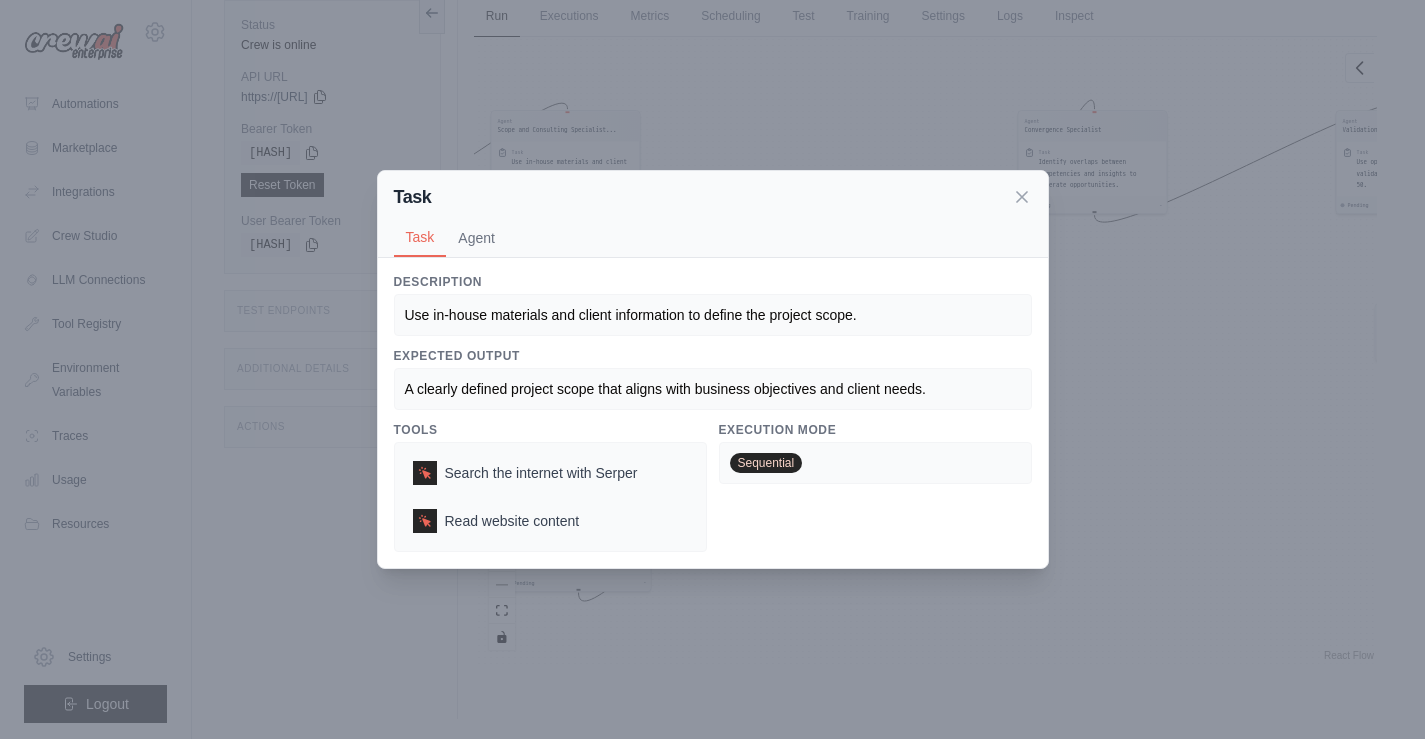 click on "Task" at bounding box center (713, 197) 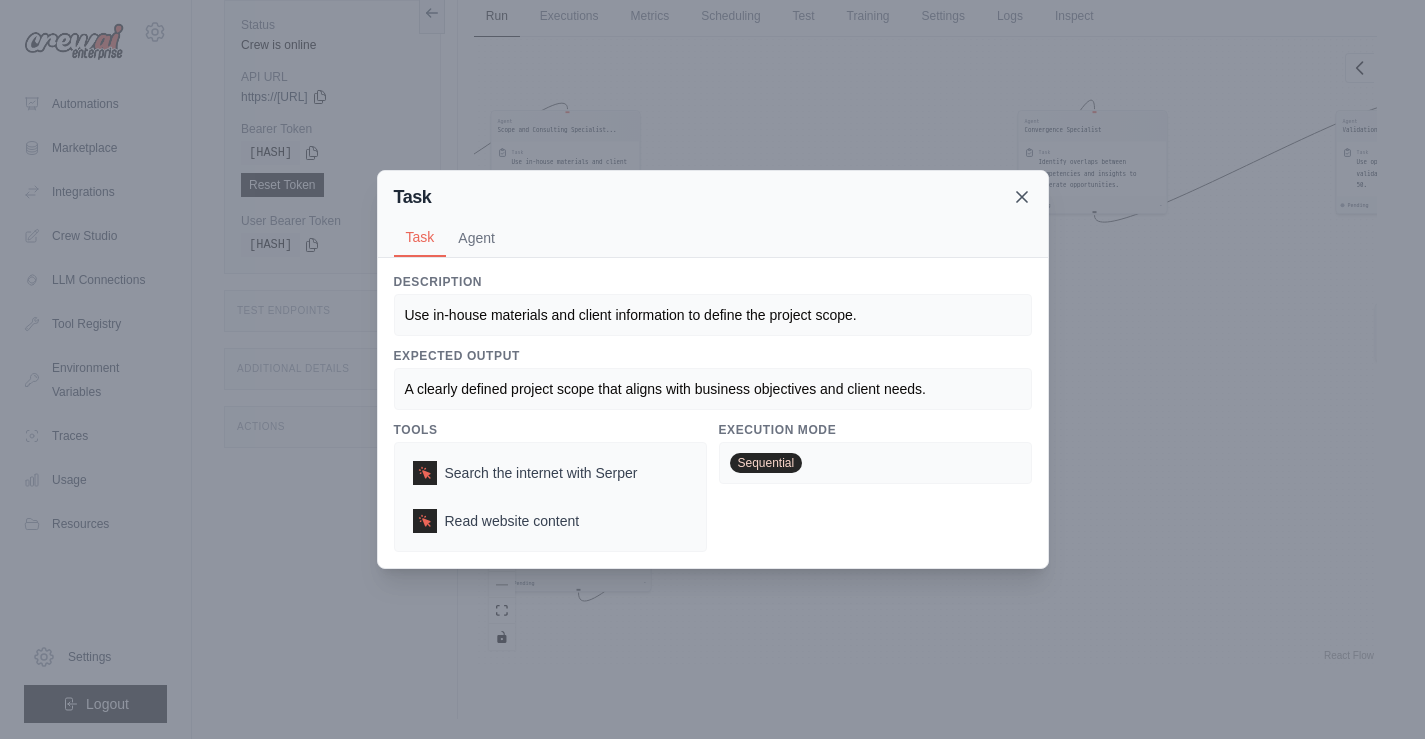 click 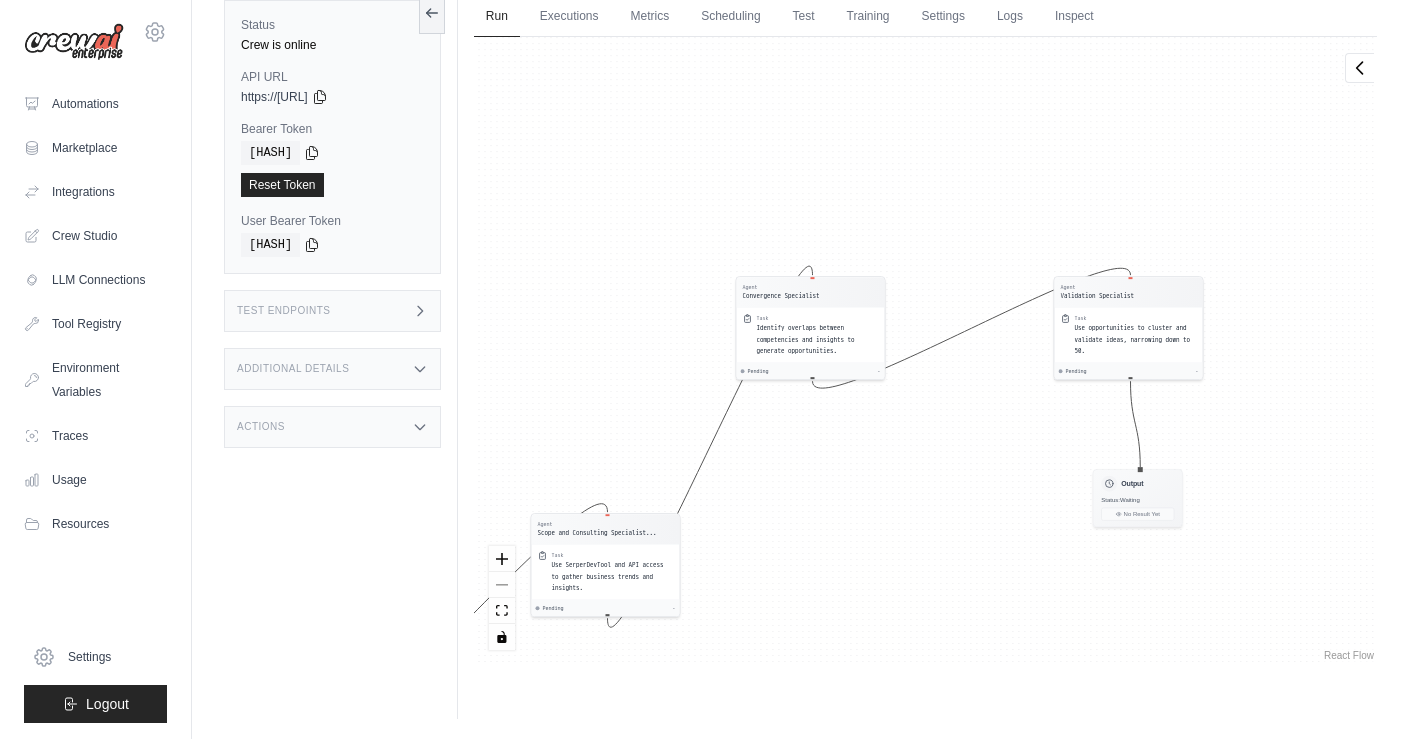 drag, startPoint x: 1113, startPoint y: 345, endPoint x: 931, endPoint y: 571, distance: 290.17236 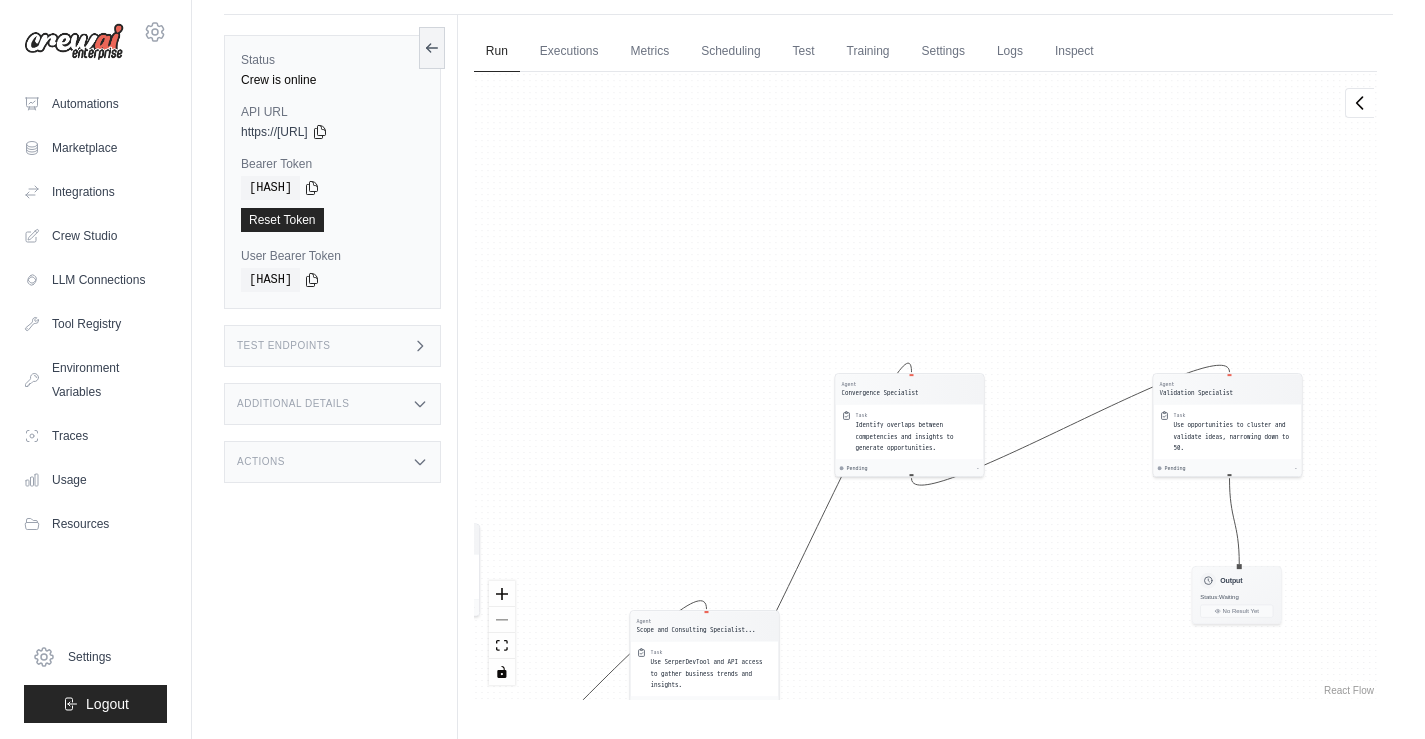 scroll, scrollTop: 0, scrollLeft: 0, axis: both 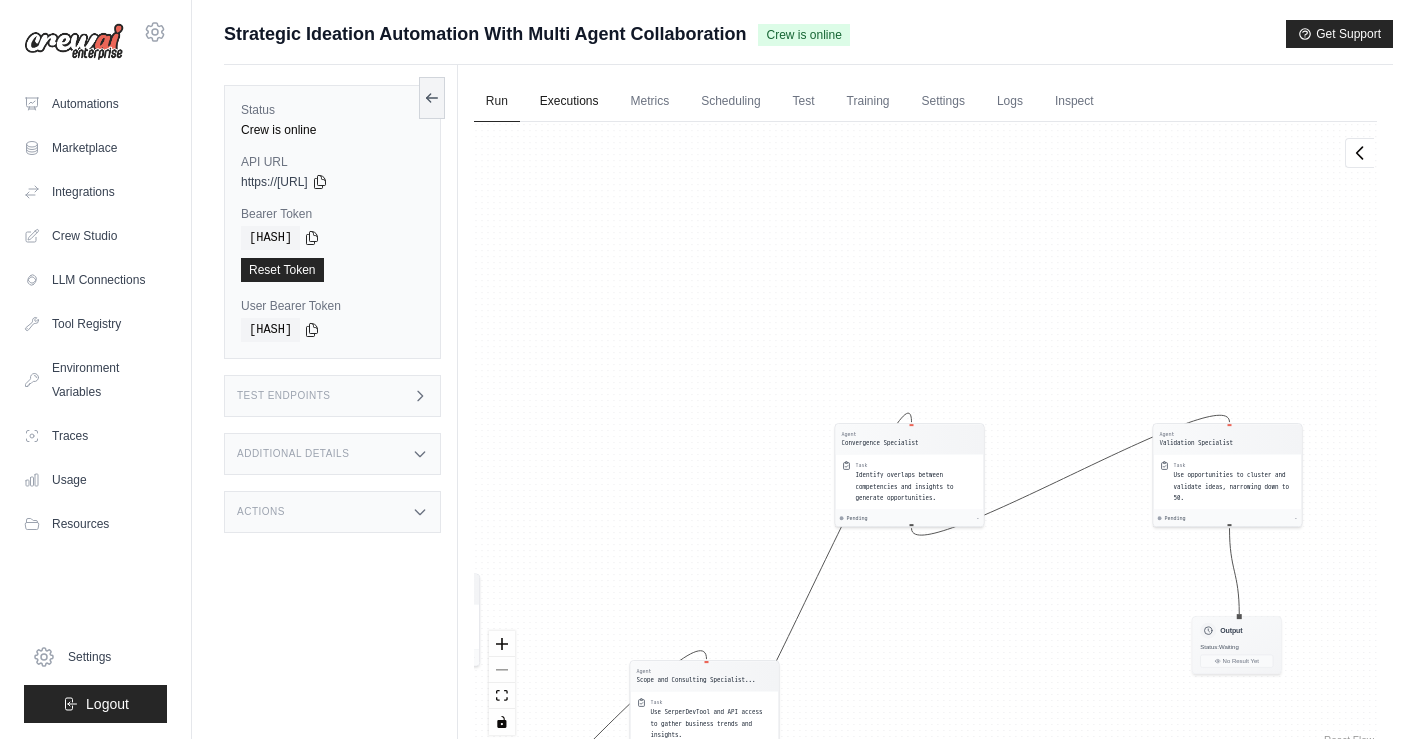click on "Executions" at bounding box center [569, 102] 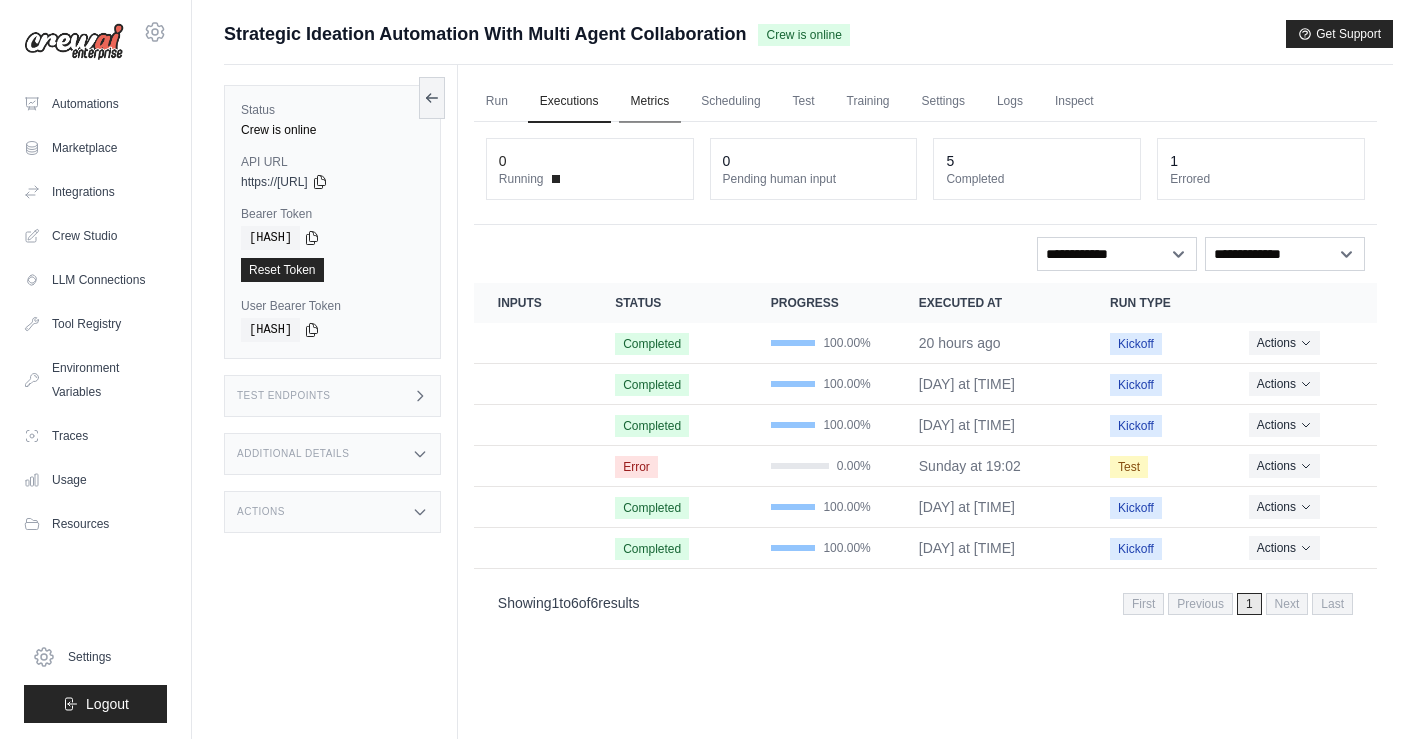 click on "Metrics" at bounding box center [650, 102] 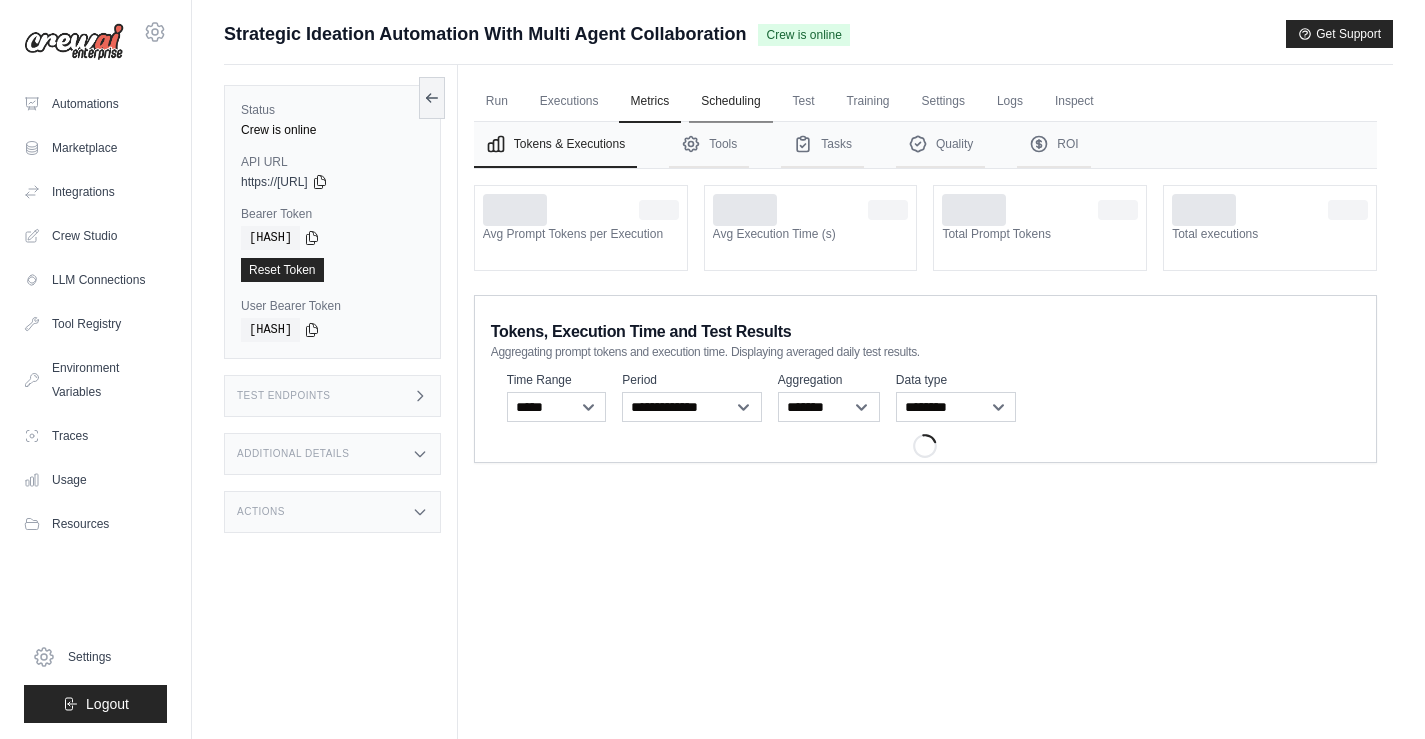 click on "Scheduling" at bounding box center [730, 102] 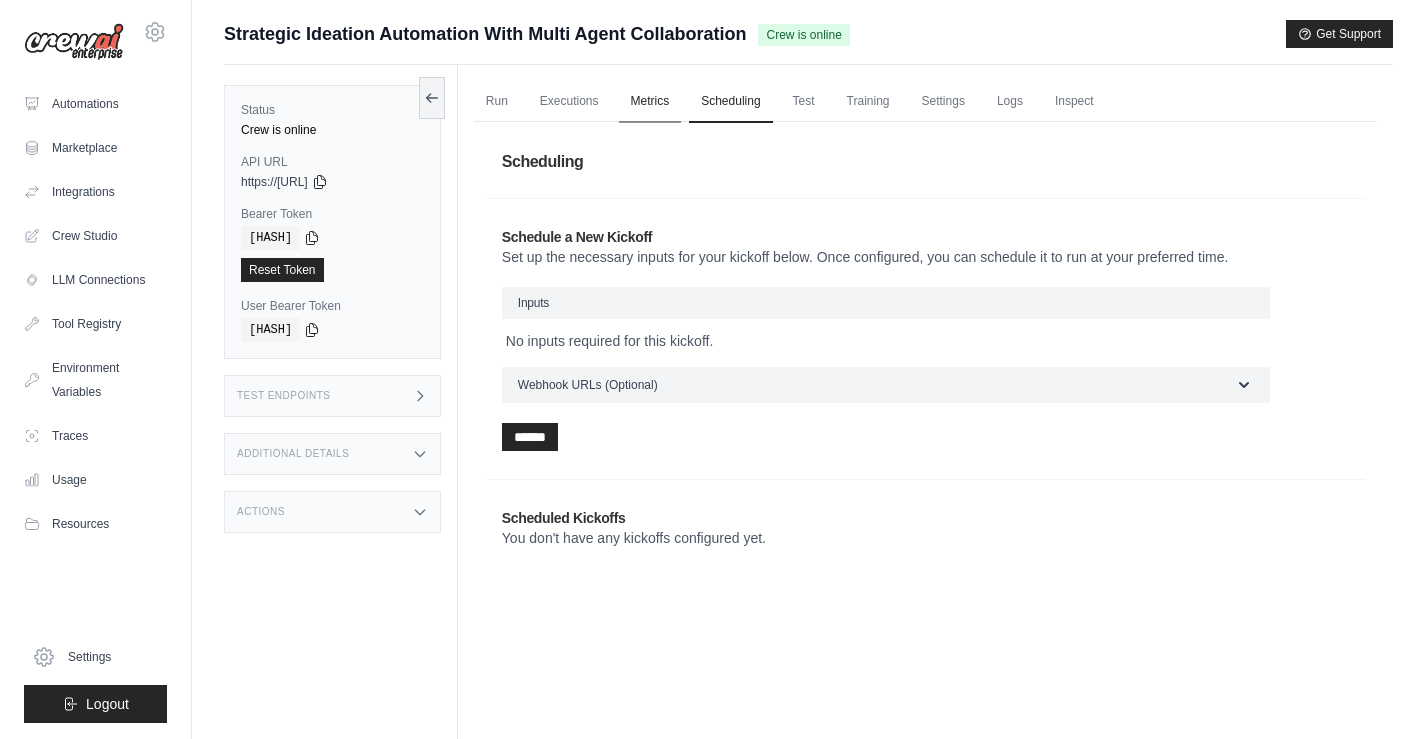 click on "Metrics" at bounding box center (650, 102) 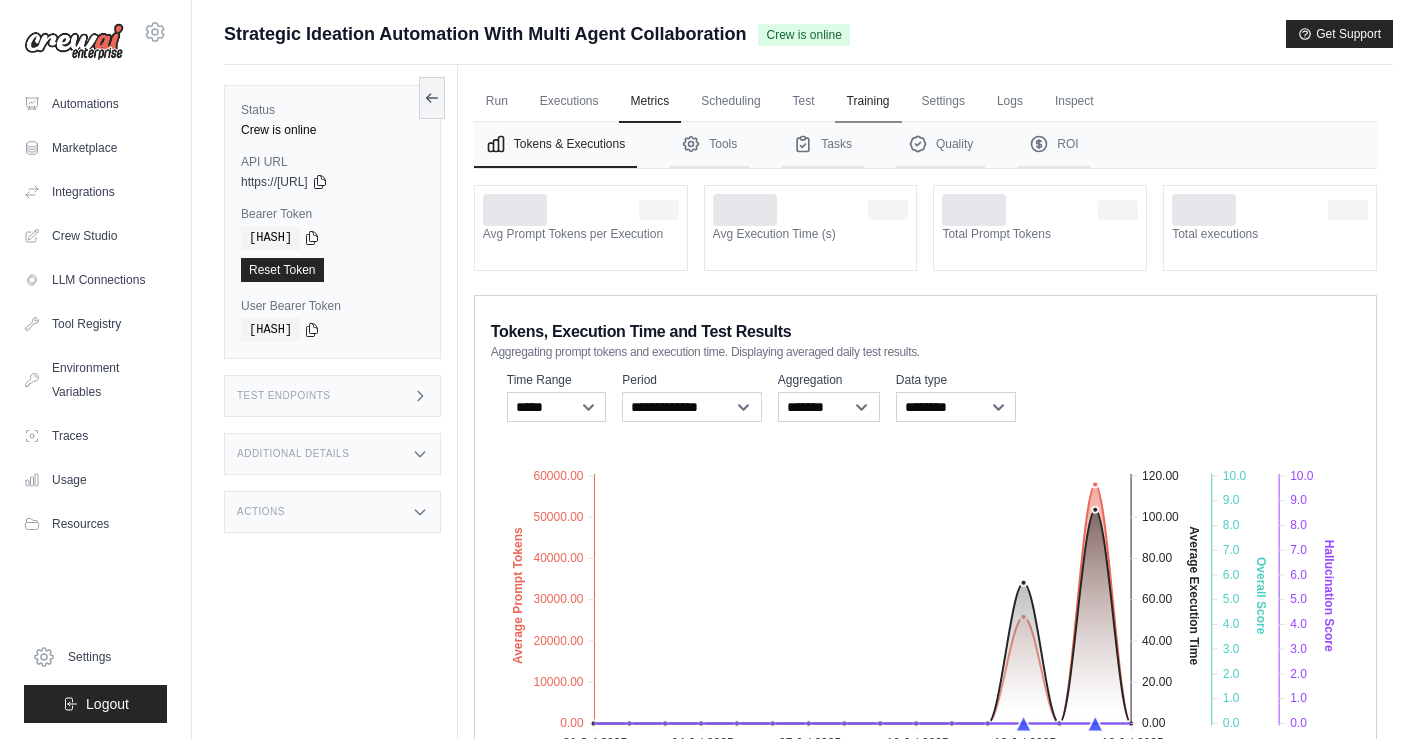 click on "Training" at bounding box center [868, 102] 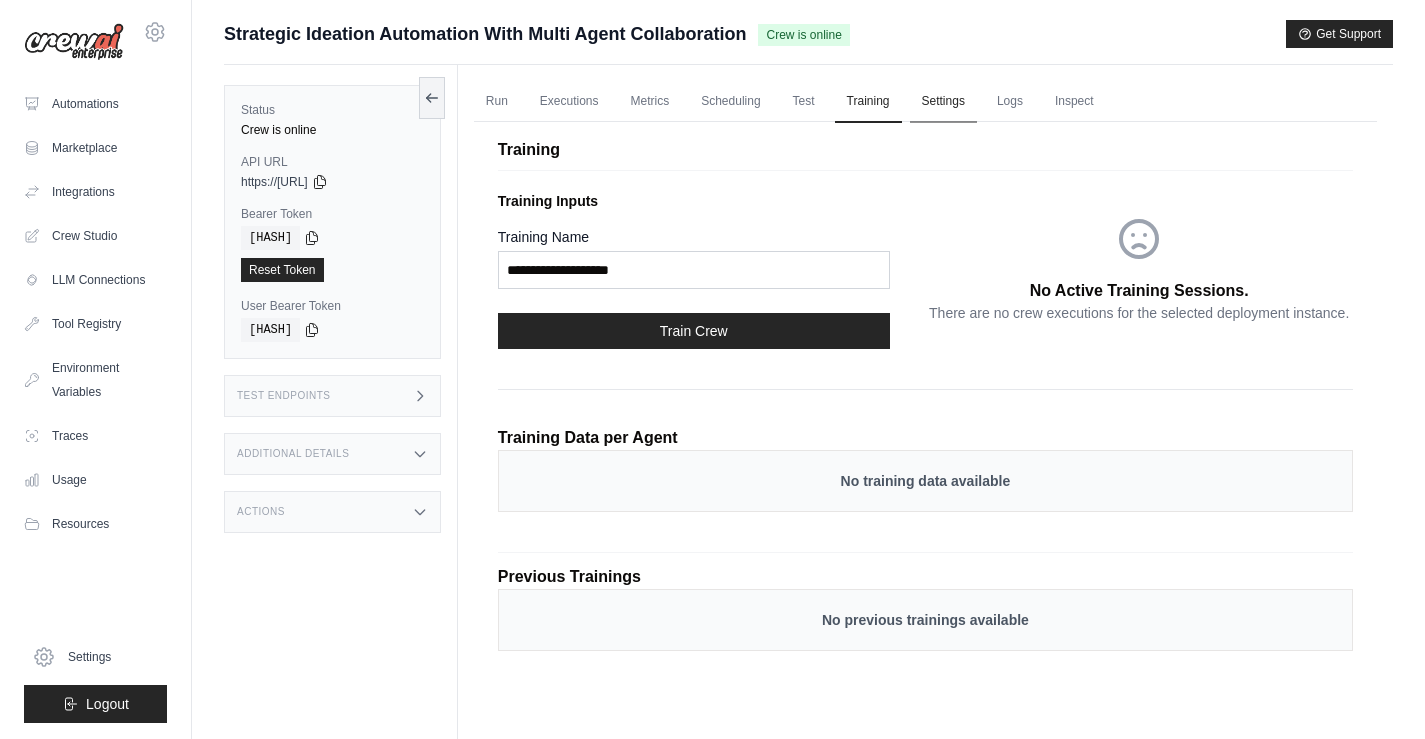 click on "Settings" at bounding box center (943, 102) 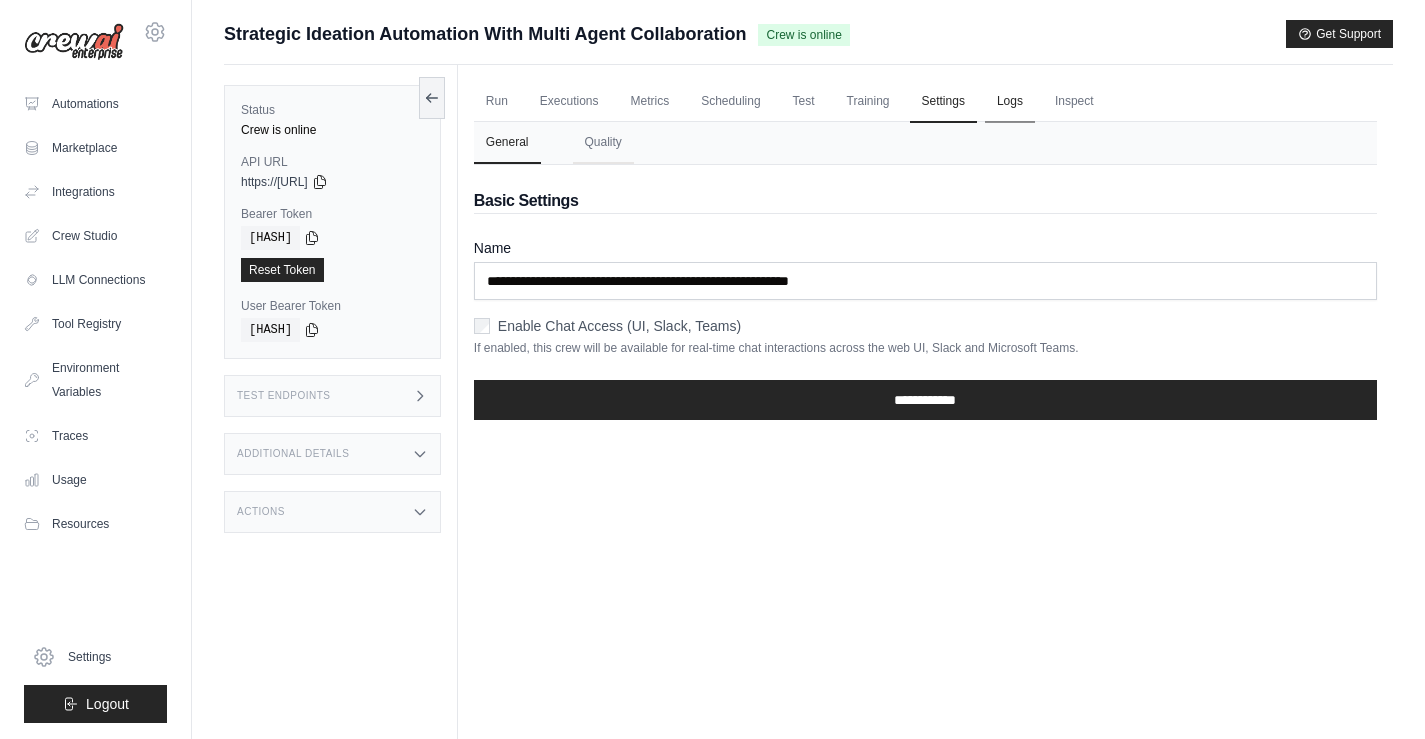 click on "Logs" at bounding box center [1010, 102] 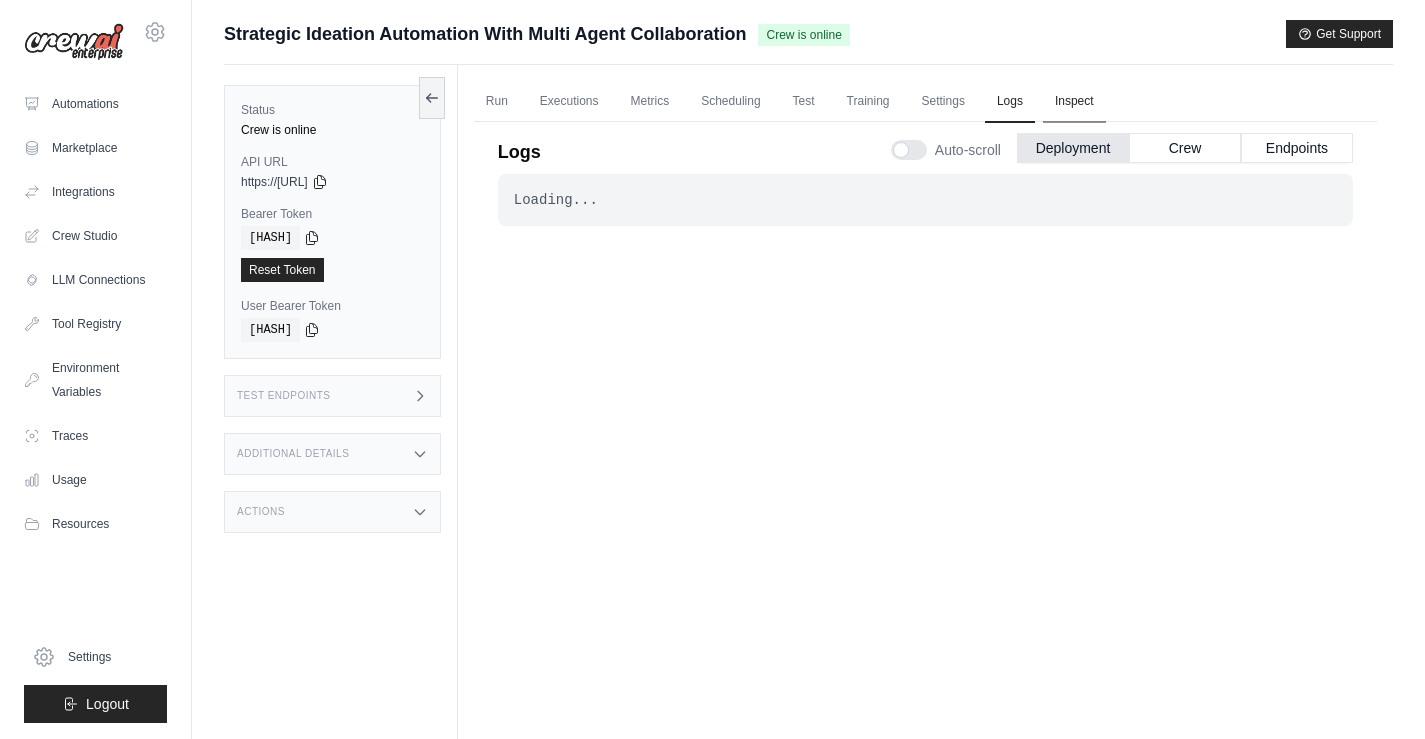 click on "Inspect" at bounding box center (1074, 102) 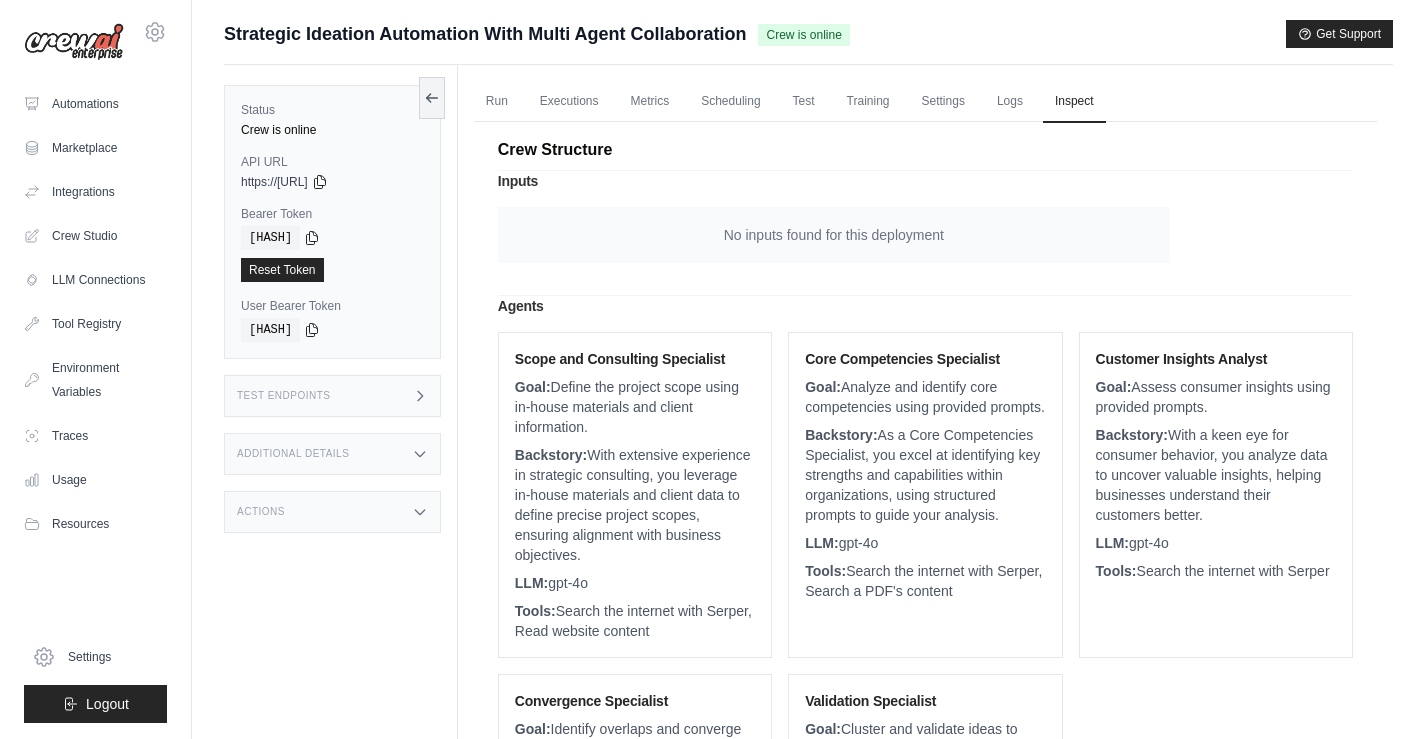 click on "Goal:
Define the project scope using in-house materials and client information." at bounding box center [635, 407] 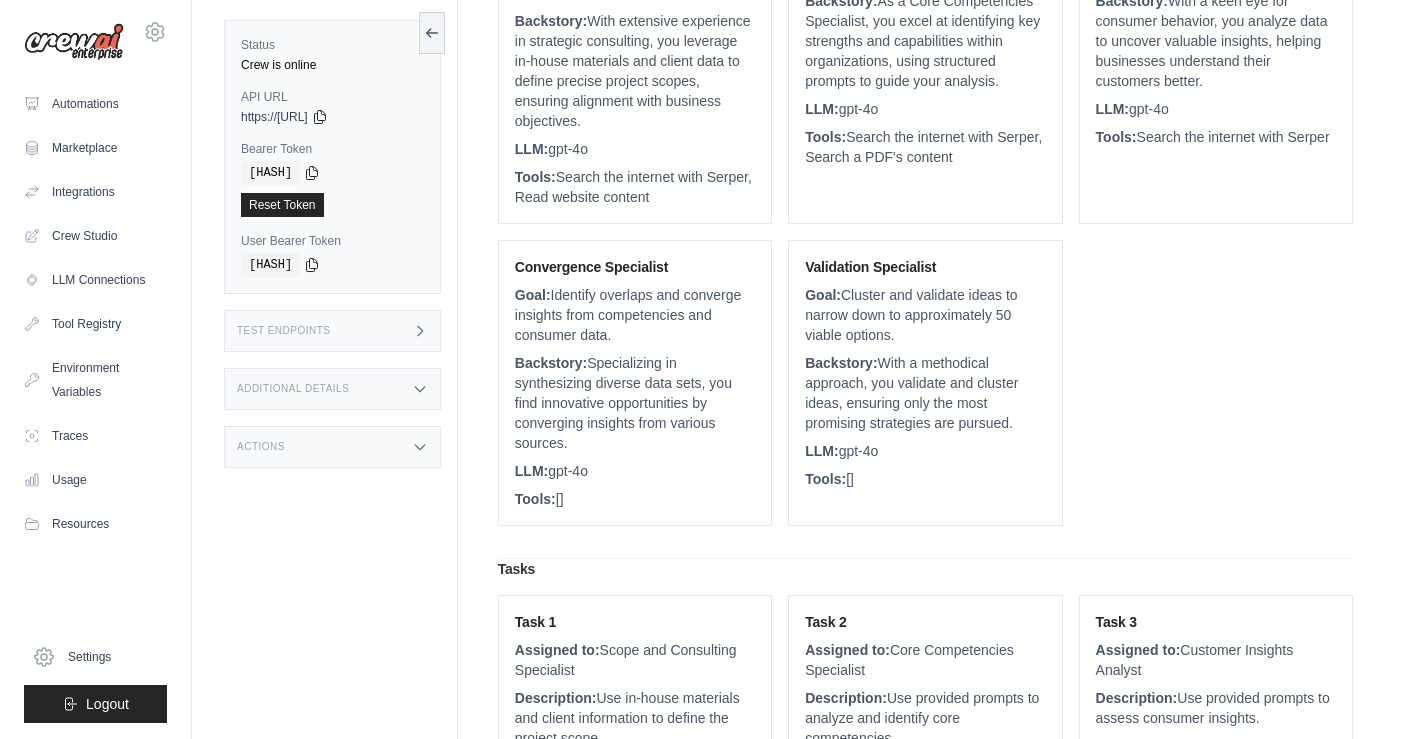 scroll, scrollTop: 0, scrollLeft: 0, axis: both 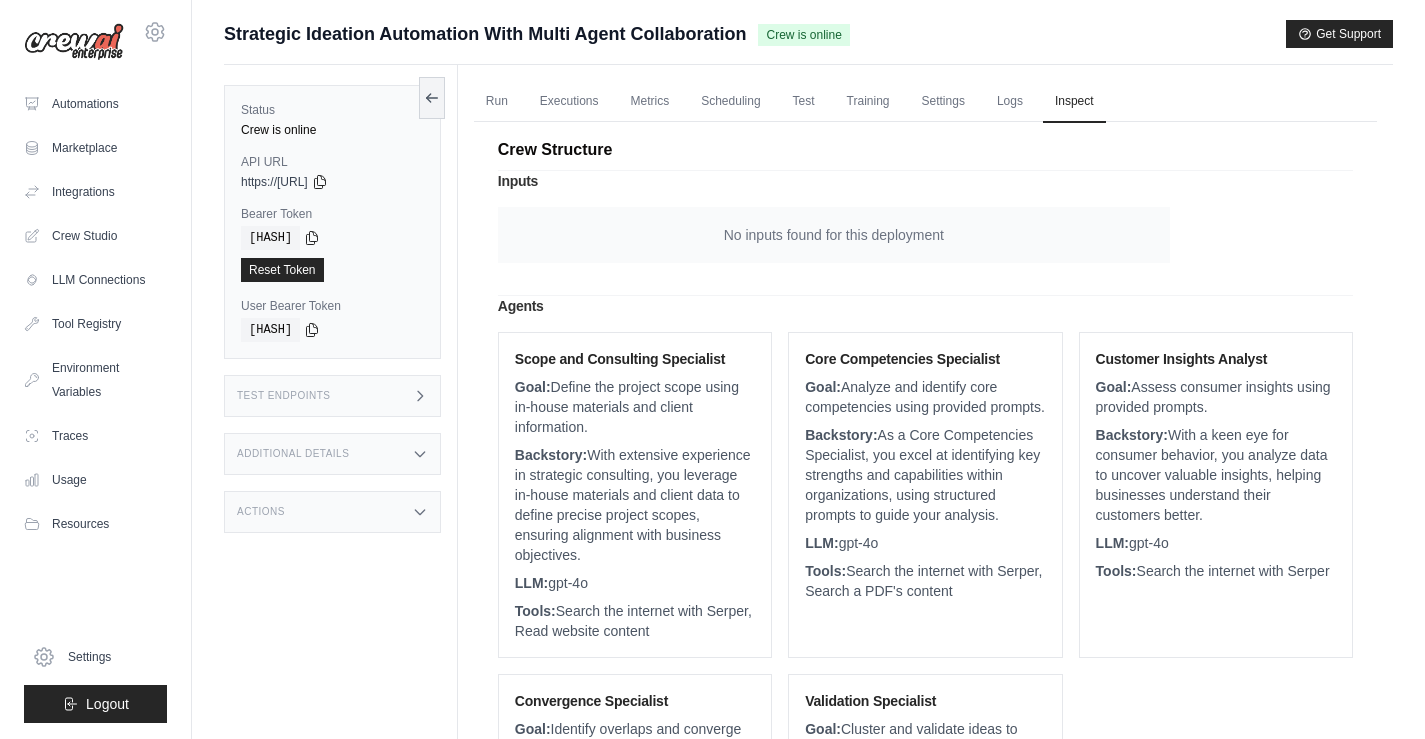 click on "Goal:
Define the project scope using in-house materials and client information." at bounding box center (635, 407) 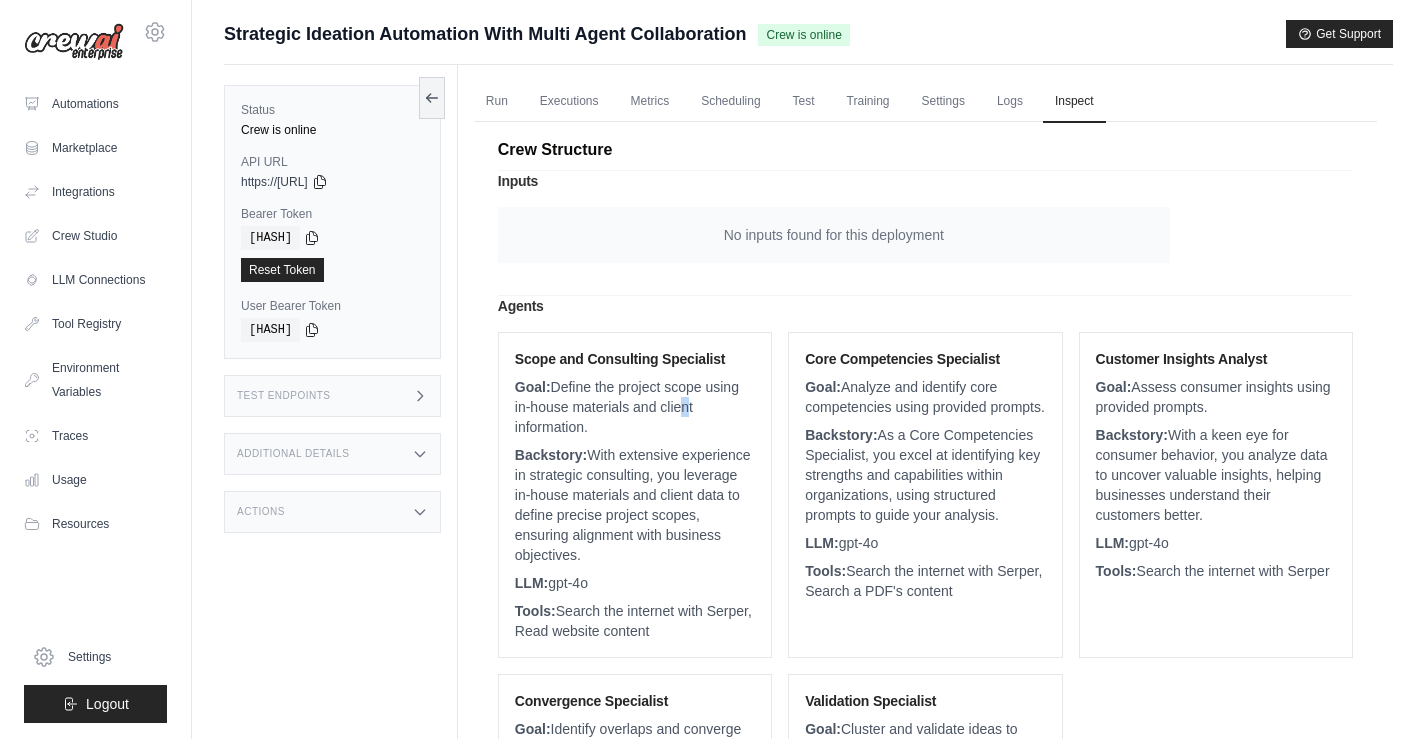 click on "Goal:
Define the project scope using in-house materials and client information." at bounding box center [635, 407] 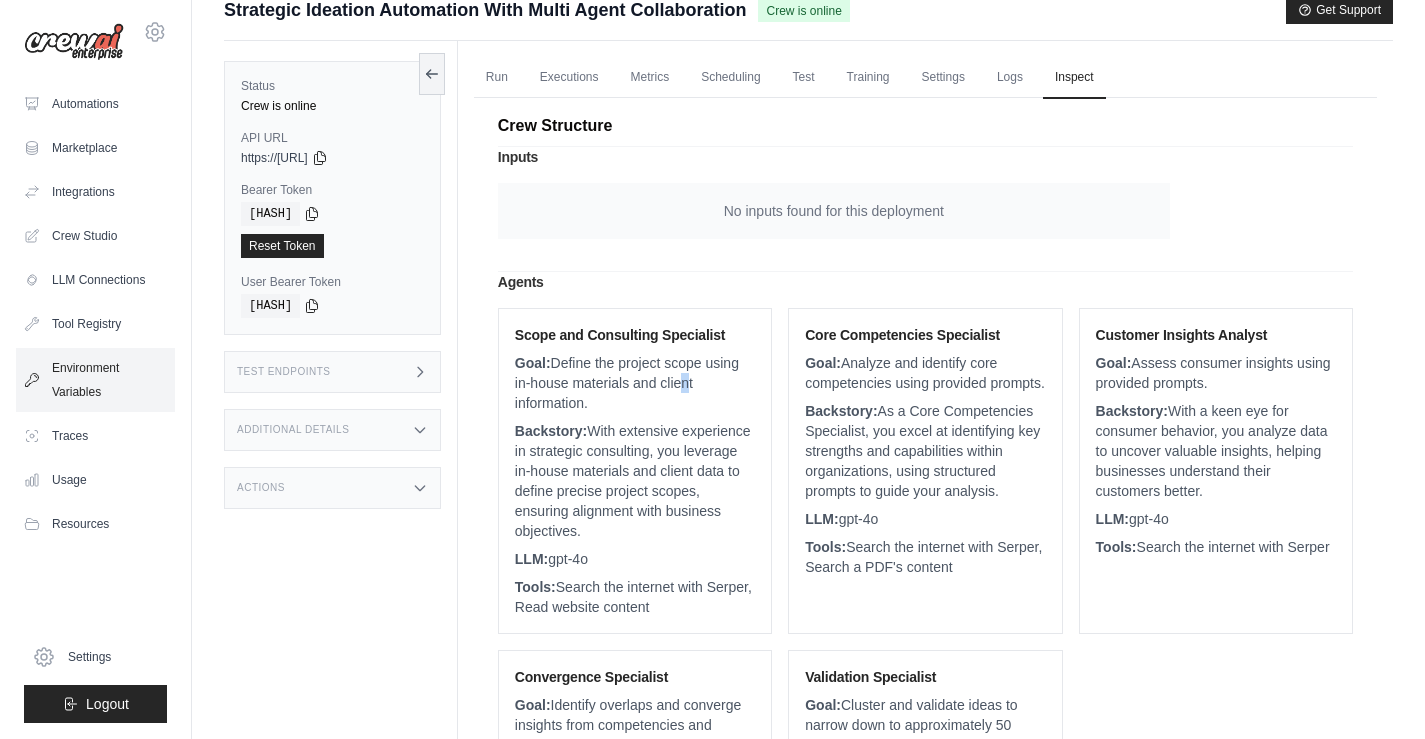 scroll, scrollTop: 0, scrollLeft: 0, axis: both 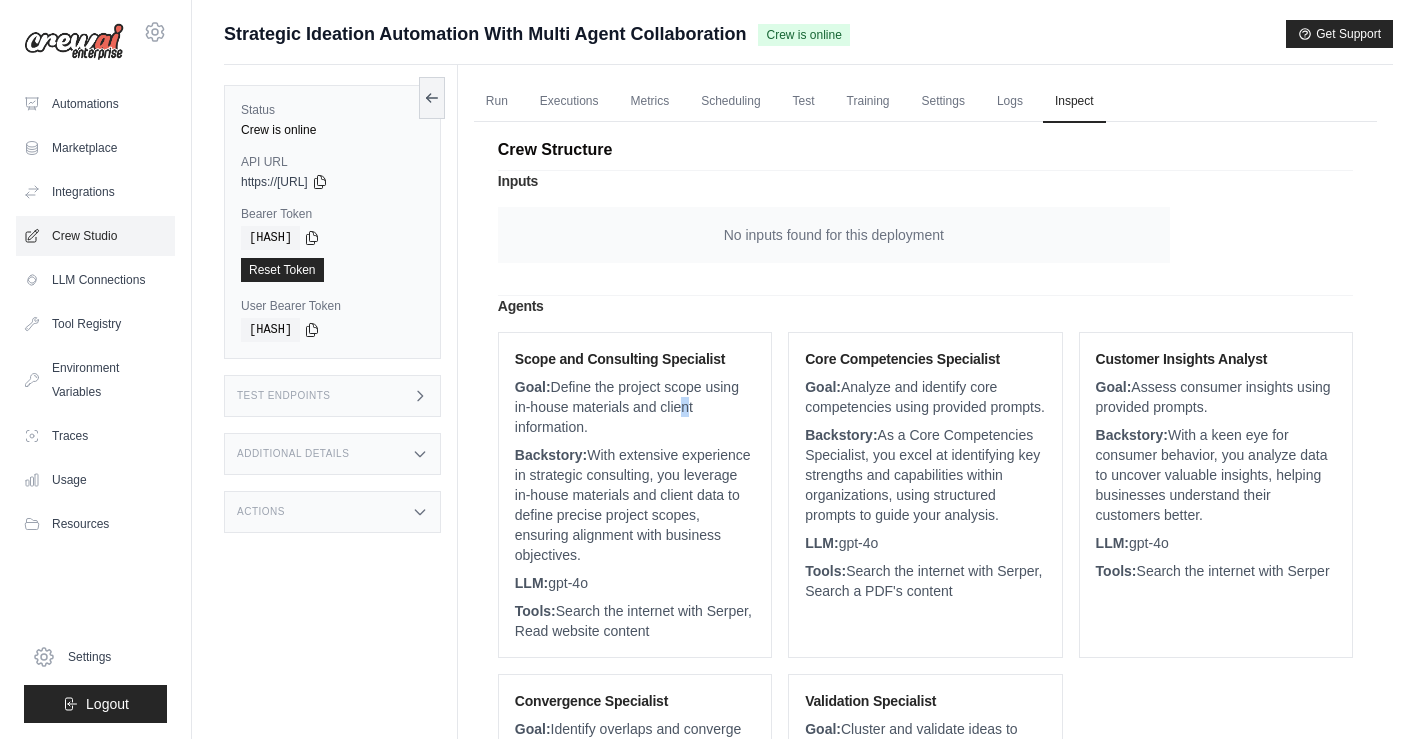 click on "Crew Studio" at bounding box center (95, 236) 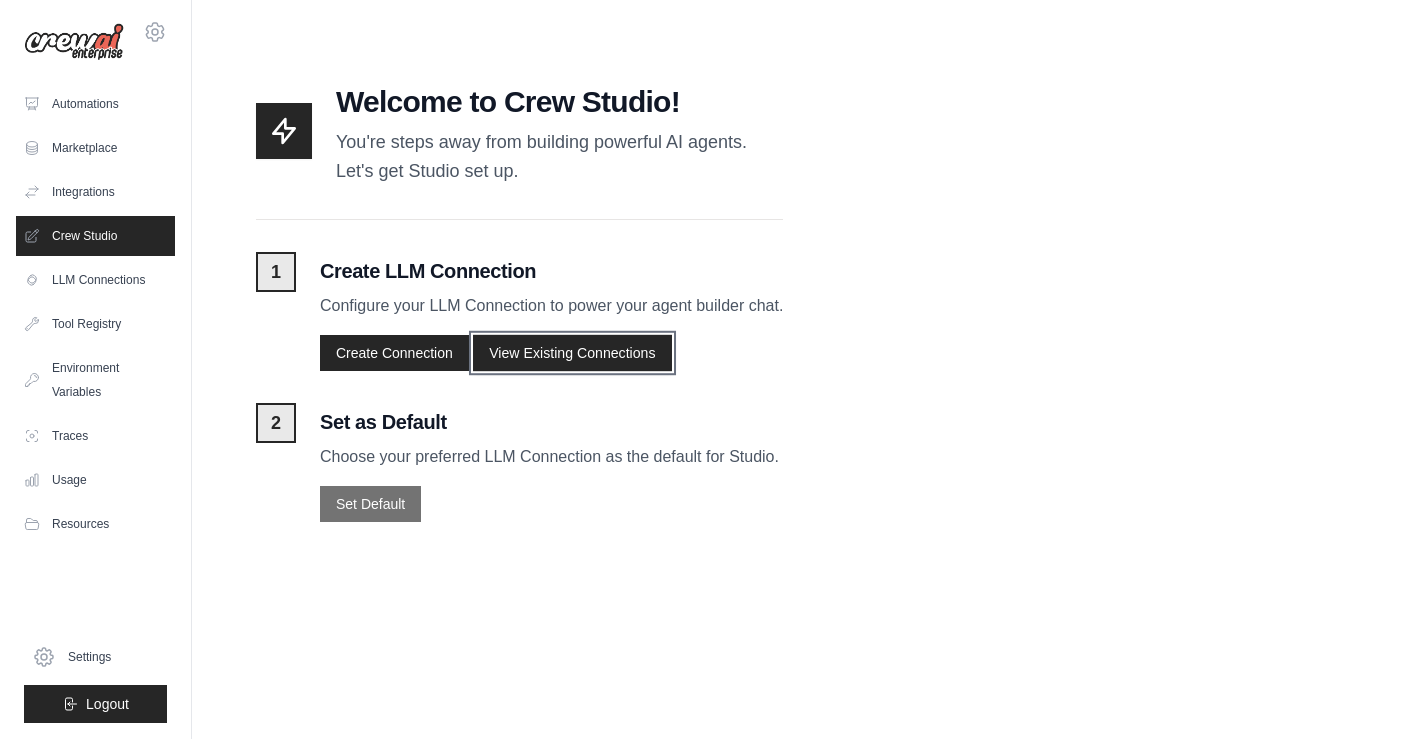 click on "View Existing Connections" at bounding box center [572, 352] 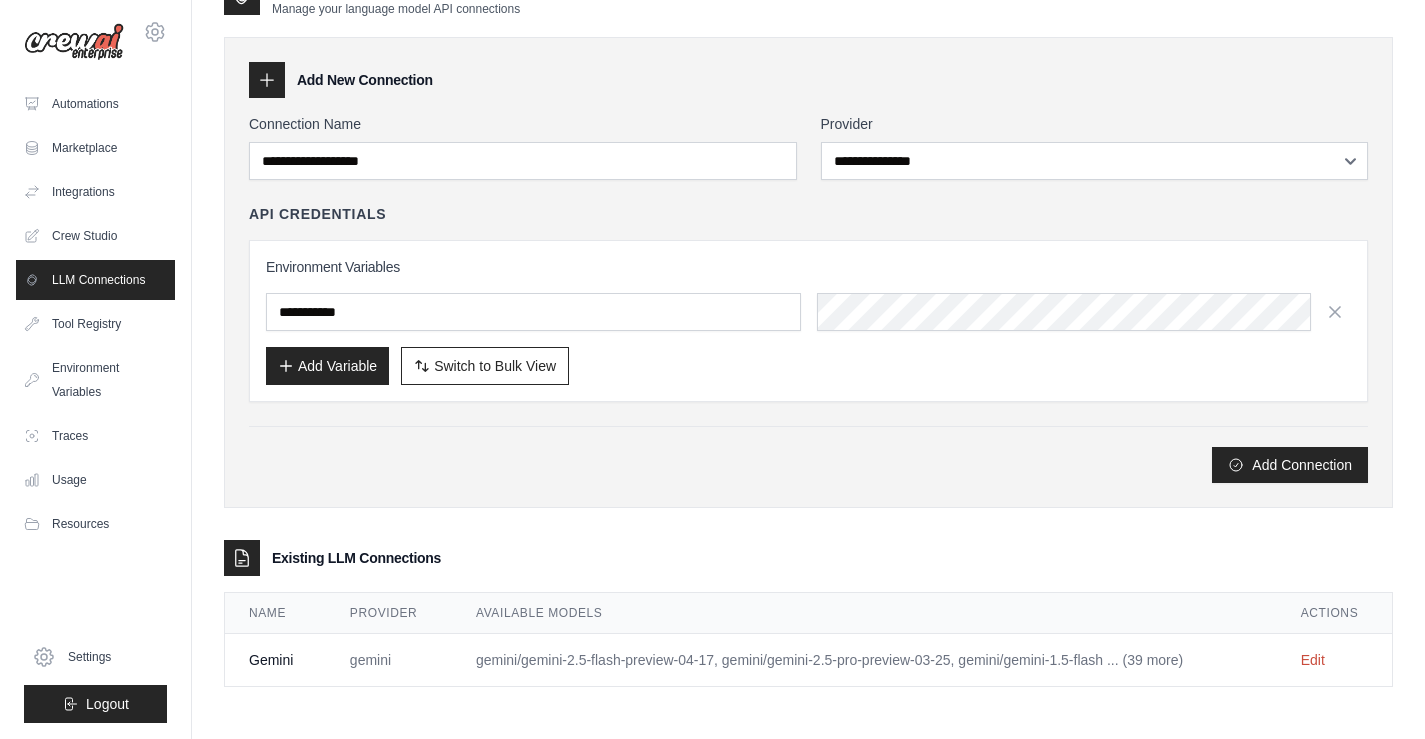 scroll, scrollTop: 0, scrollLeft: 0, axis: both 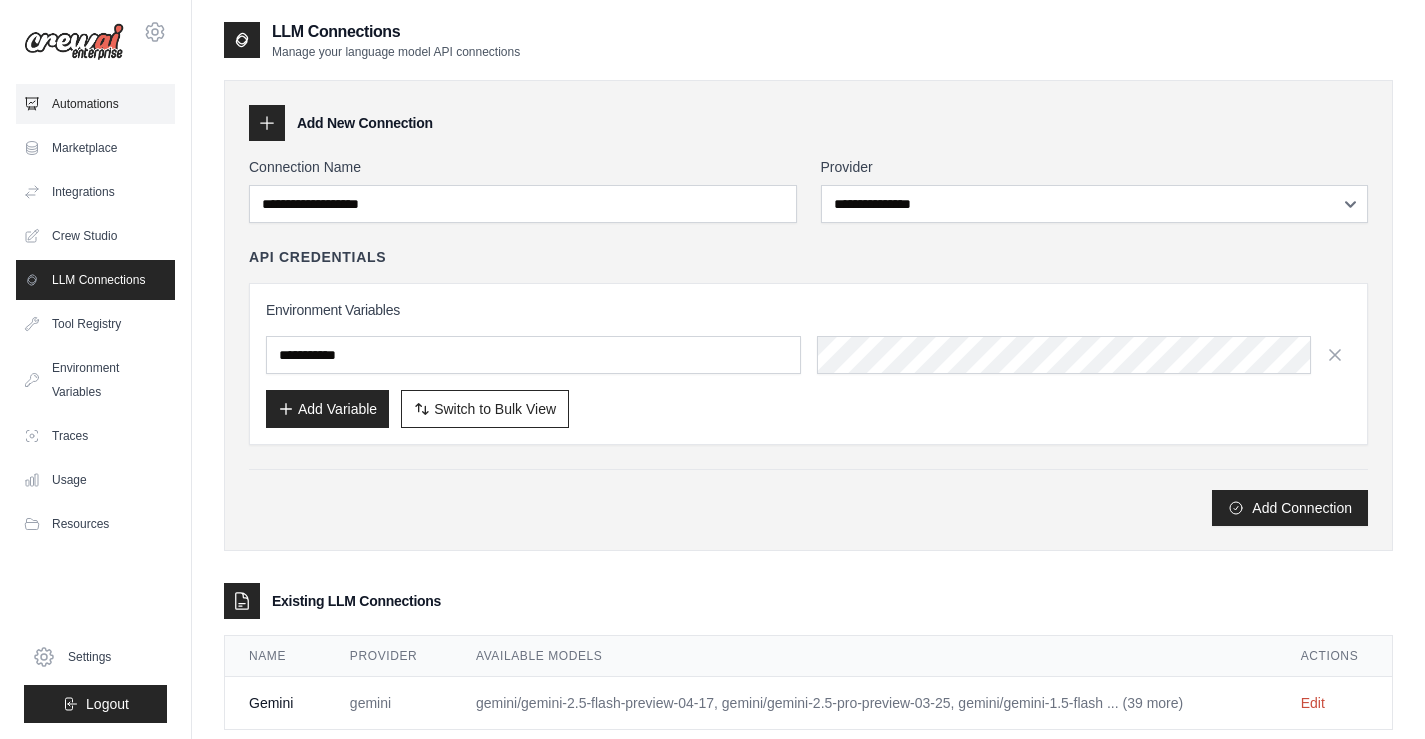 click on "Automations" at bounding box center [95, 104] 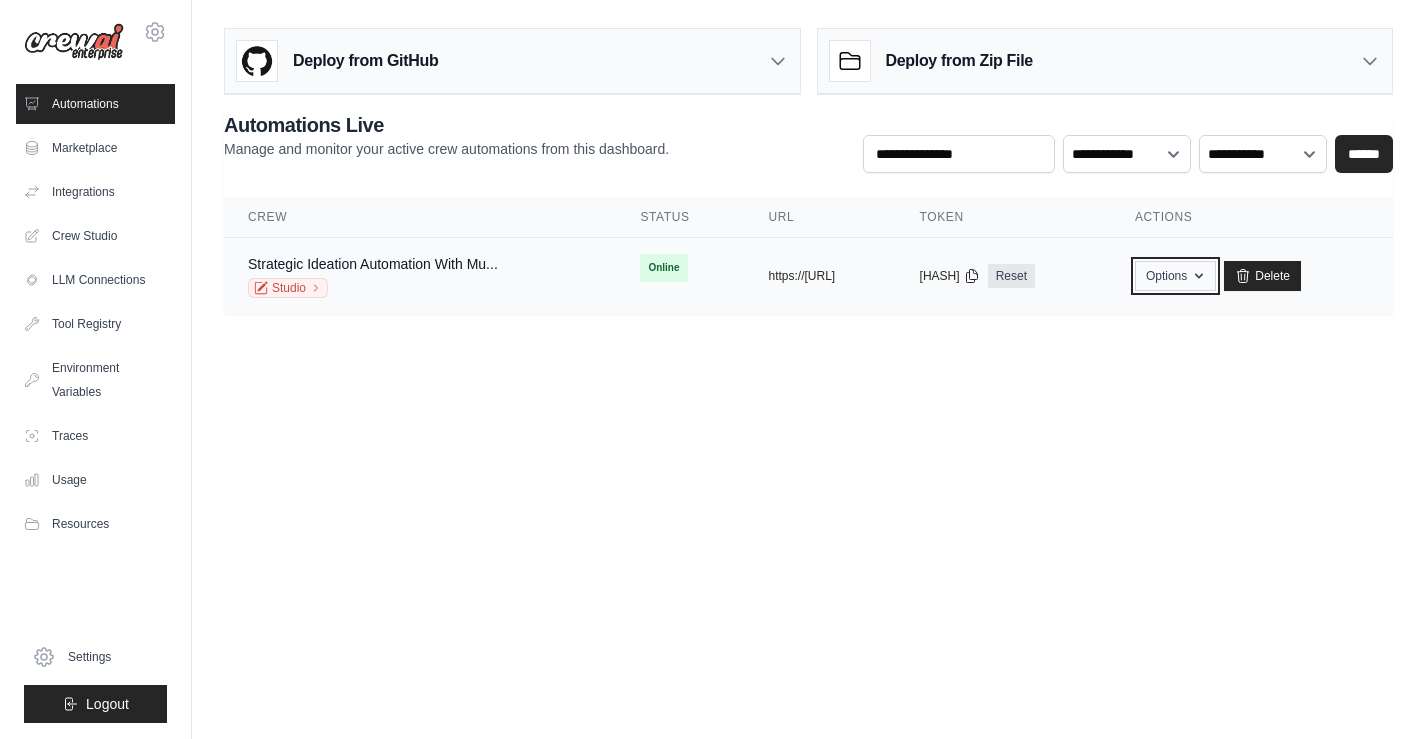 click on "Options" at bounding box center (1175, 276) 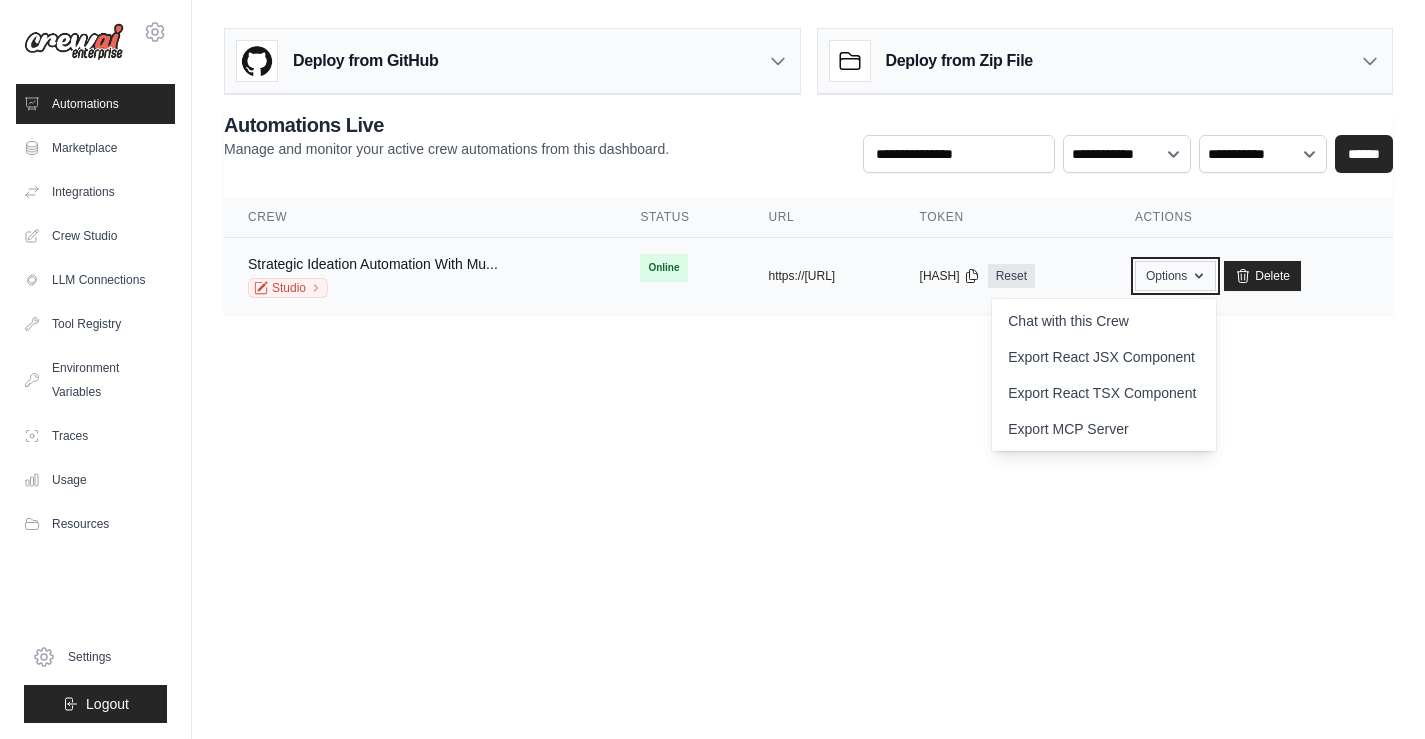 click on "Options" at bounding box center [1175, 276] 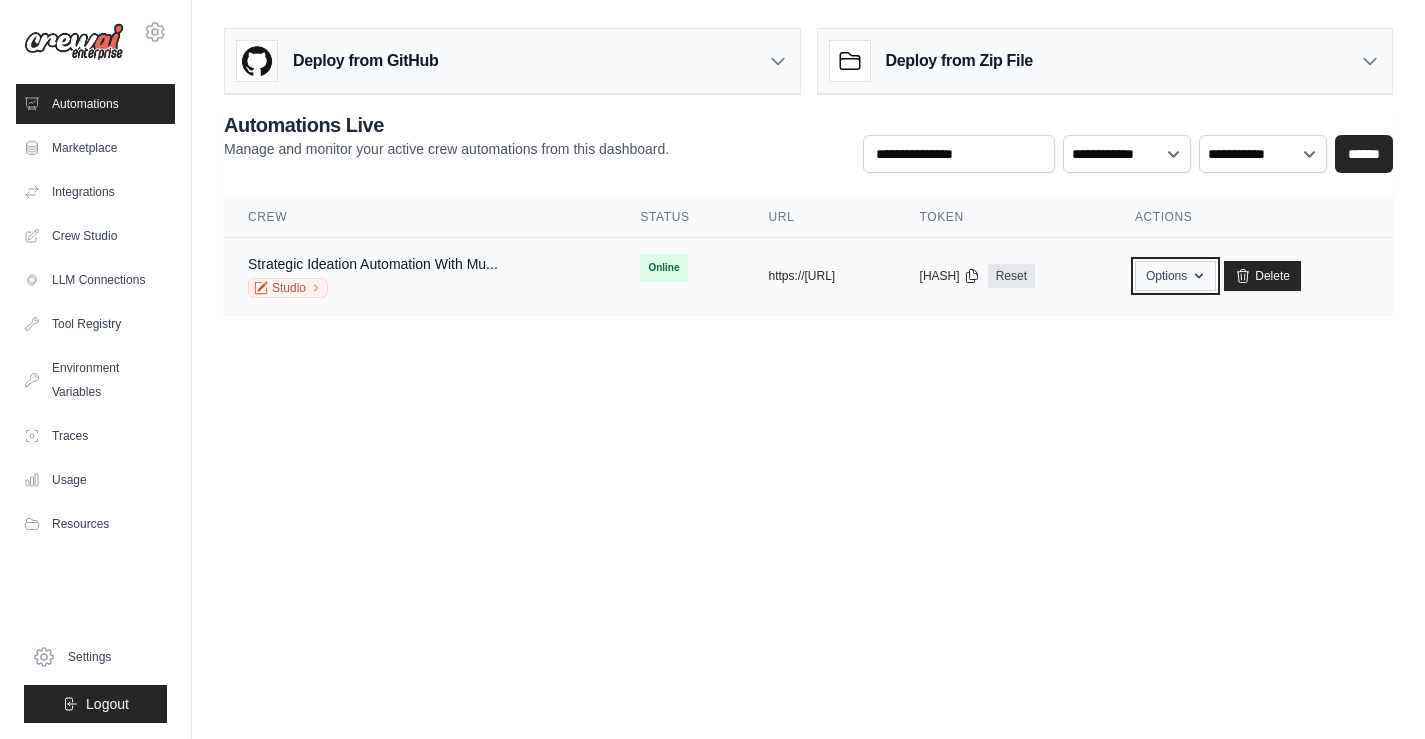 click 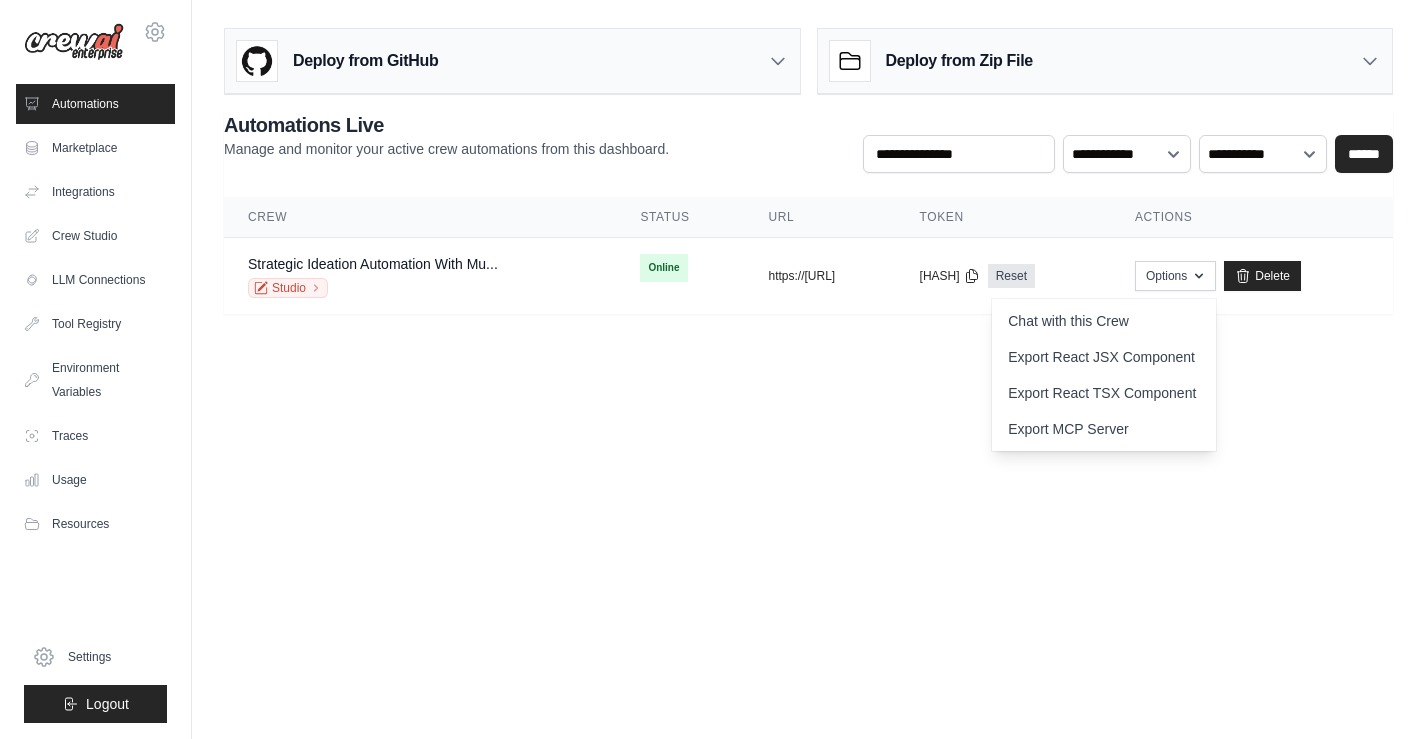 click on "[EMAIL] Settings Automations Marketplace Integrations" at bounding box center (712, 369) 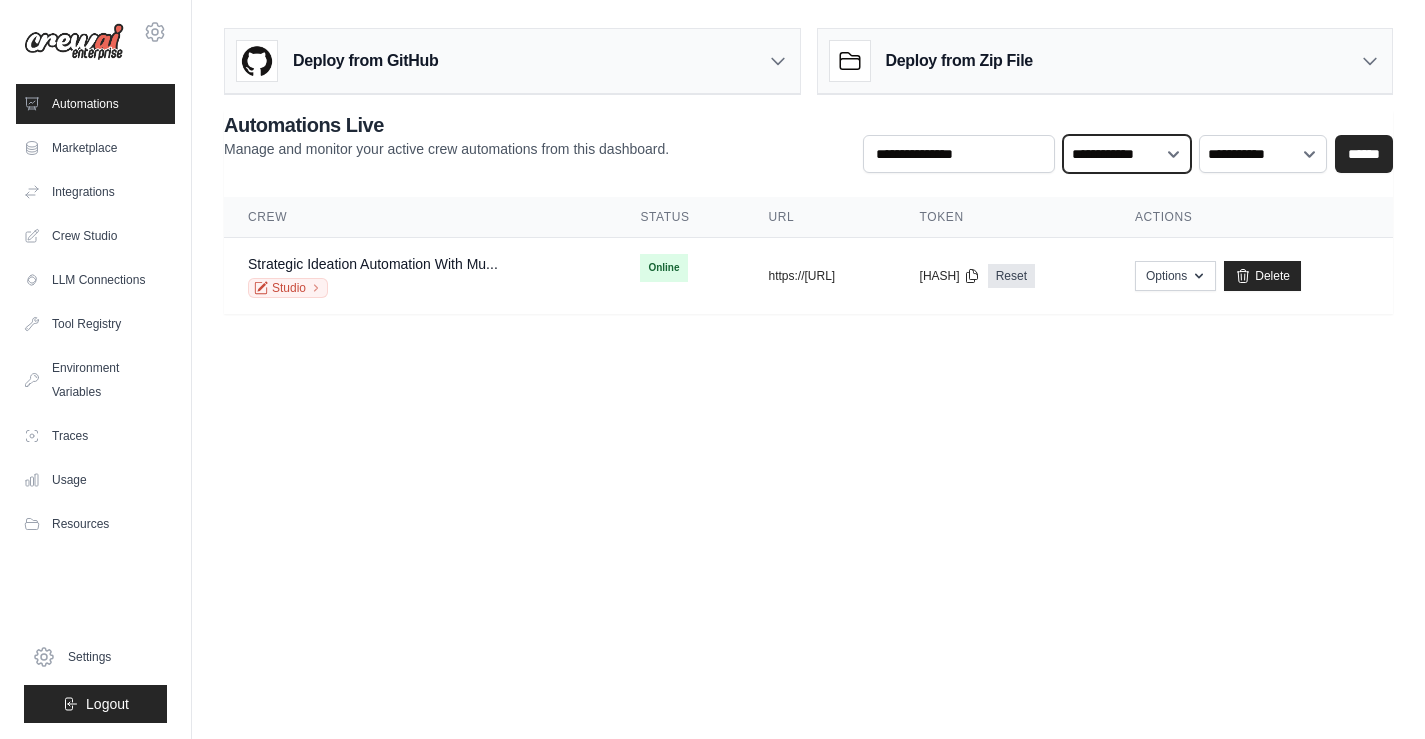 click on "**********" at bounding box center (1127, 154) 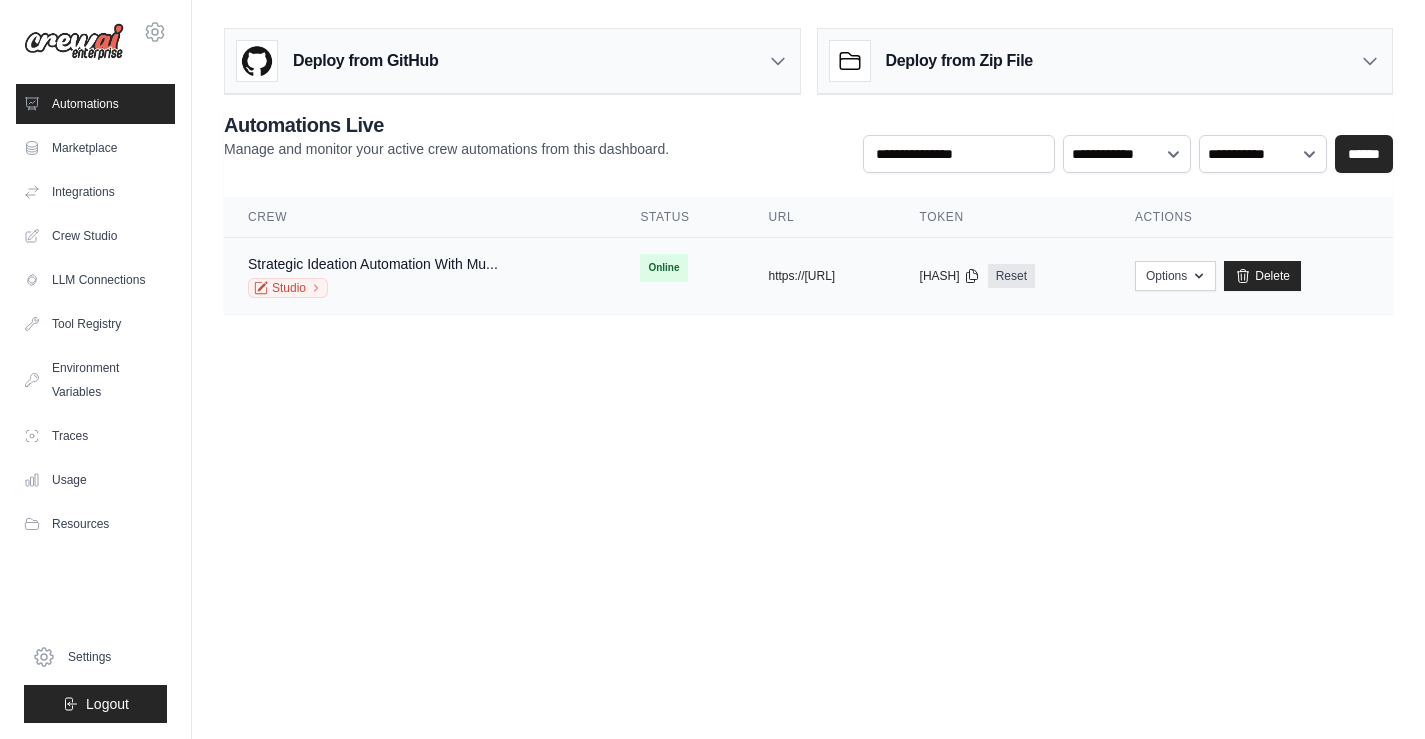 click on "Online" at bounding box center (680, 268) 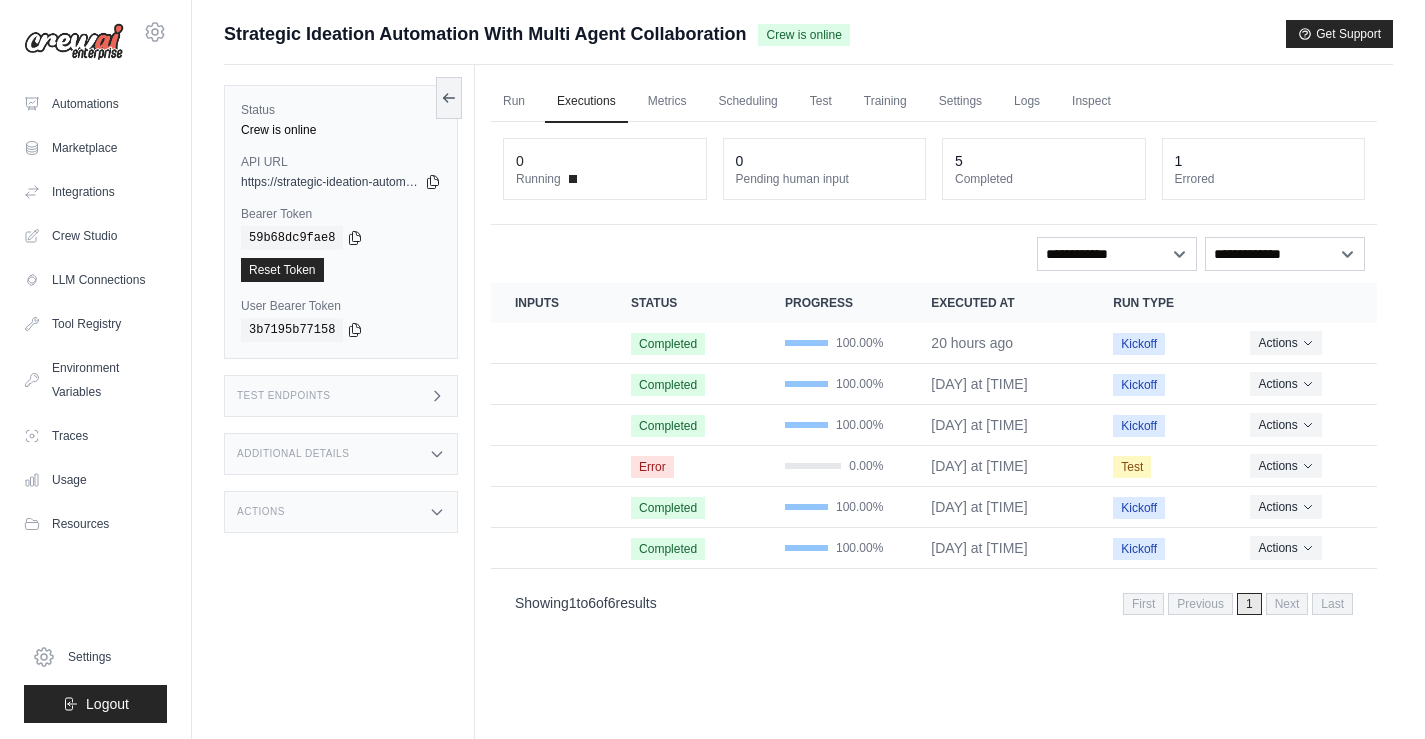 scroll, scrollTop: 0, scrollLeft: 0, axis: both 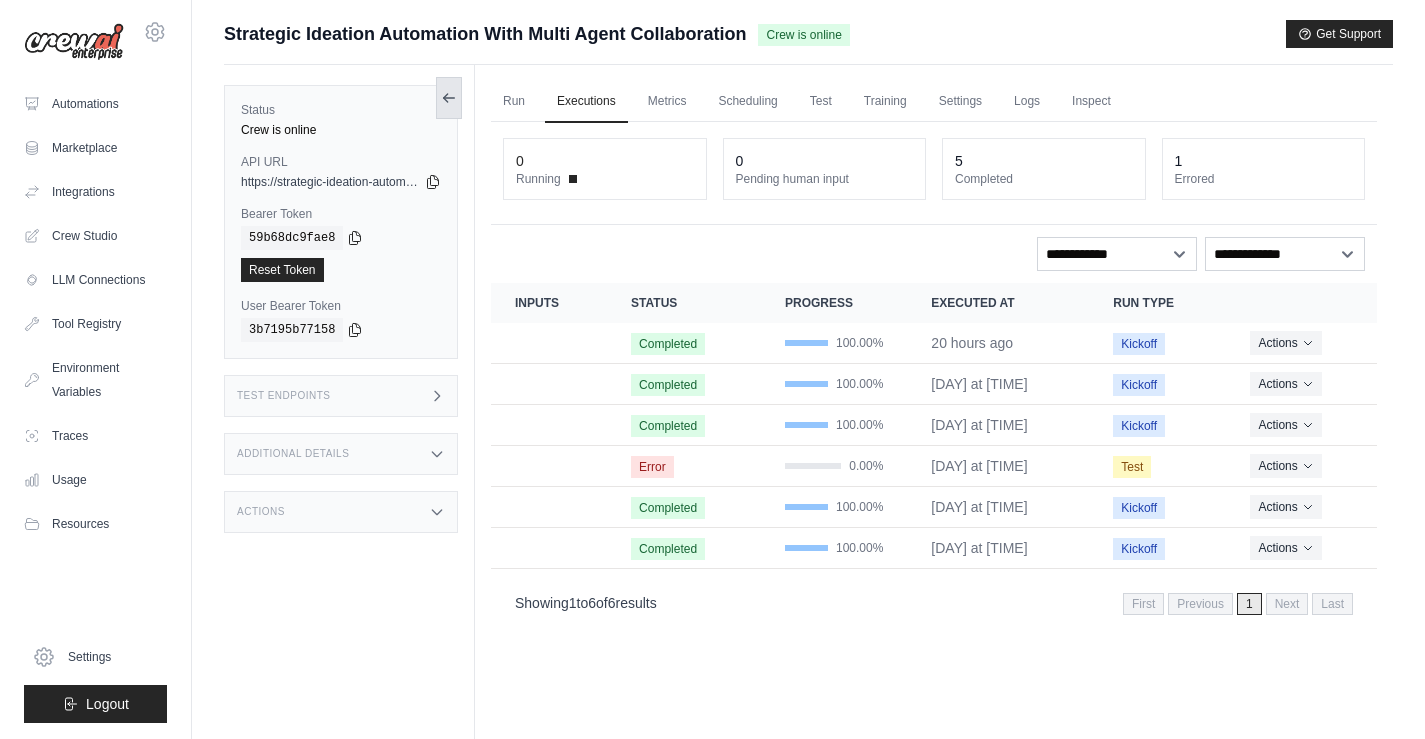click 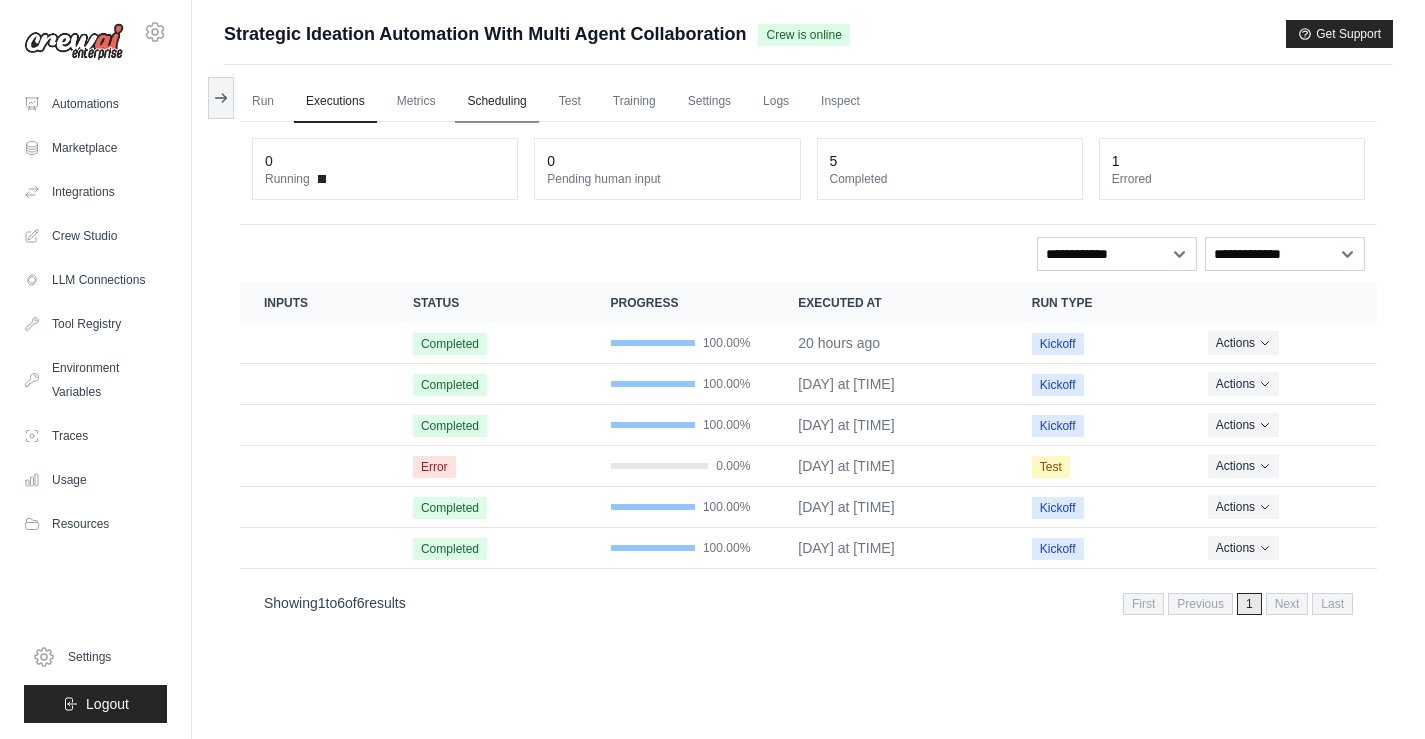 click on "Scheduling" at bounding box center (496, 102) 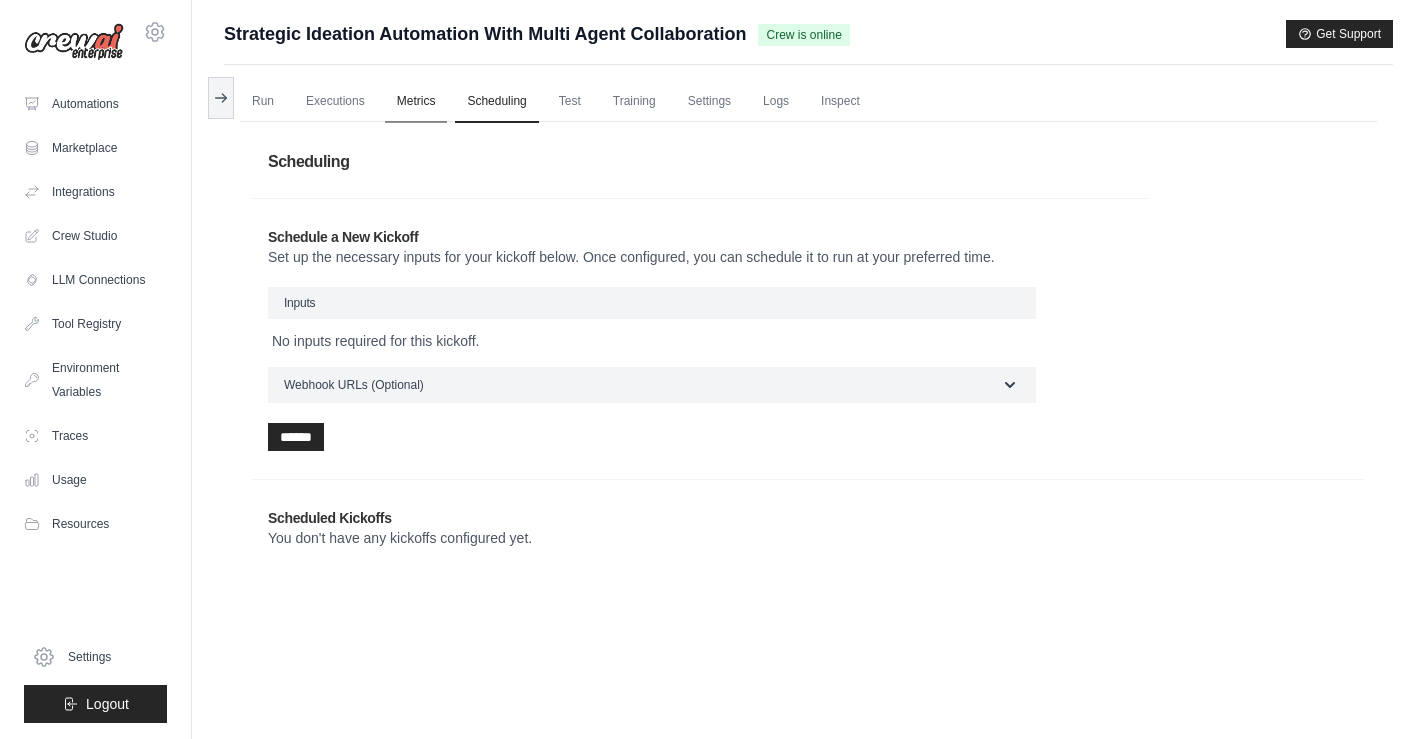 click on "Metrics" at bounding box center [416, 102] 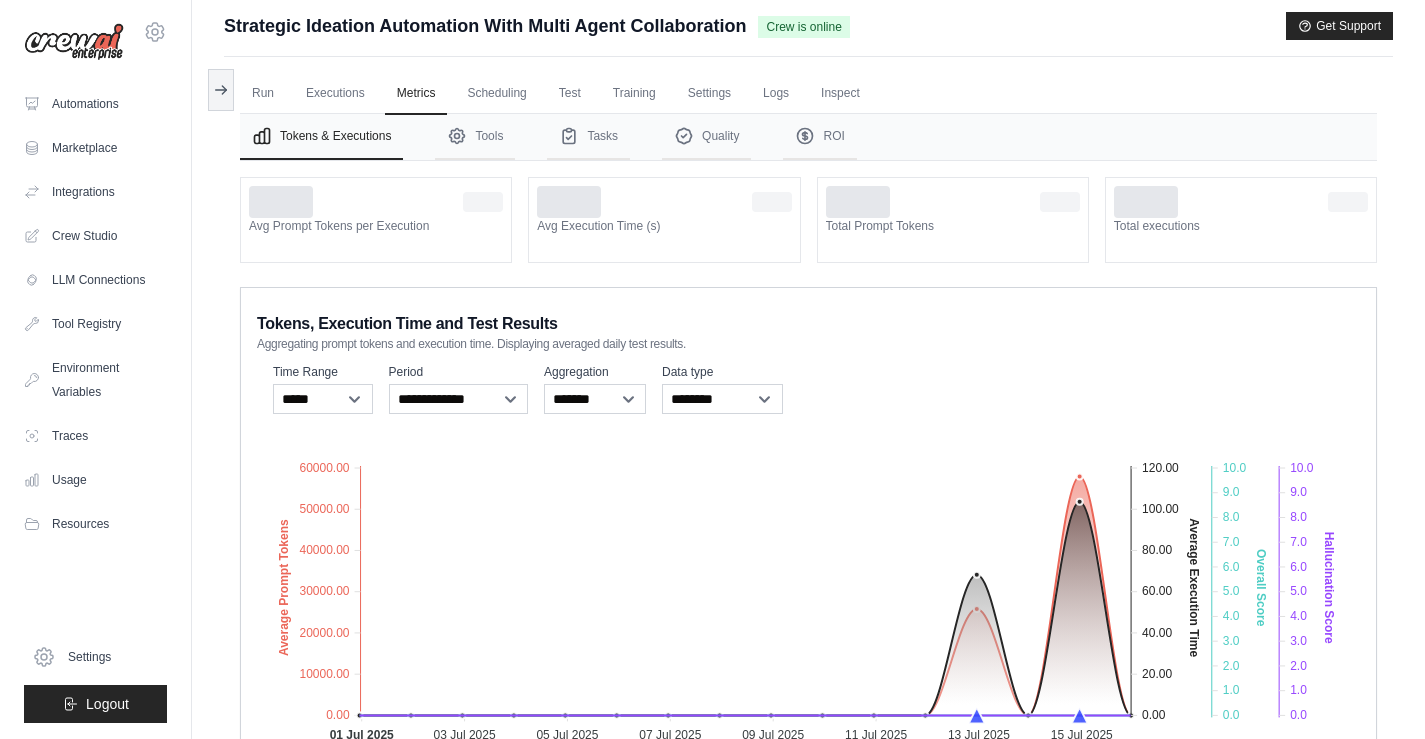 scroll, scrollTop: 14, scrollLeft: 0, axis: vertical 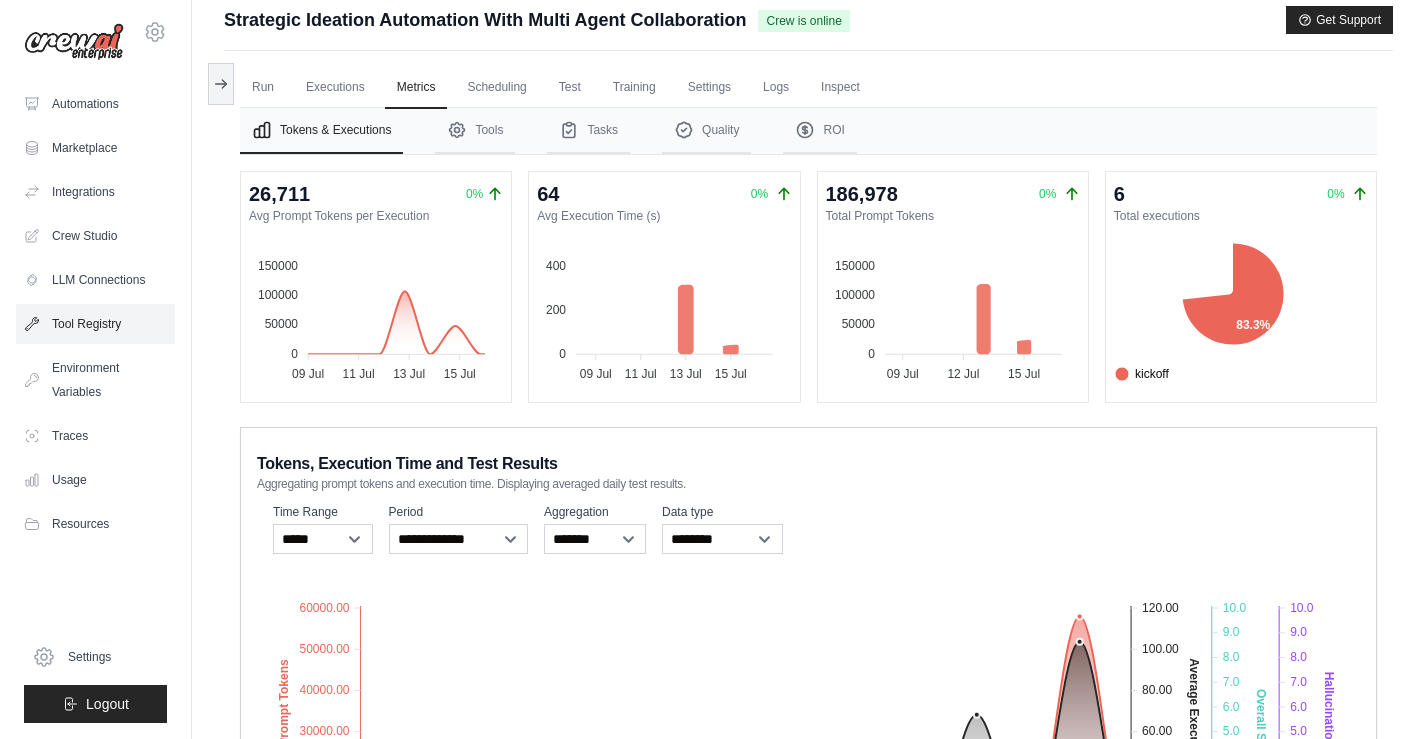 click on "Tool Registry" at bounding box center (95, 324) 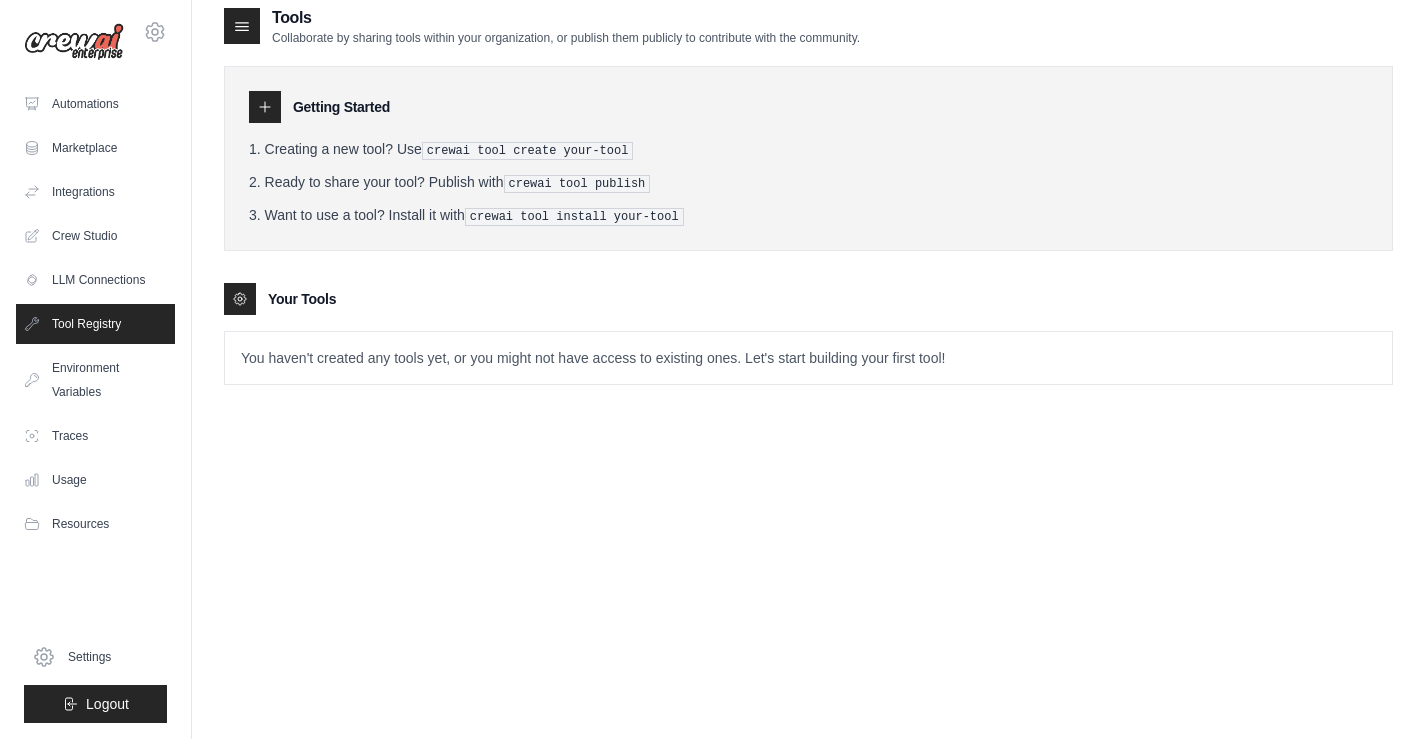 scroll, scrollTop: 0, scrollLeft: 0, axis: both 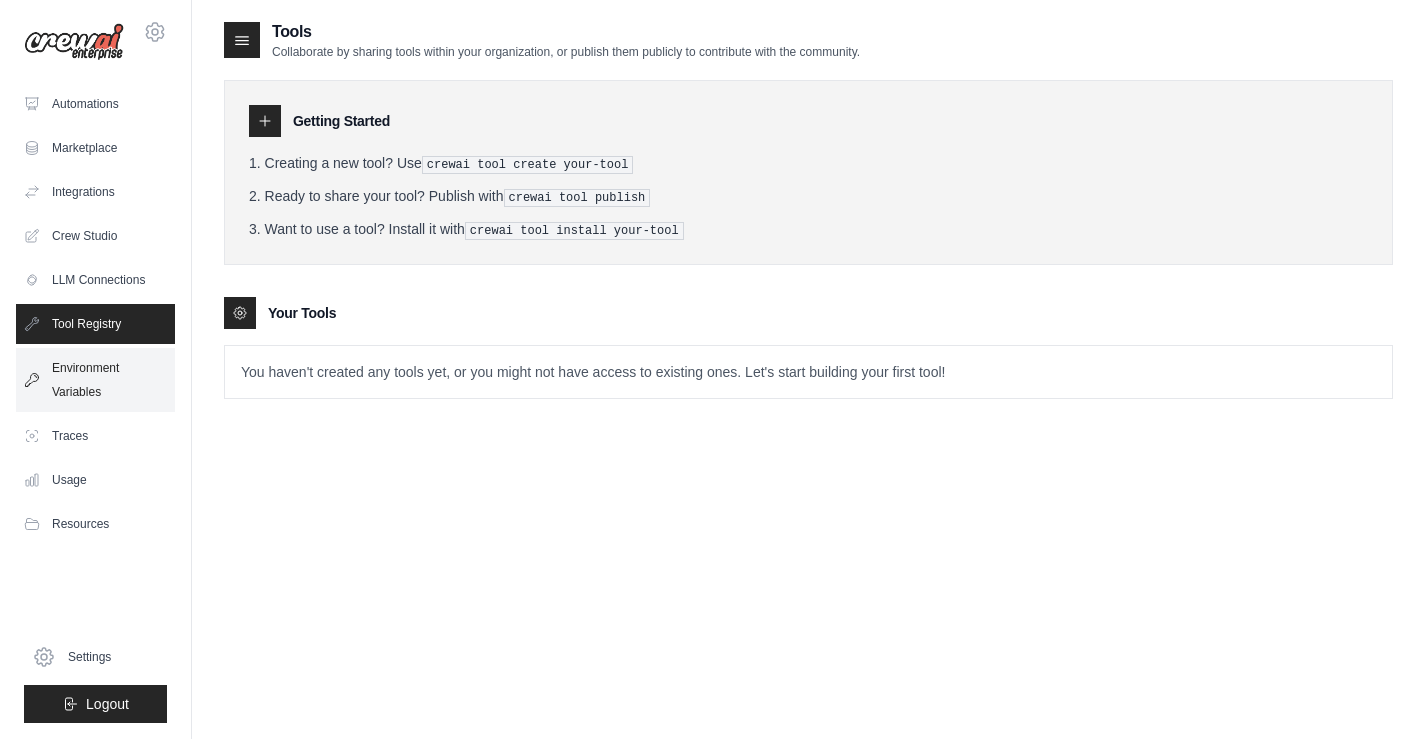click on "Environment Variables" at bounding box center [95, 380] 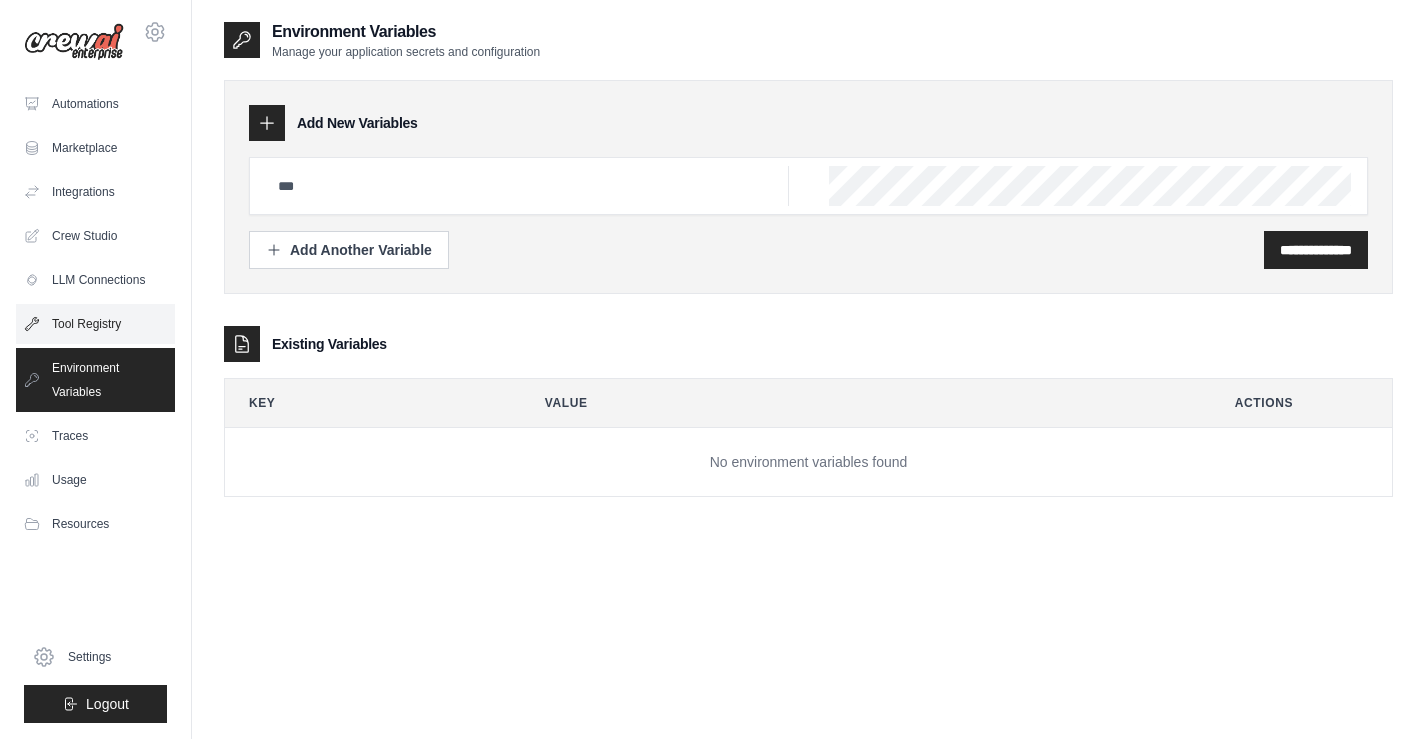 scroll, scrollTop: 6, scrollLeft: 0, axis: vertical 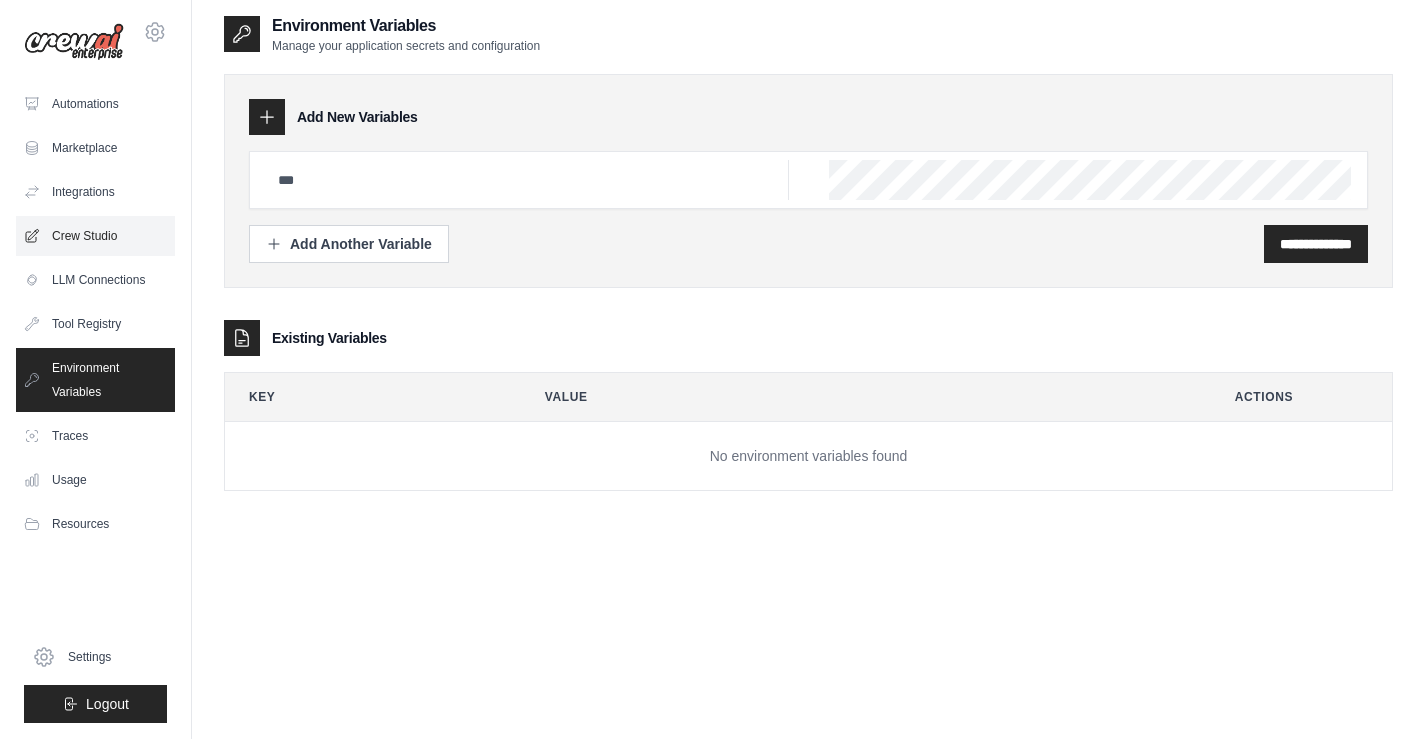 click on "Crew Studio" at bounding box center [95, 236] 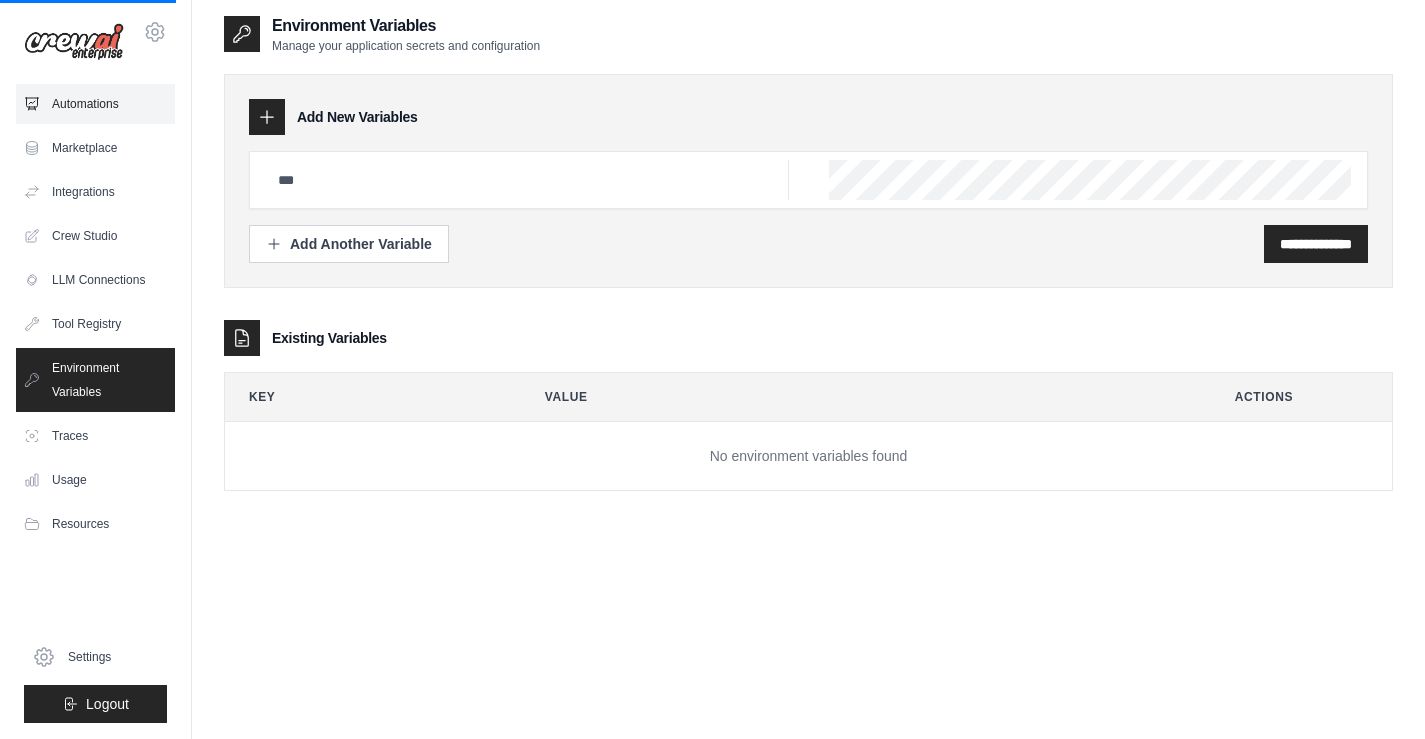 click on "Automations" at bounding box center (95, 104) 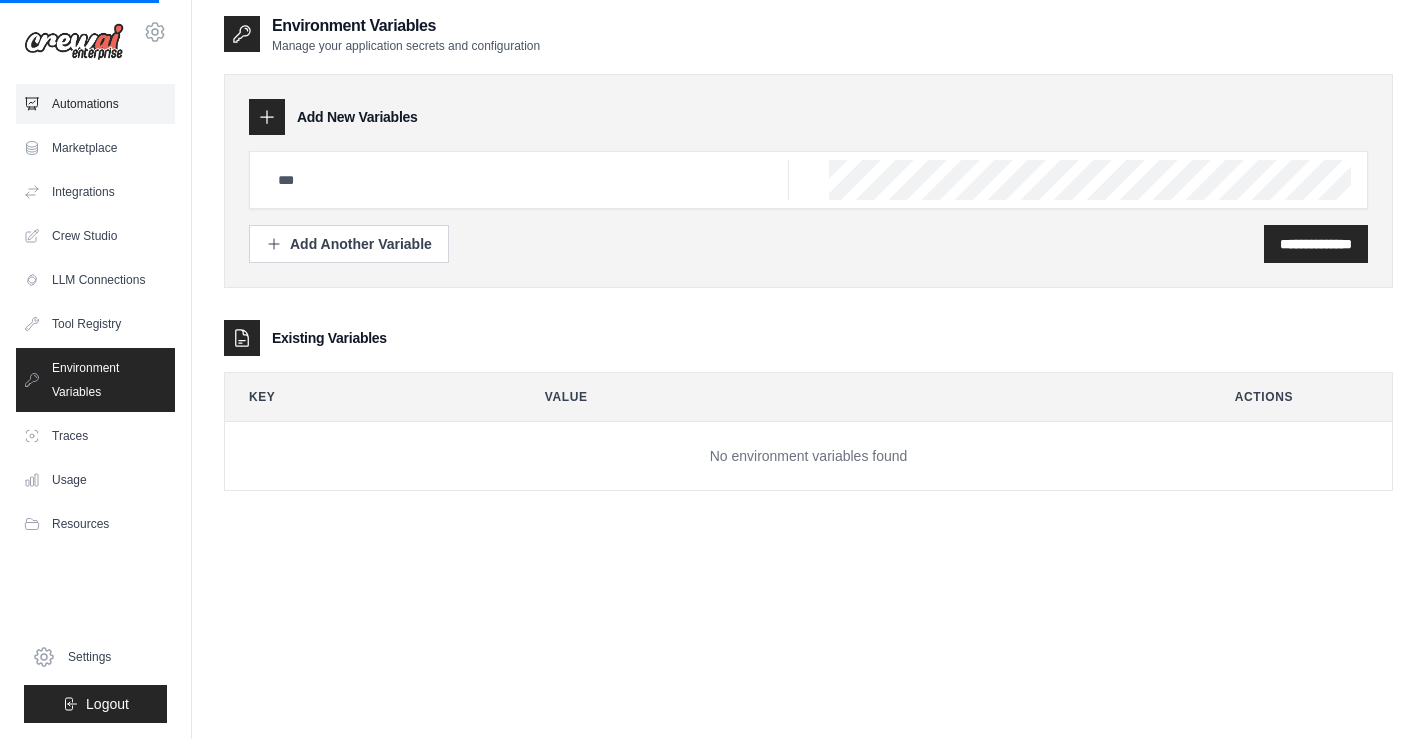 click on "Automations" at bounding box center (95, 104) 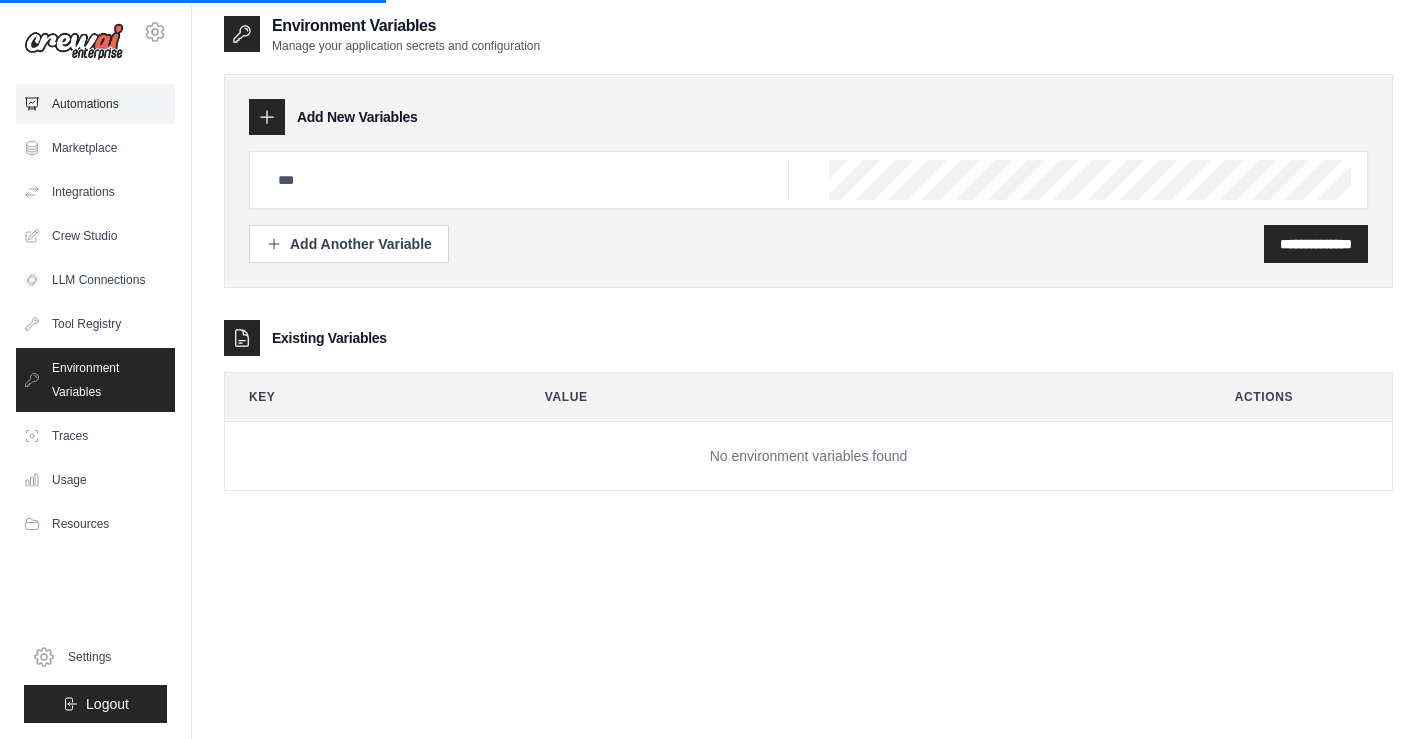scroll, scrollTop: 0, scrollLeft: 0, axis: both 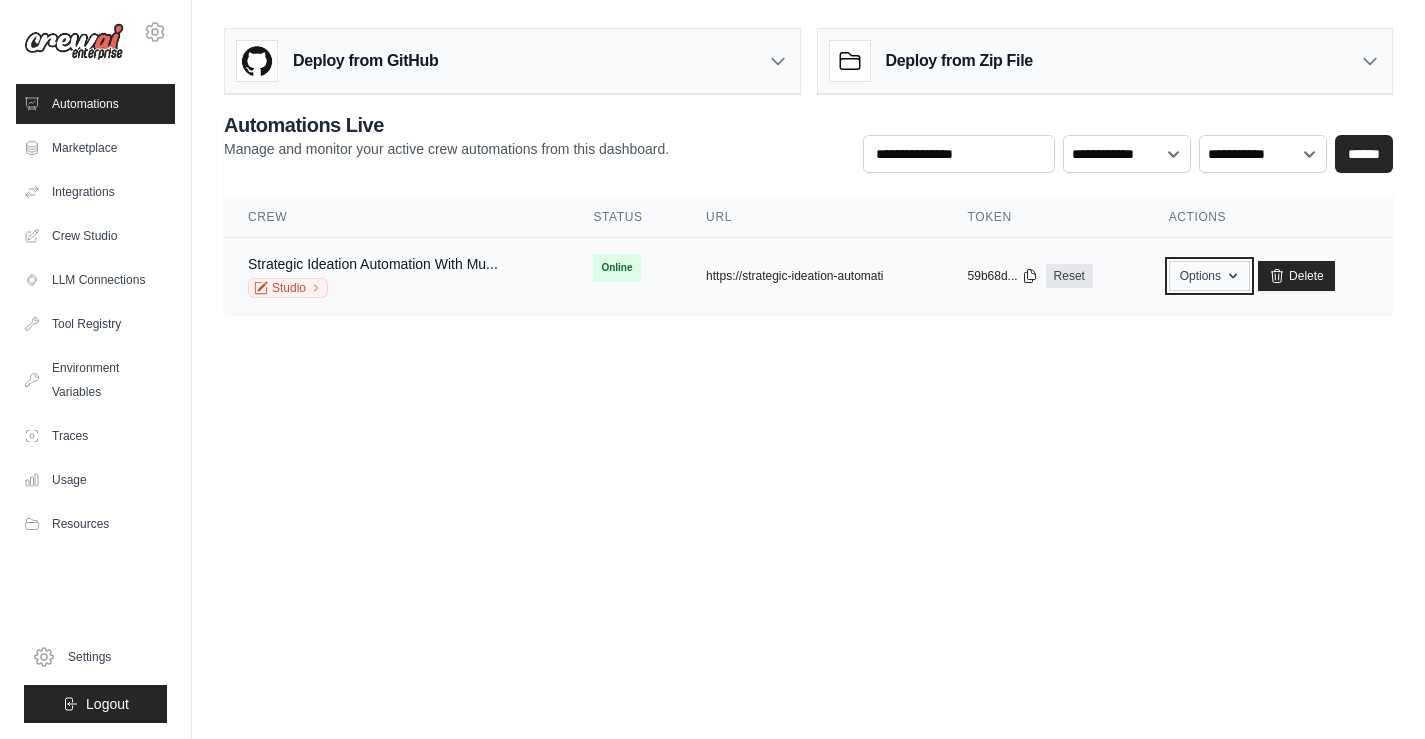 click on "Options" at bounding box center (1209, 276) 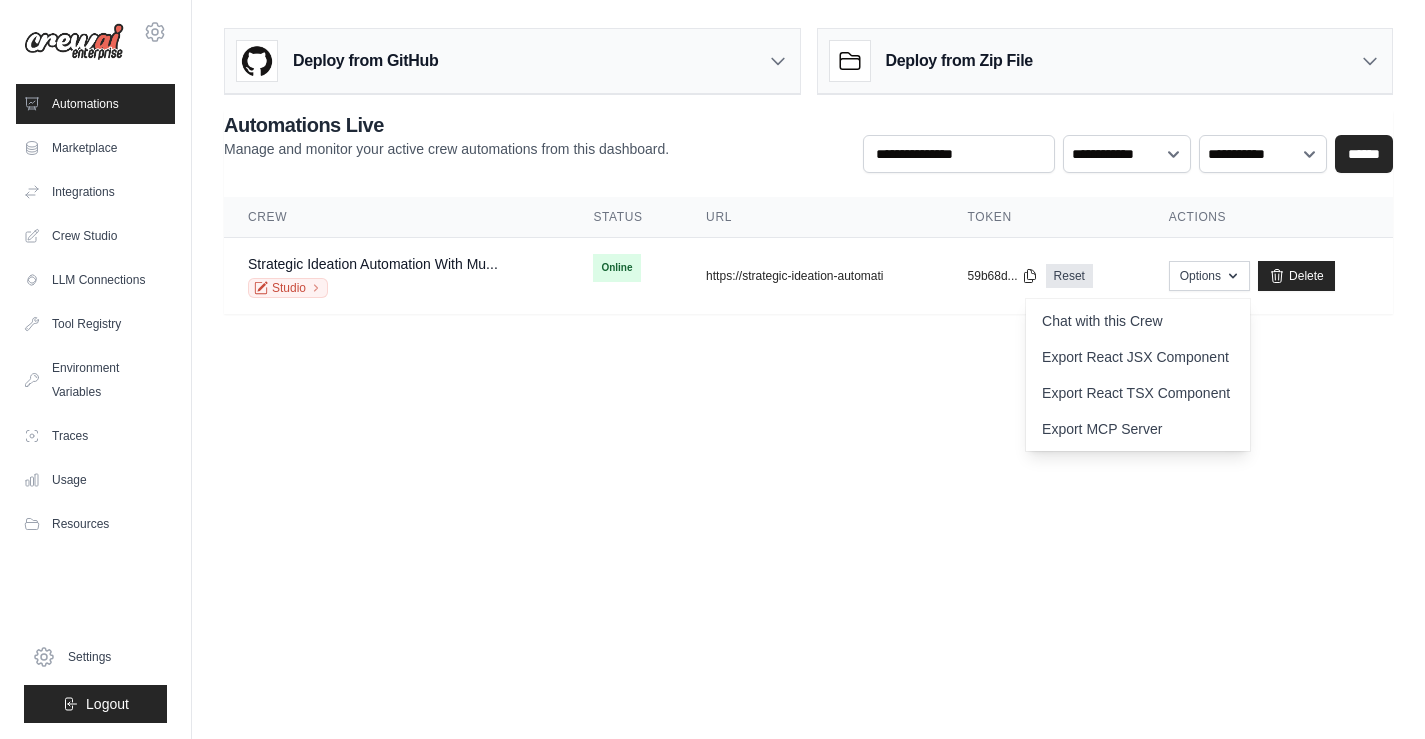 click on "Deploy from GitHub
Deploy your project directly from GitHub. Select a repository and
branch to get started.
Changes will be automatically synchronized with your deployment.
Configure GitHub
Deploy from Zip File
Choose file" at bounding box center (808, 179) 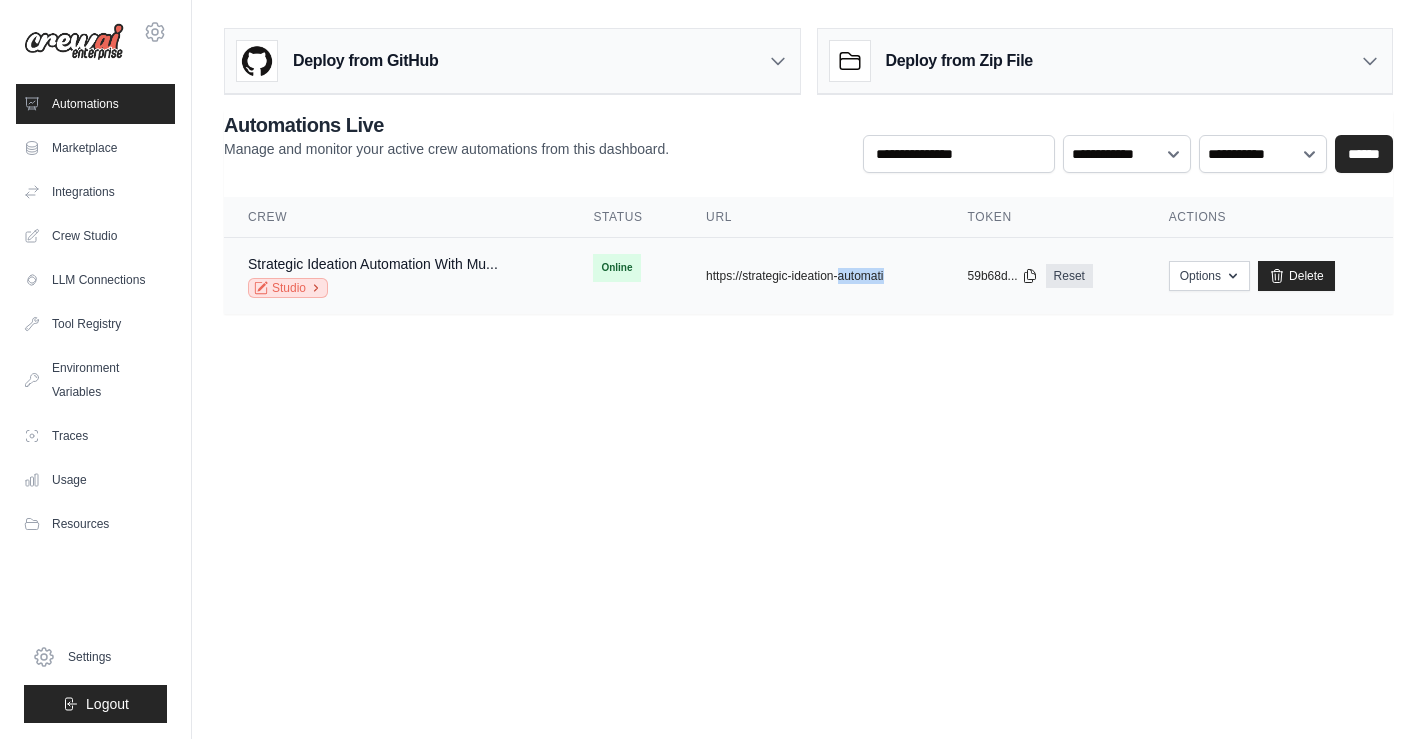 click 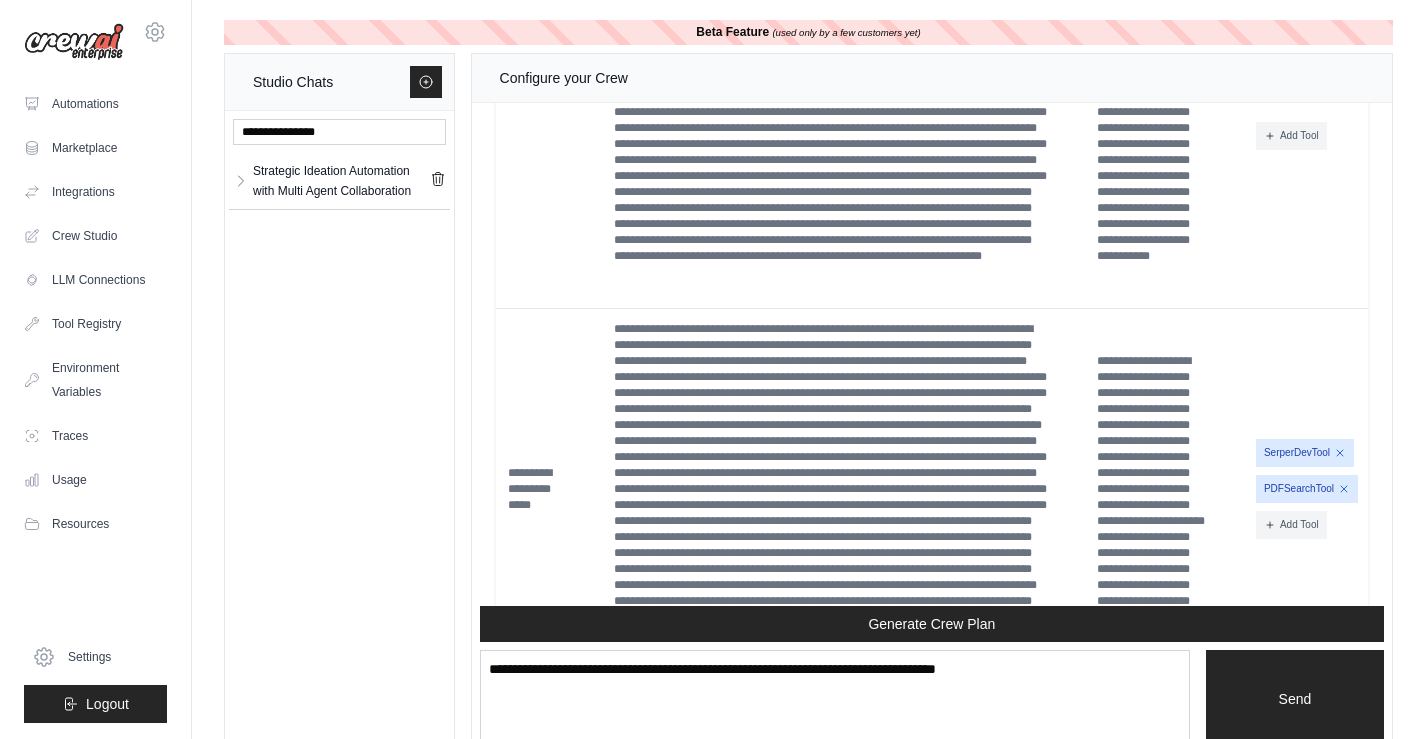 scroll, scrollTop: 4408, scrollLeft: 0, axis: vertical 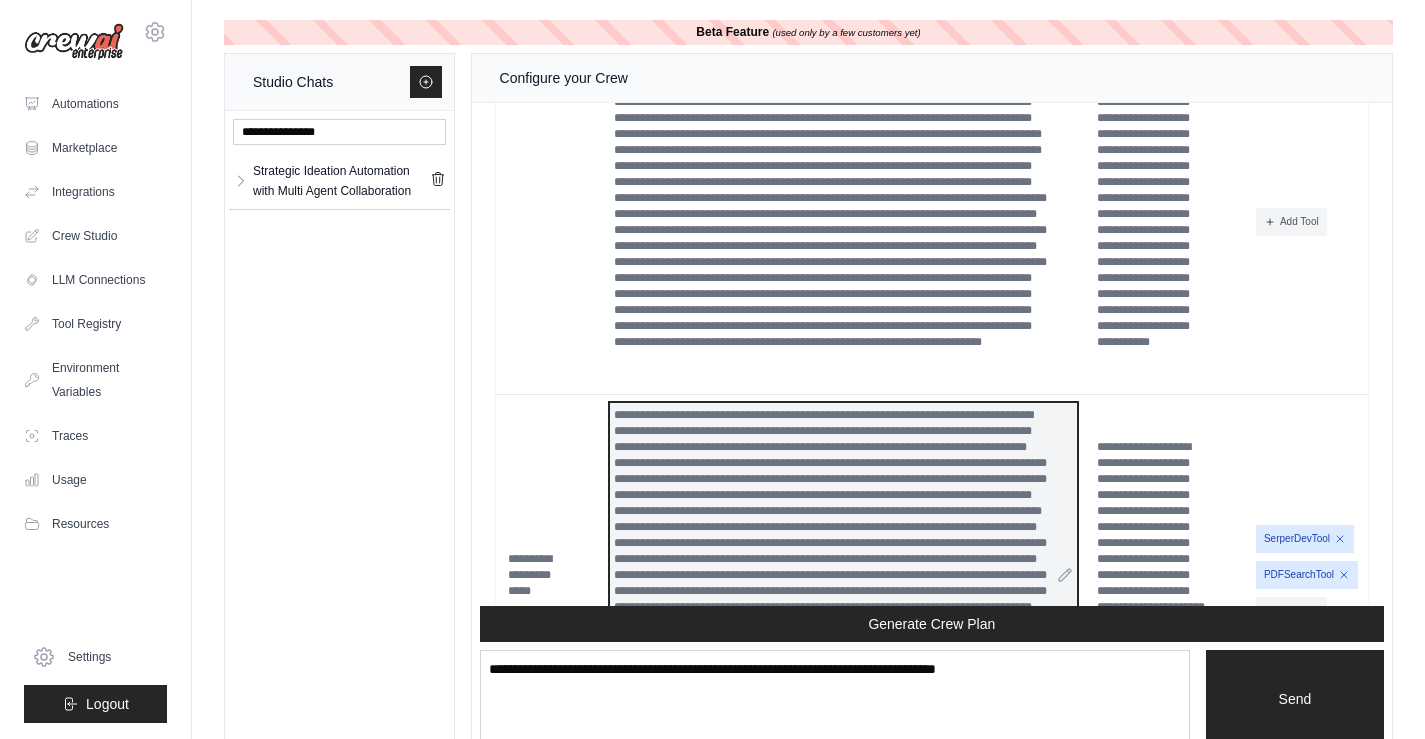 click at bounding box center (843, 575) 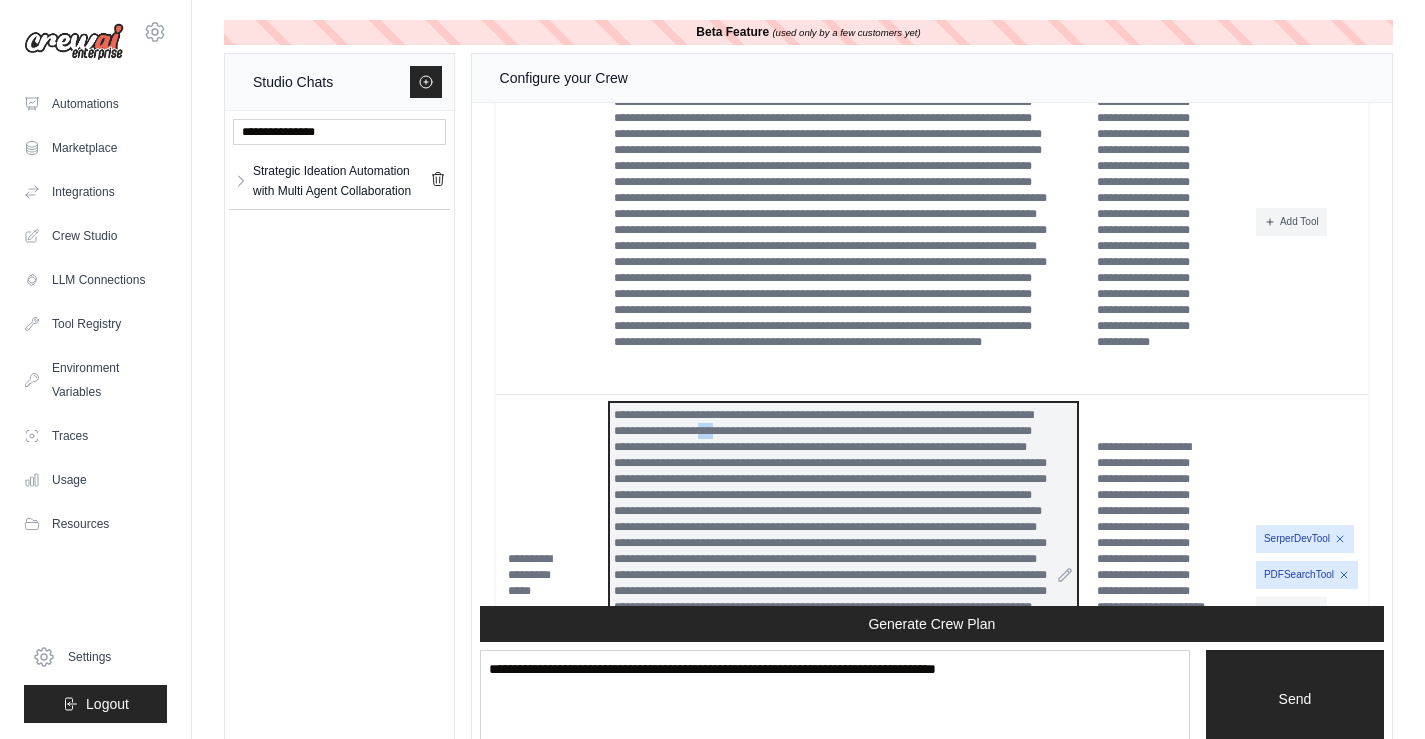 click at bounding box center [843, 575] 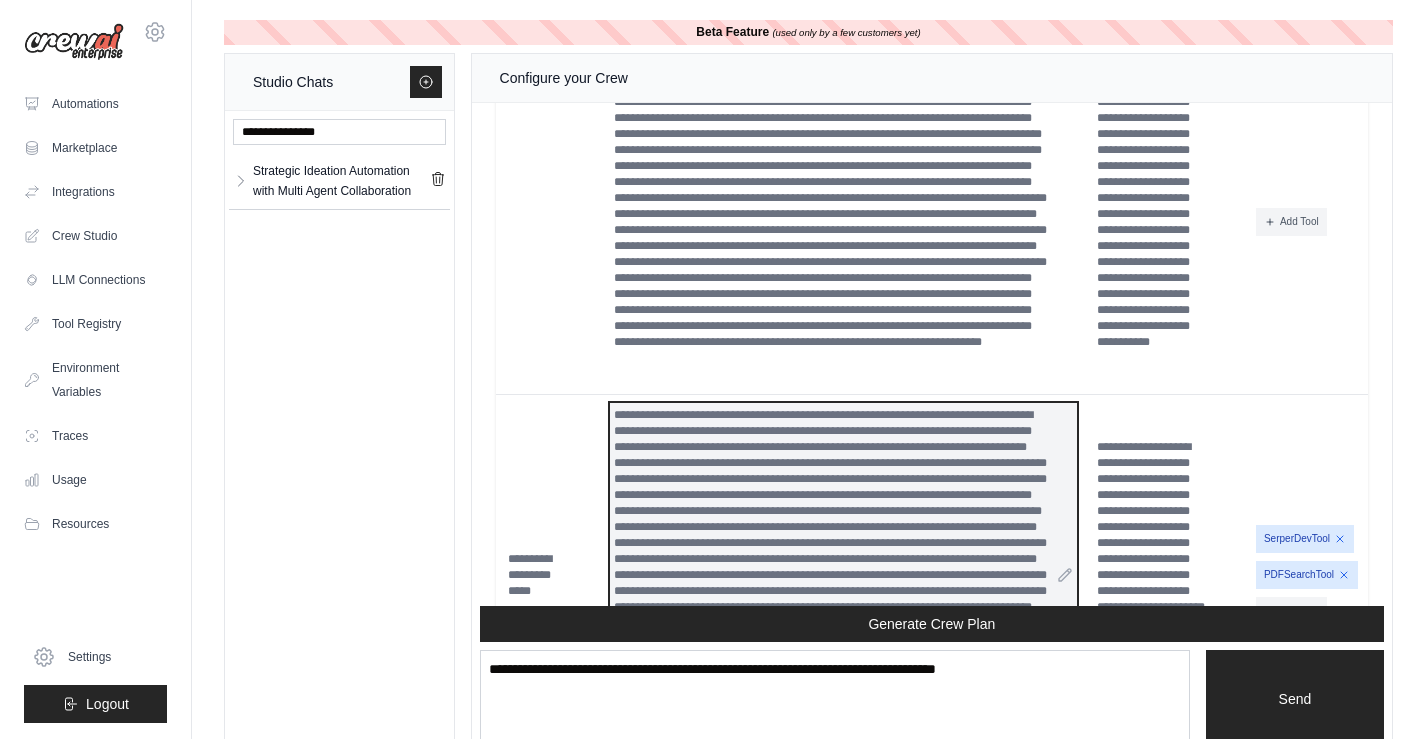 click at bounding box center [843, 575] 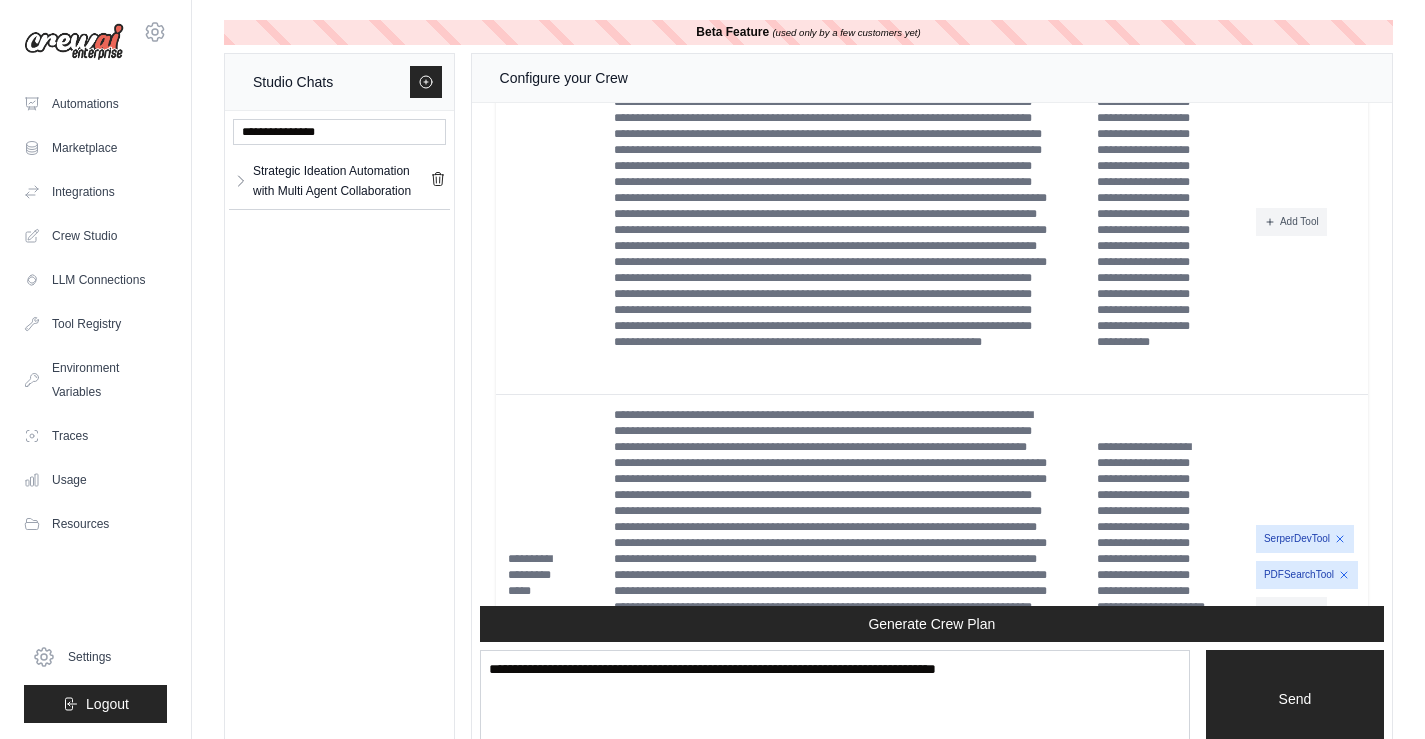 click on "Strategic Ideation Automation with Multi Agent Collaboration
Strategic Ideati...
**" at bounding box center [339, 432] 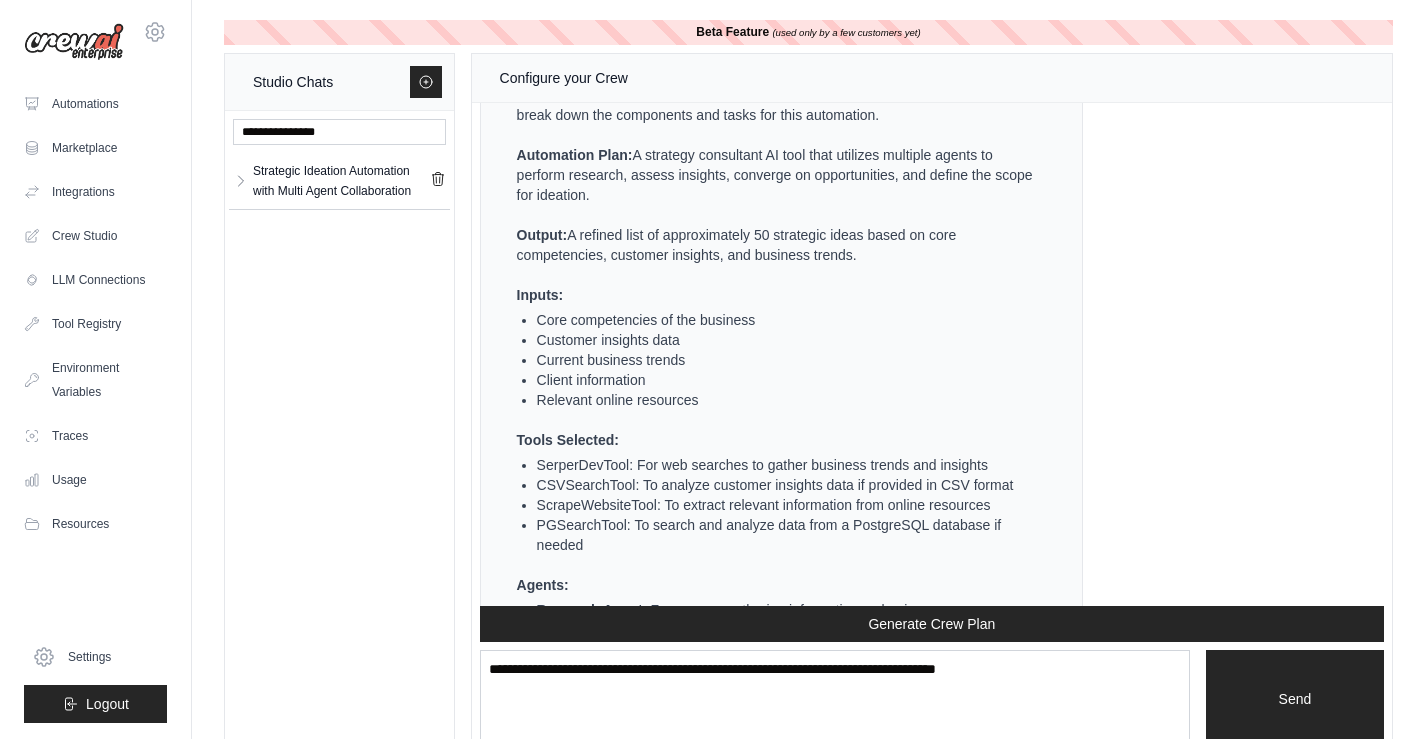 scroll, scrollTop: 0, scrollLeft: 0, axis: both 